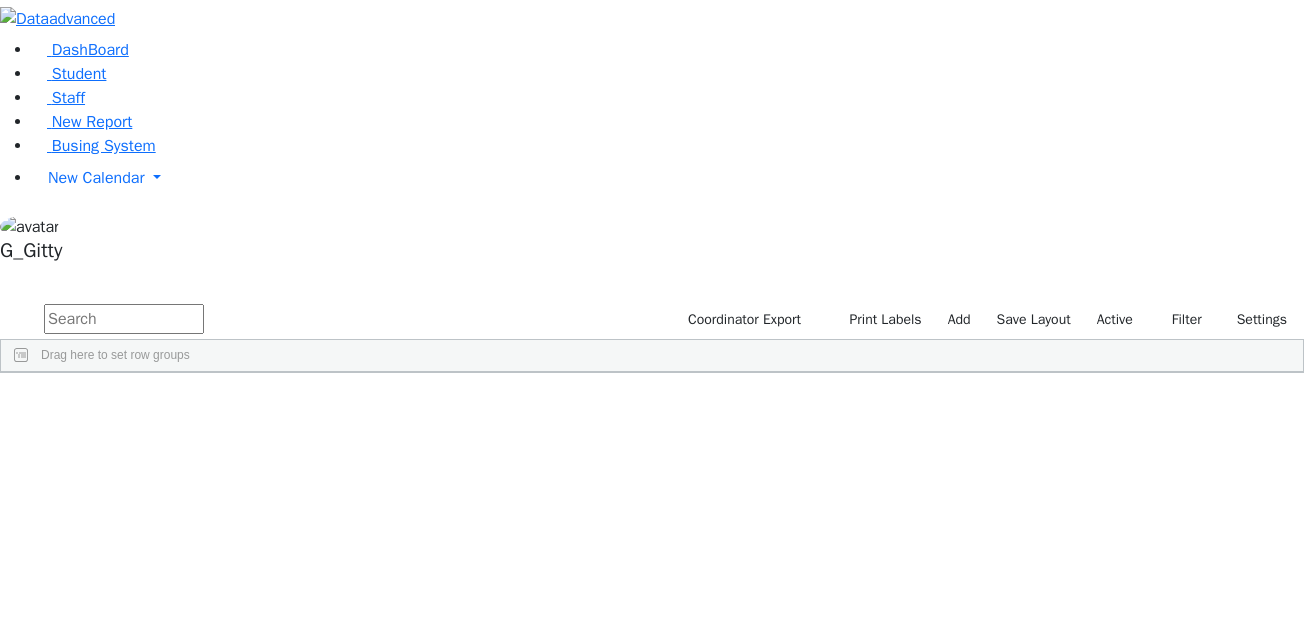 scroll, scrollTop: 0, scrollLeft: 0, axis: both 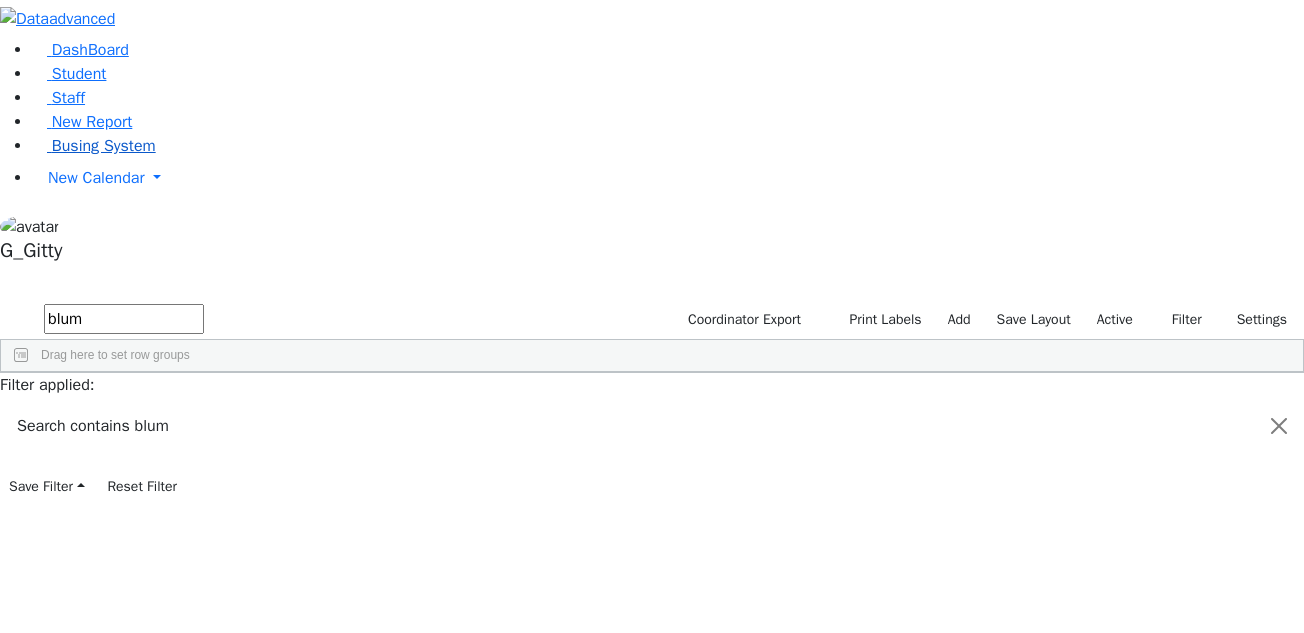 type on "blum" 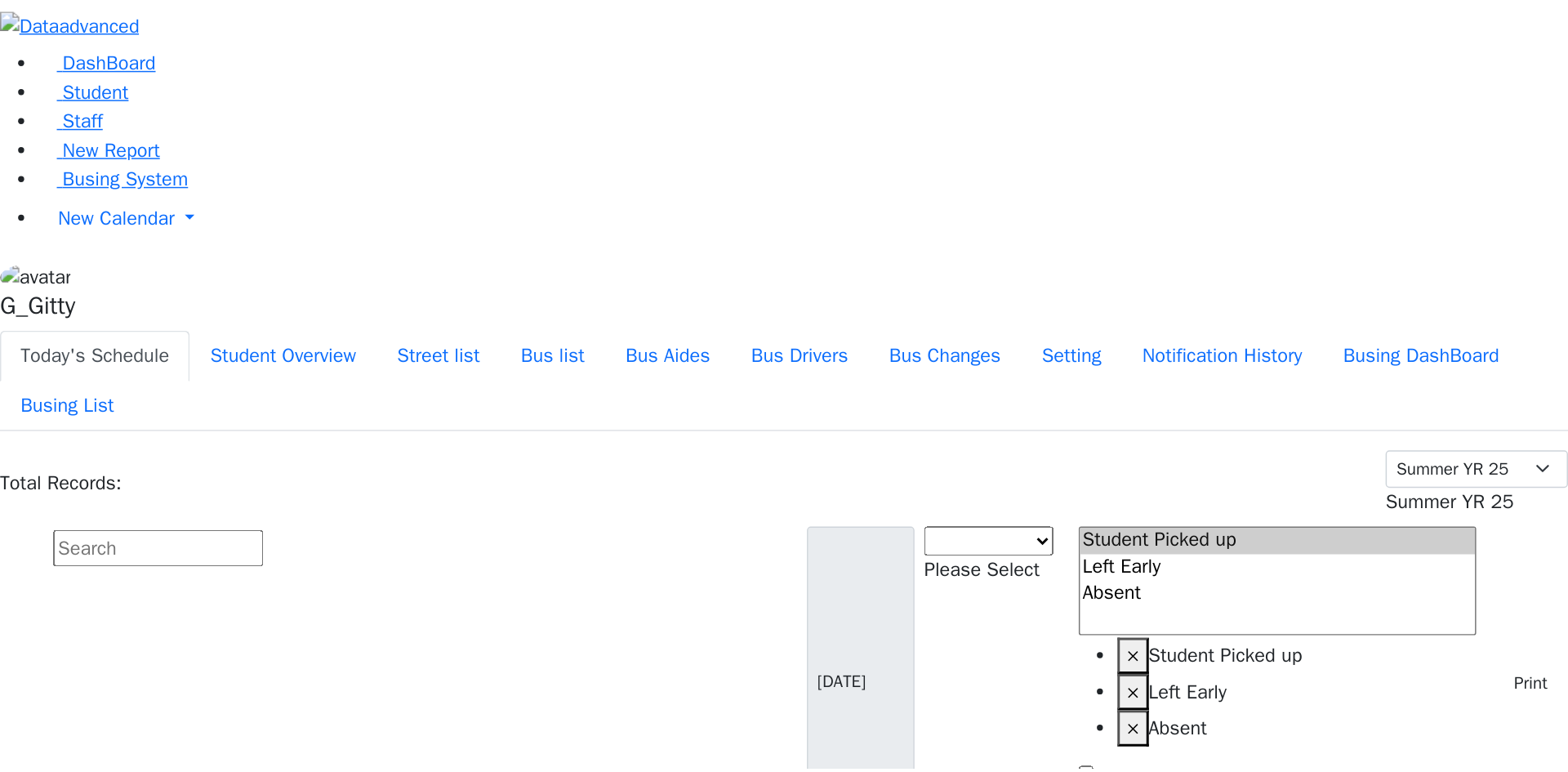 scroll, scrollTop: 0, scrollLeft: 0, axis: both 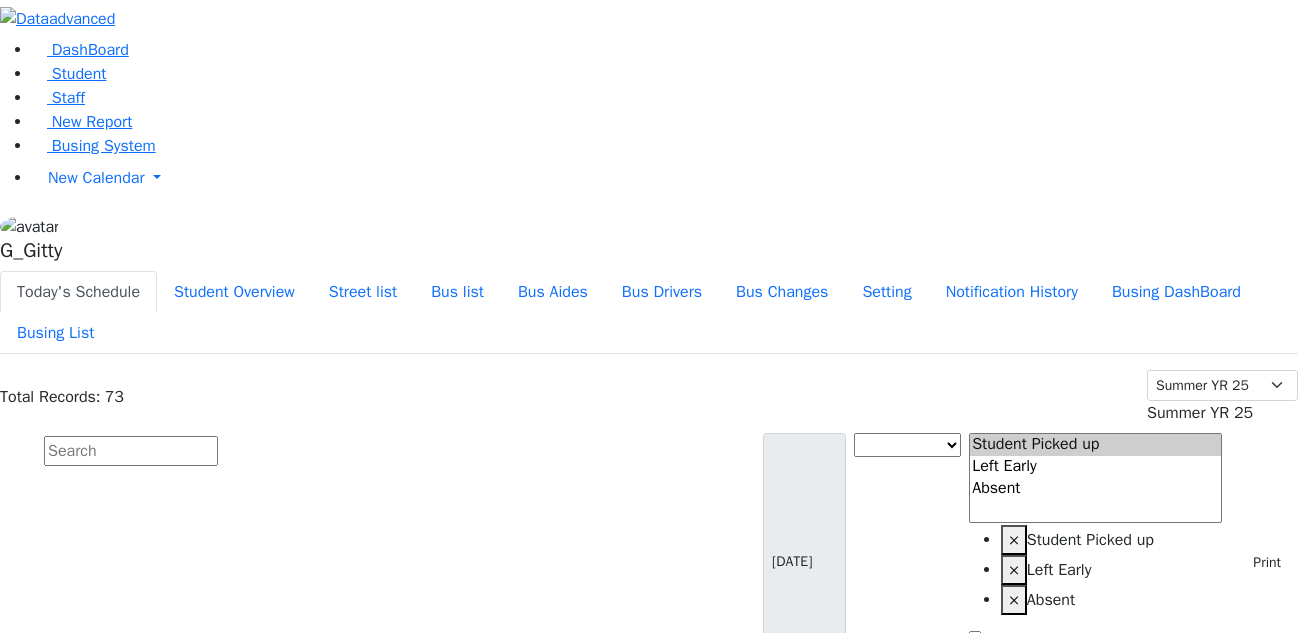 click at bounding box center (131, 451) 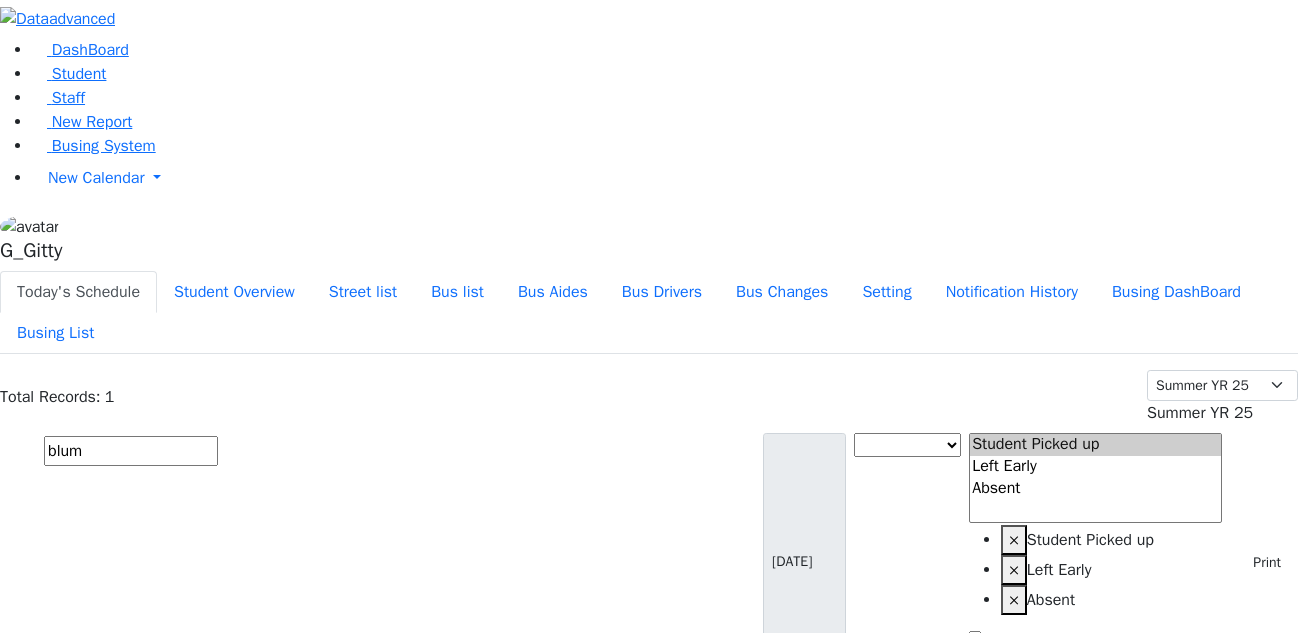 type on "blum" 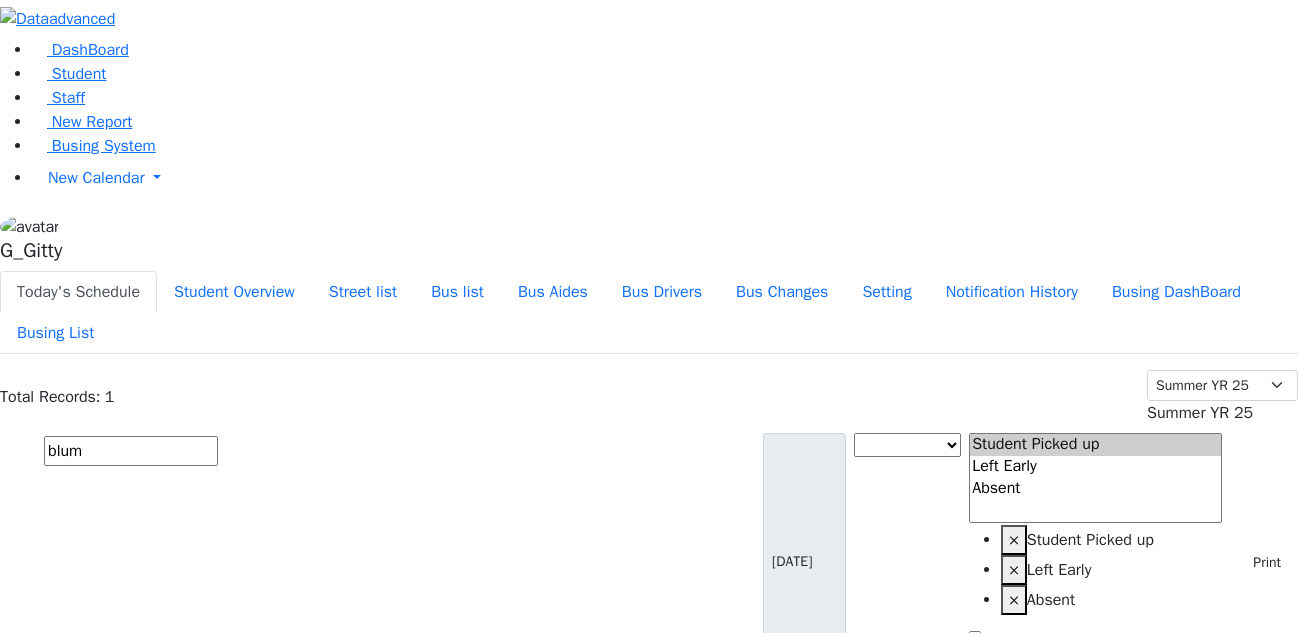 click at bounding box center [1217, 1128] 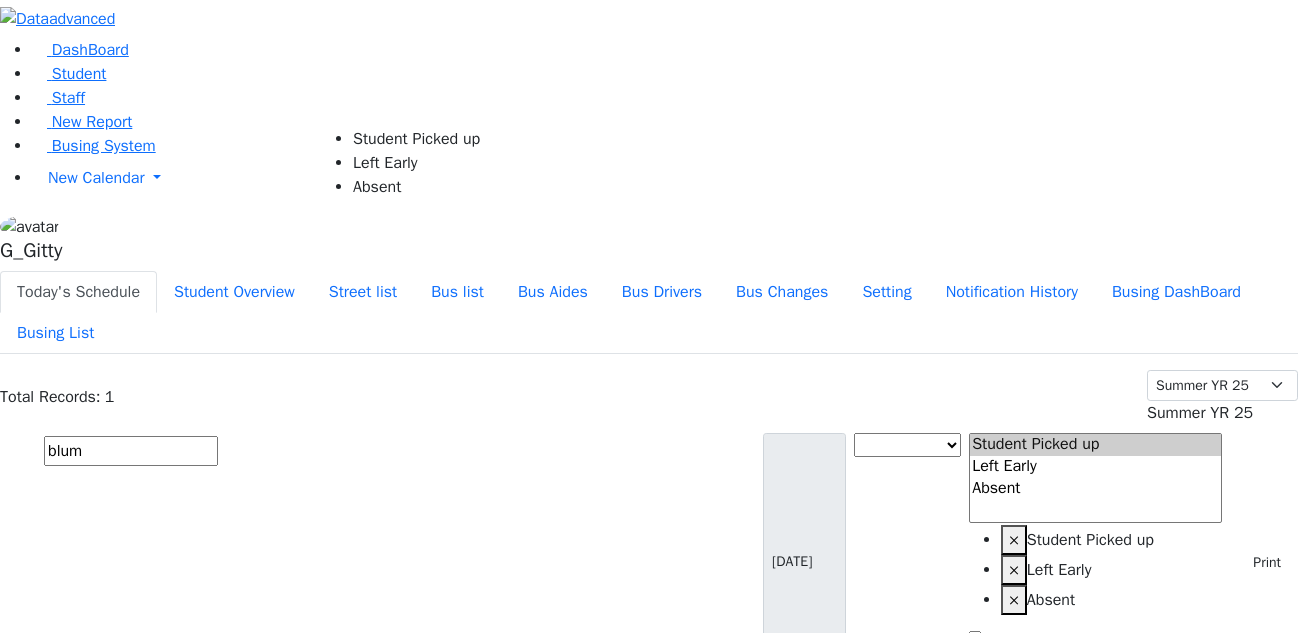 select on "1" 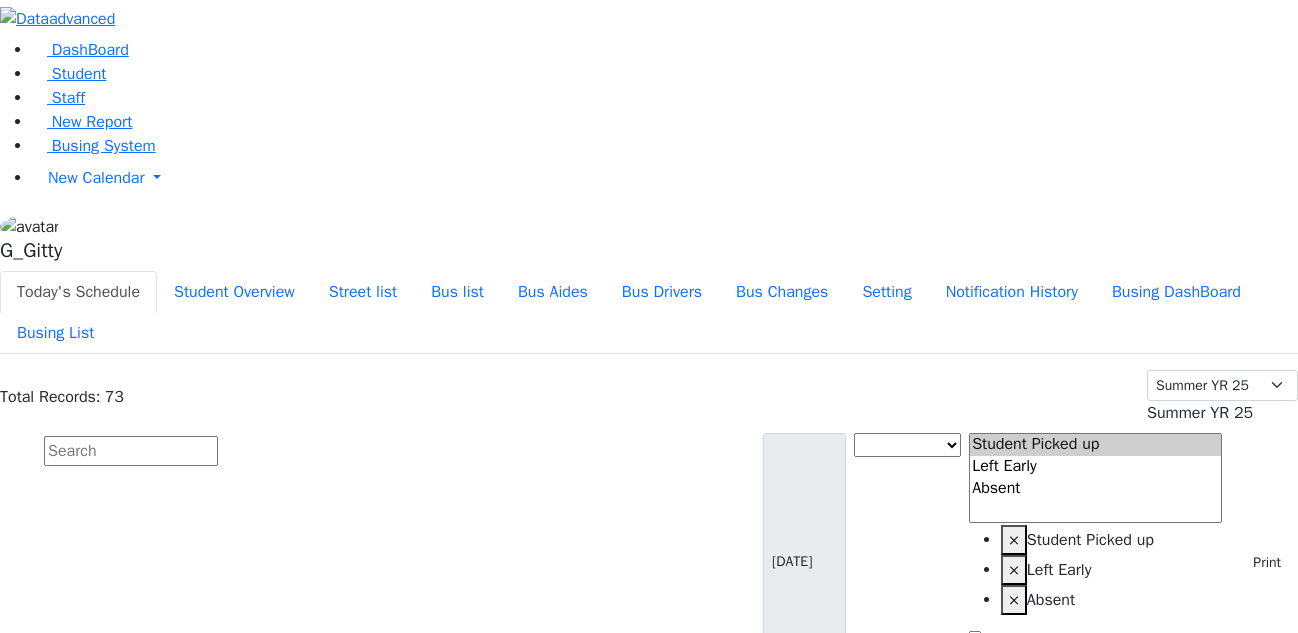 click at bounding box center [131, 451] 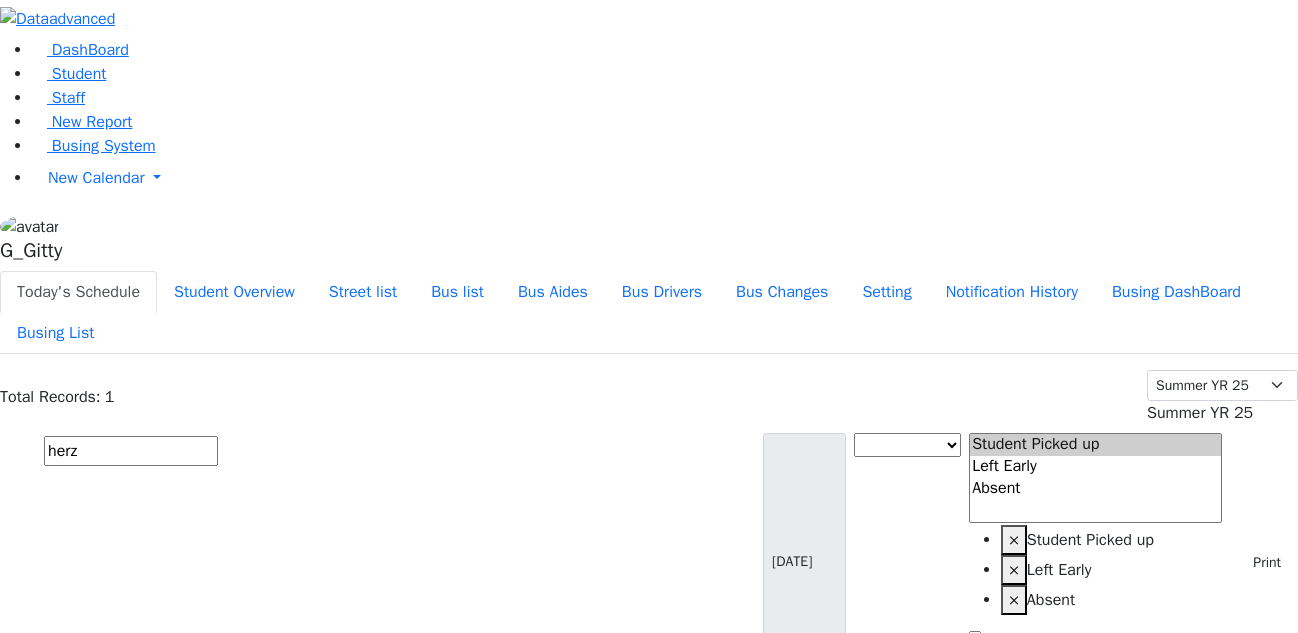 type on "herz" 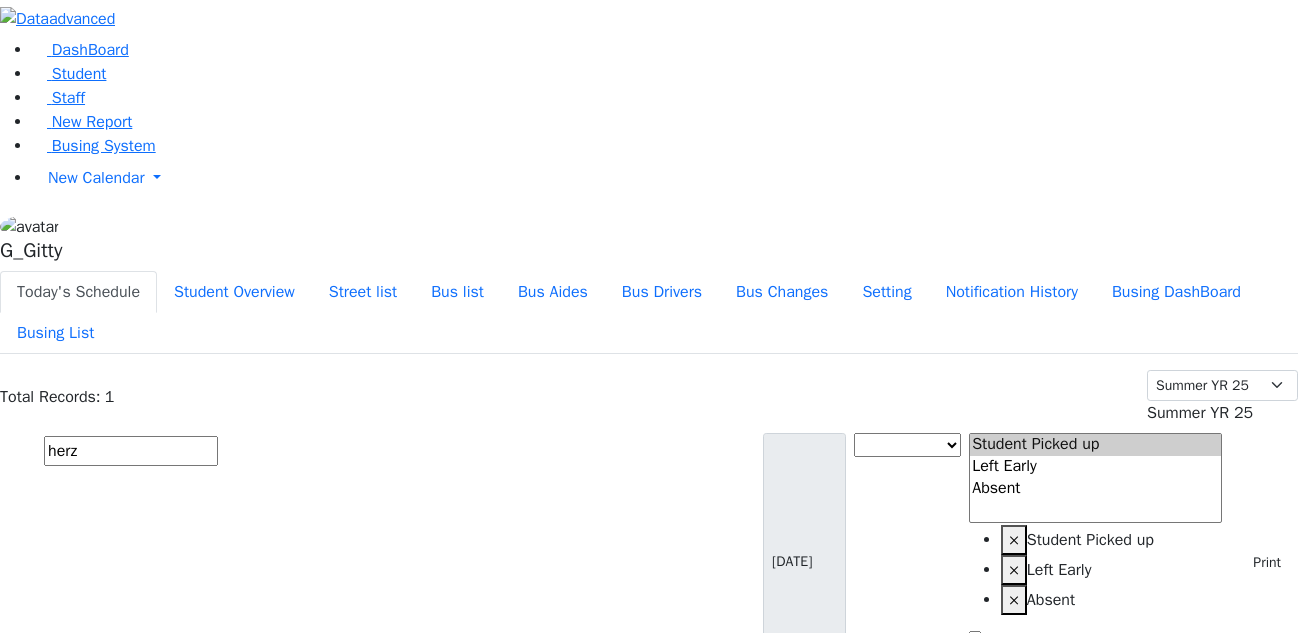 click at bounding box center [1217, 1128] 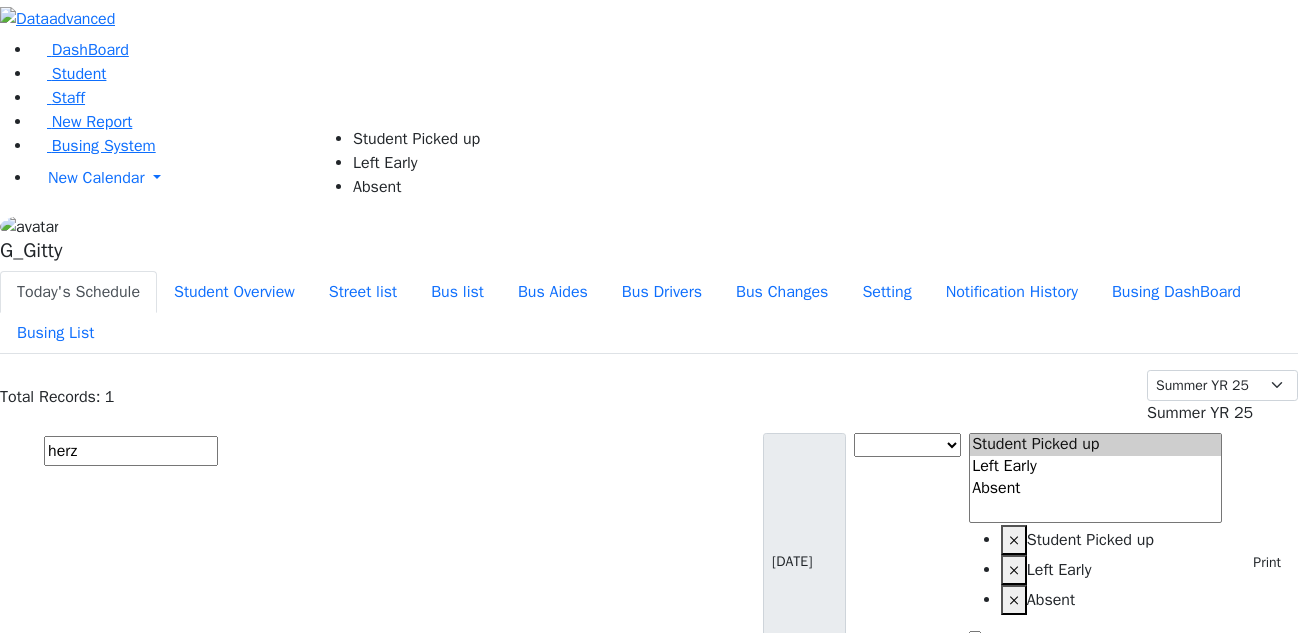 select on "1" 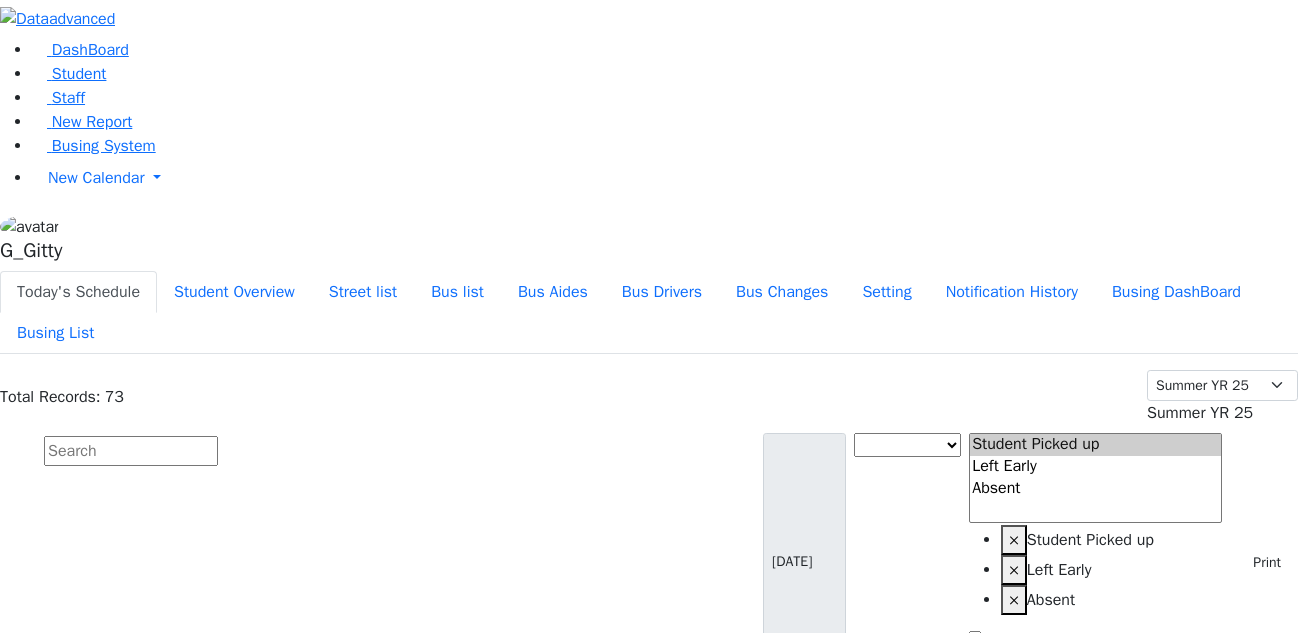 click at bounding box center (131, 451) 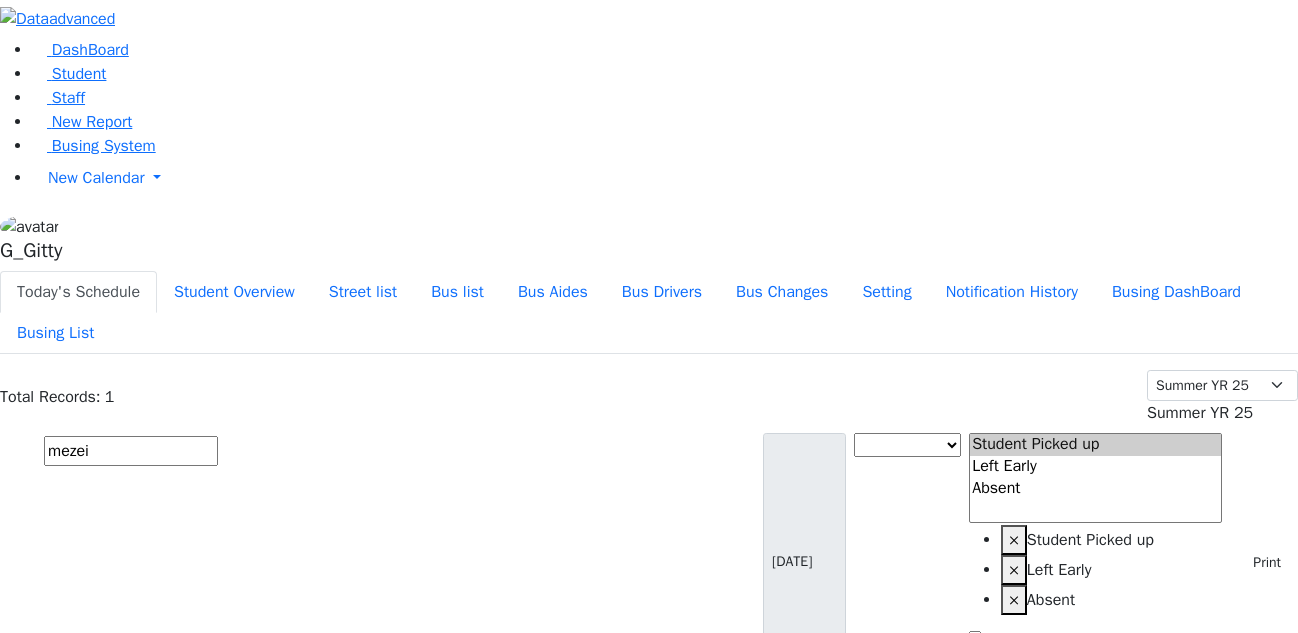 type on "mezei" 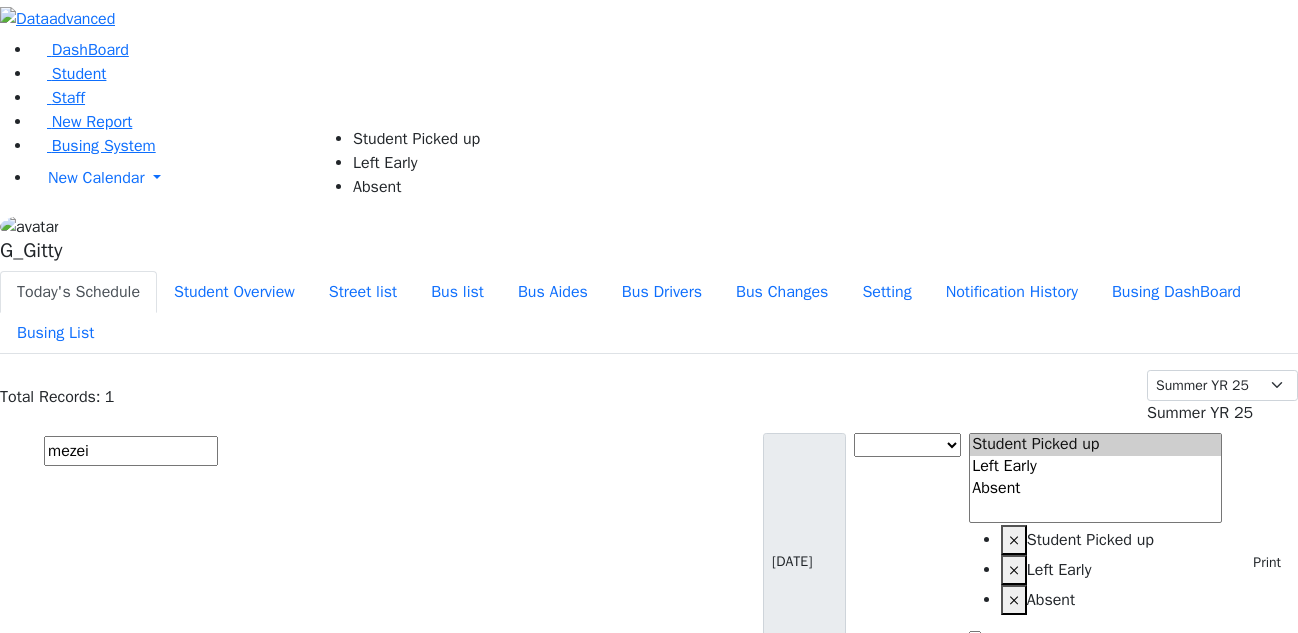 select on "1" 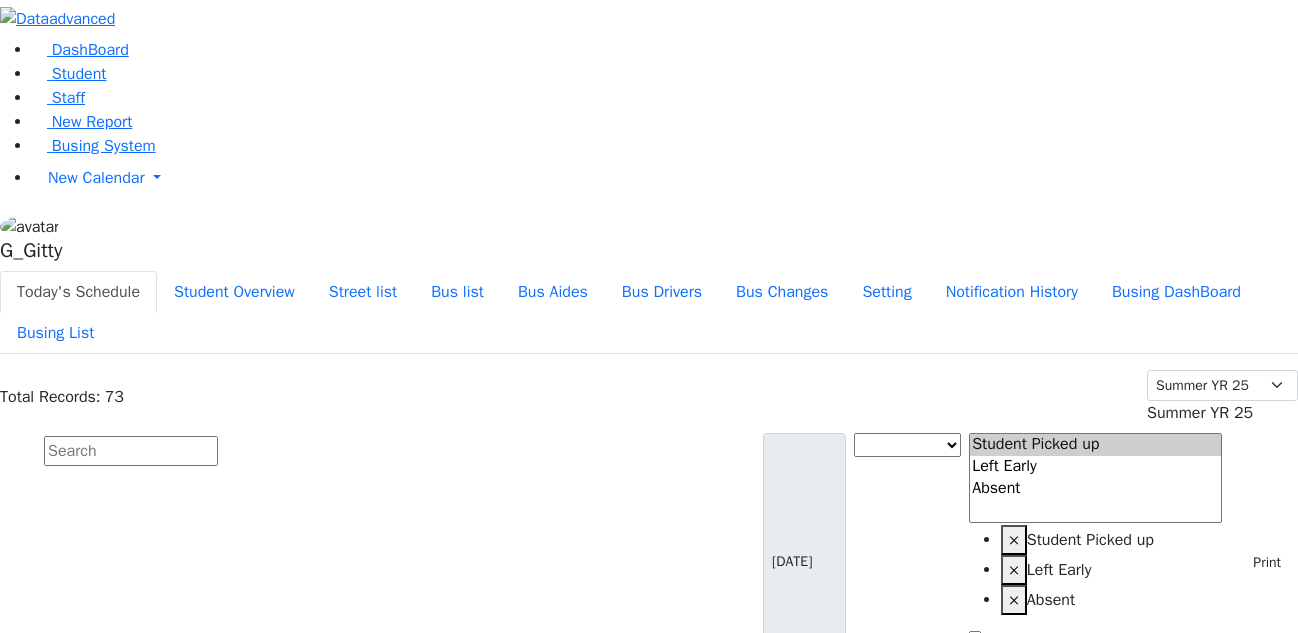 click at bounding box center (131, 451) 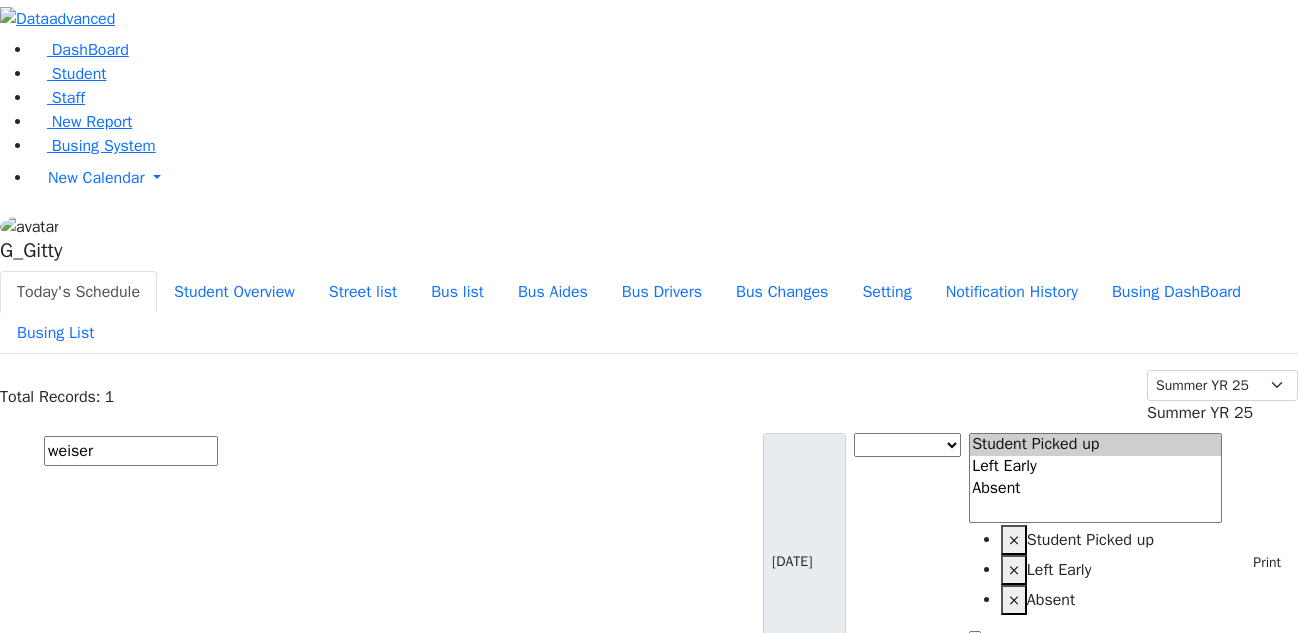 type on "weiser" 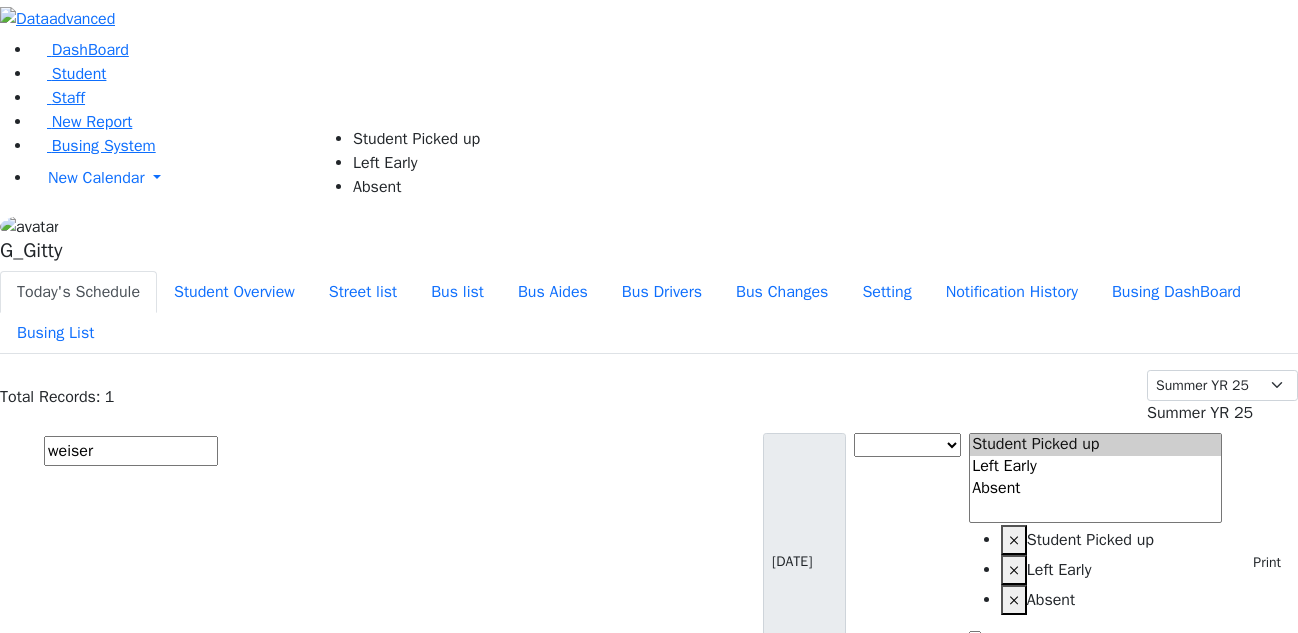 select on "2" 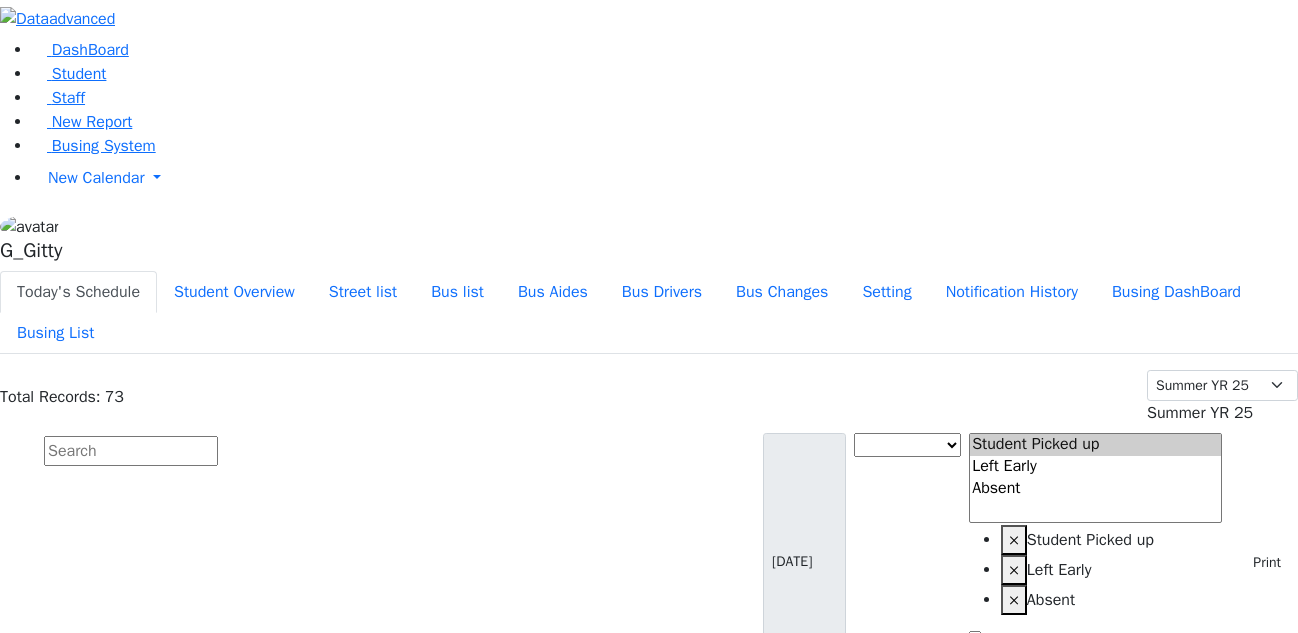 click at bounding box center [131, 451] 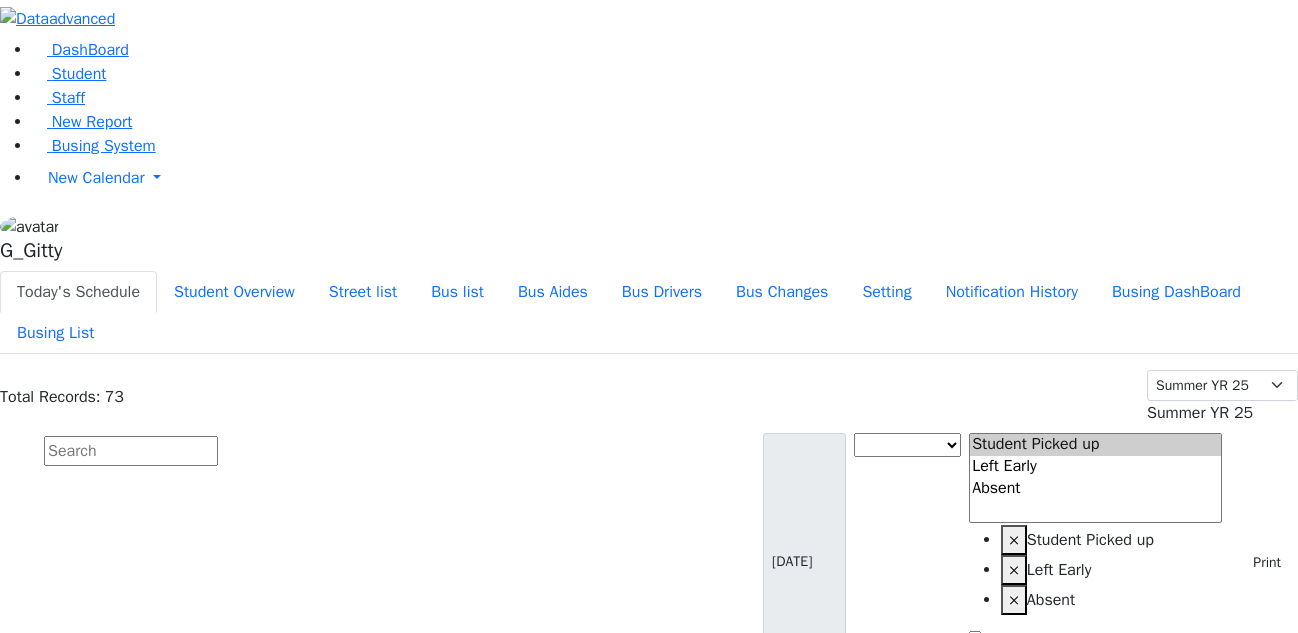 click on "Bus Changes" at bounding box center [649, 912] 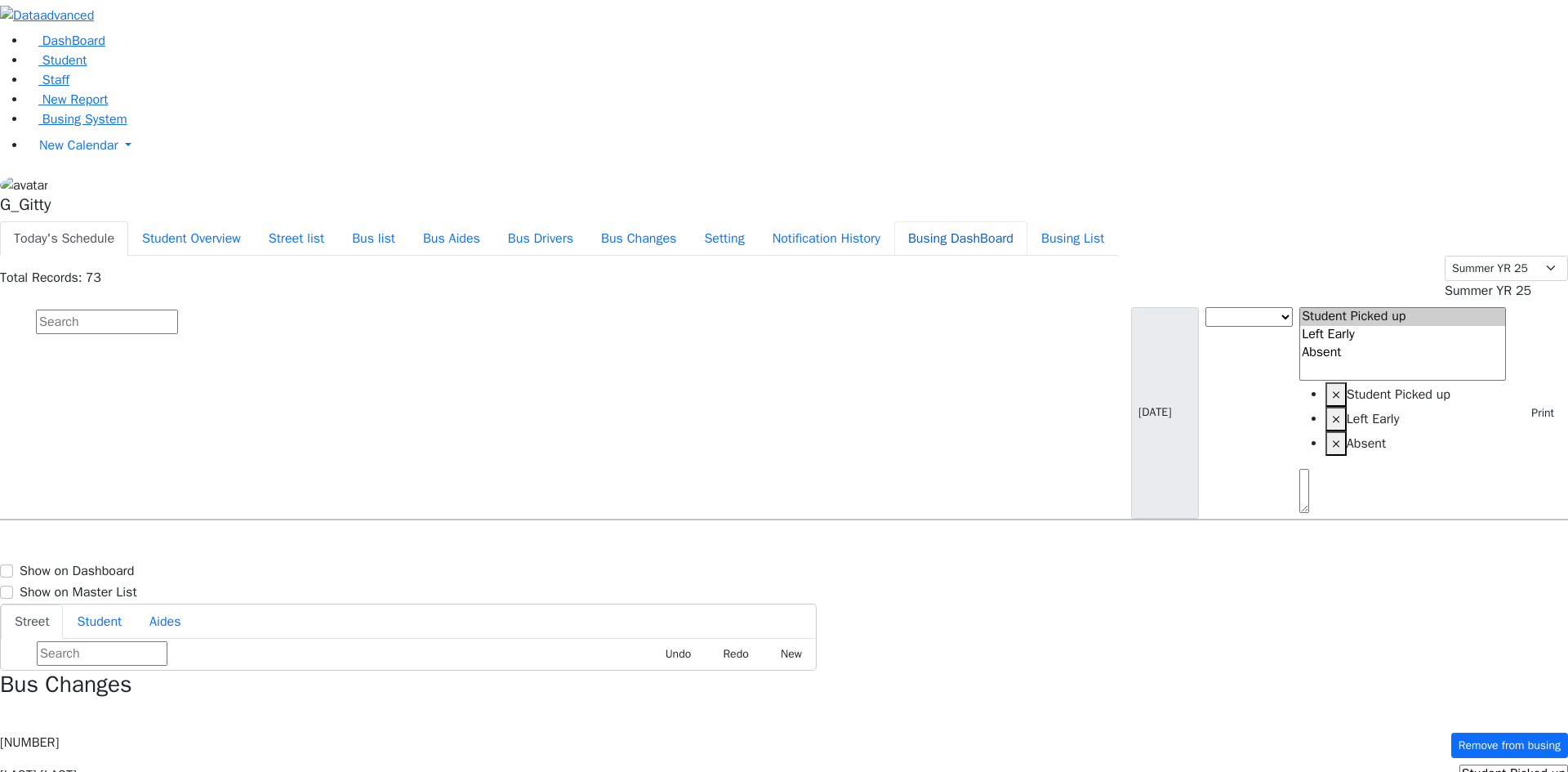 click on "Busing DashBoard" at bounding box center [960, 239] 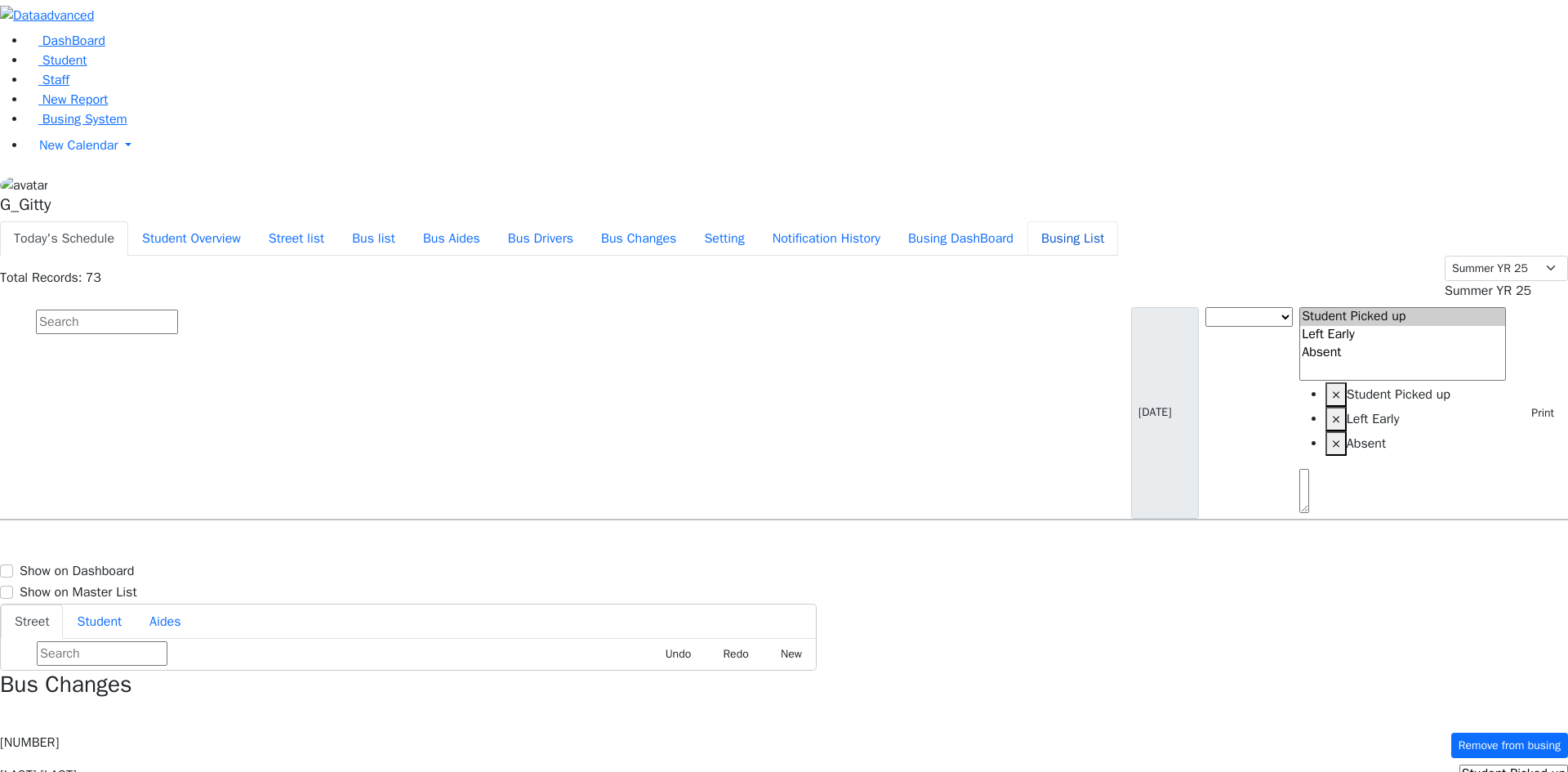 click on "Busing List" at bounding box center [1072, 239] 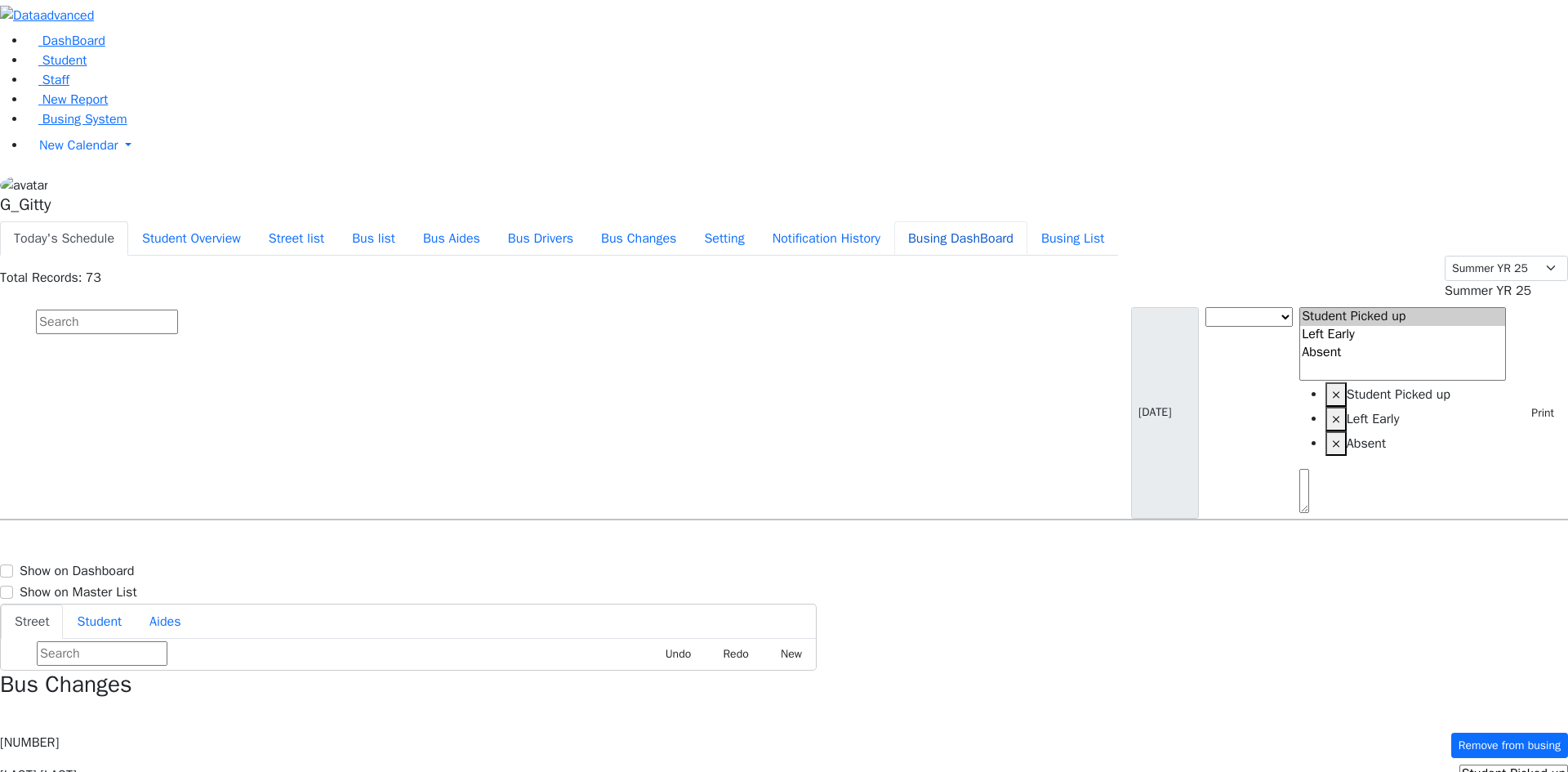click on "Busing DashBoard" at bounding box center (960, 239) 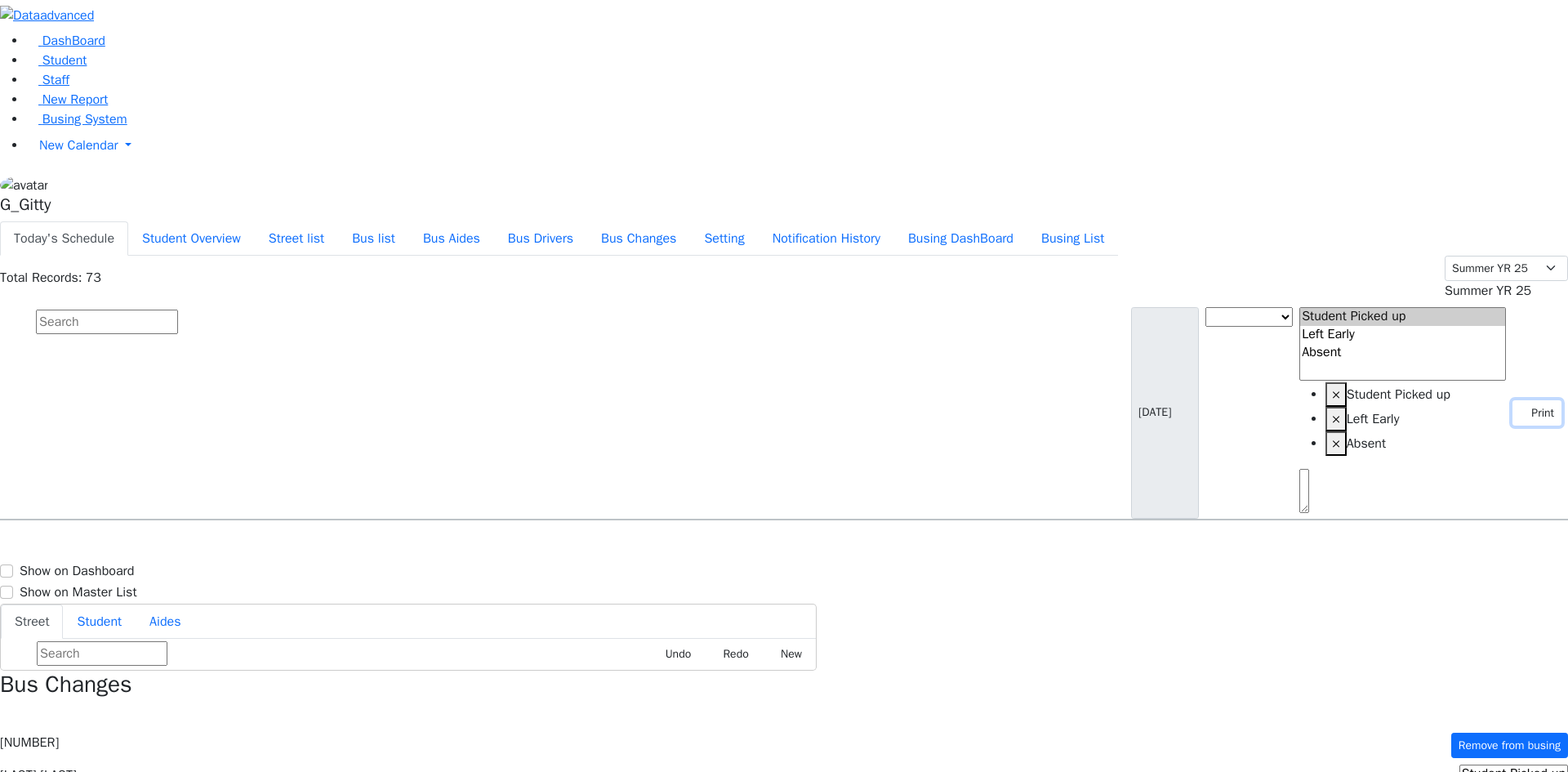 click on "Print" at bounding box center [1537, 413] 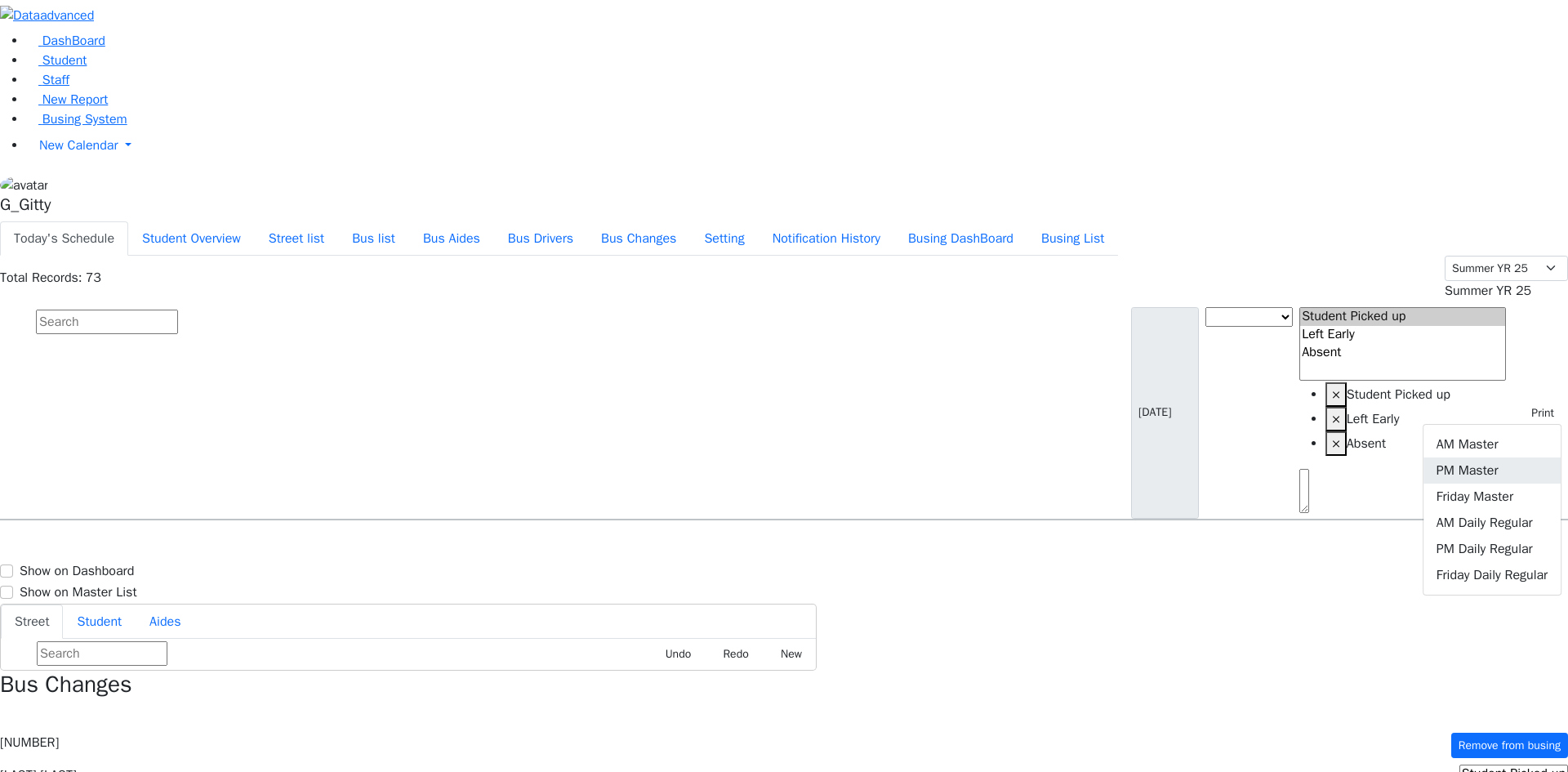 click on "PM Master" at bounding box center (1492, 471) 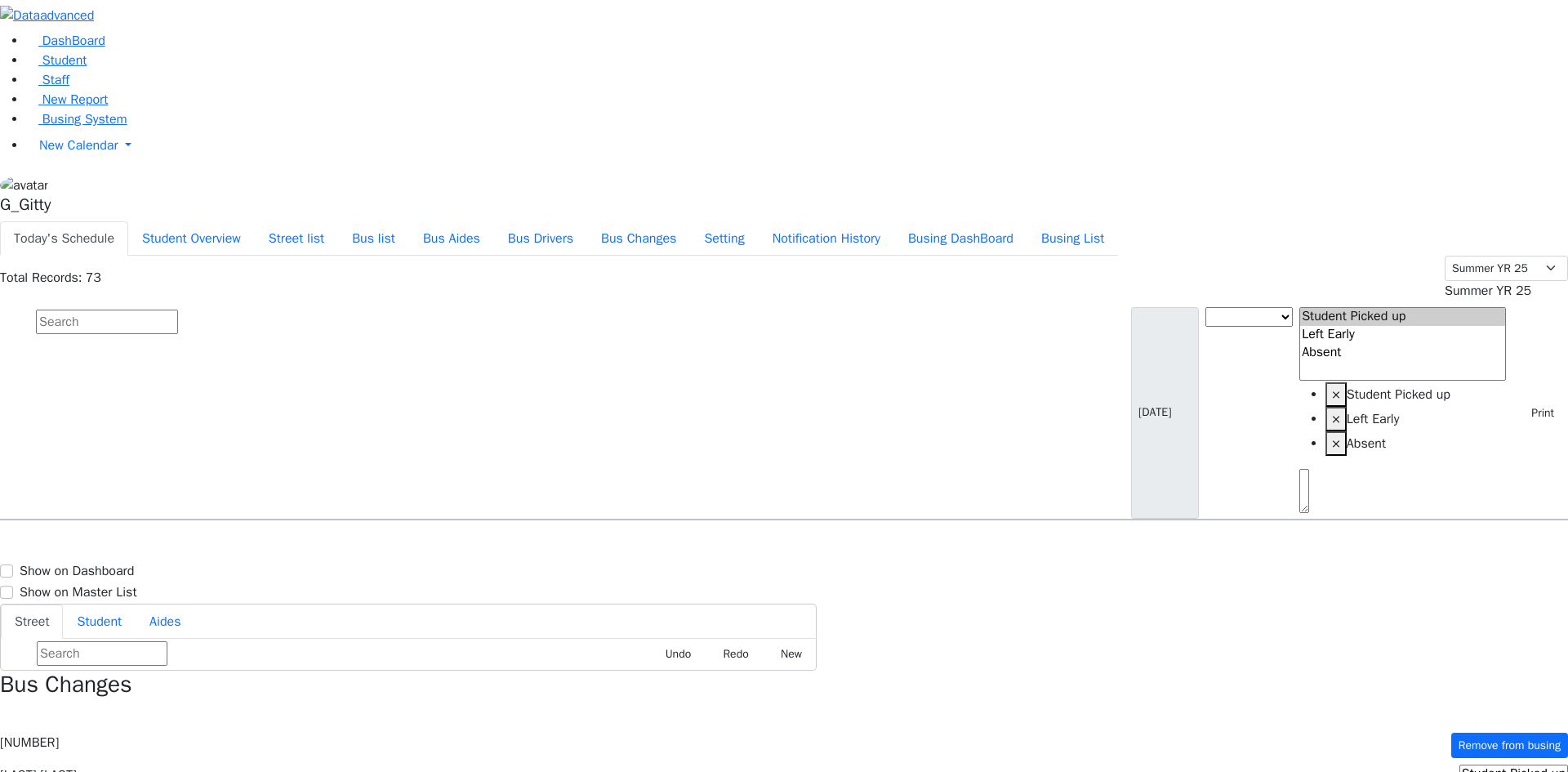 scroll, scrollTop: 0, scrollLeft: 0, axis: both 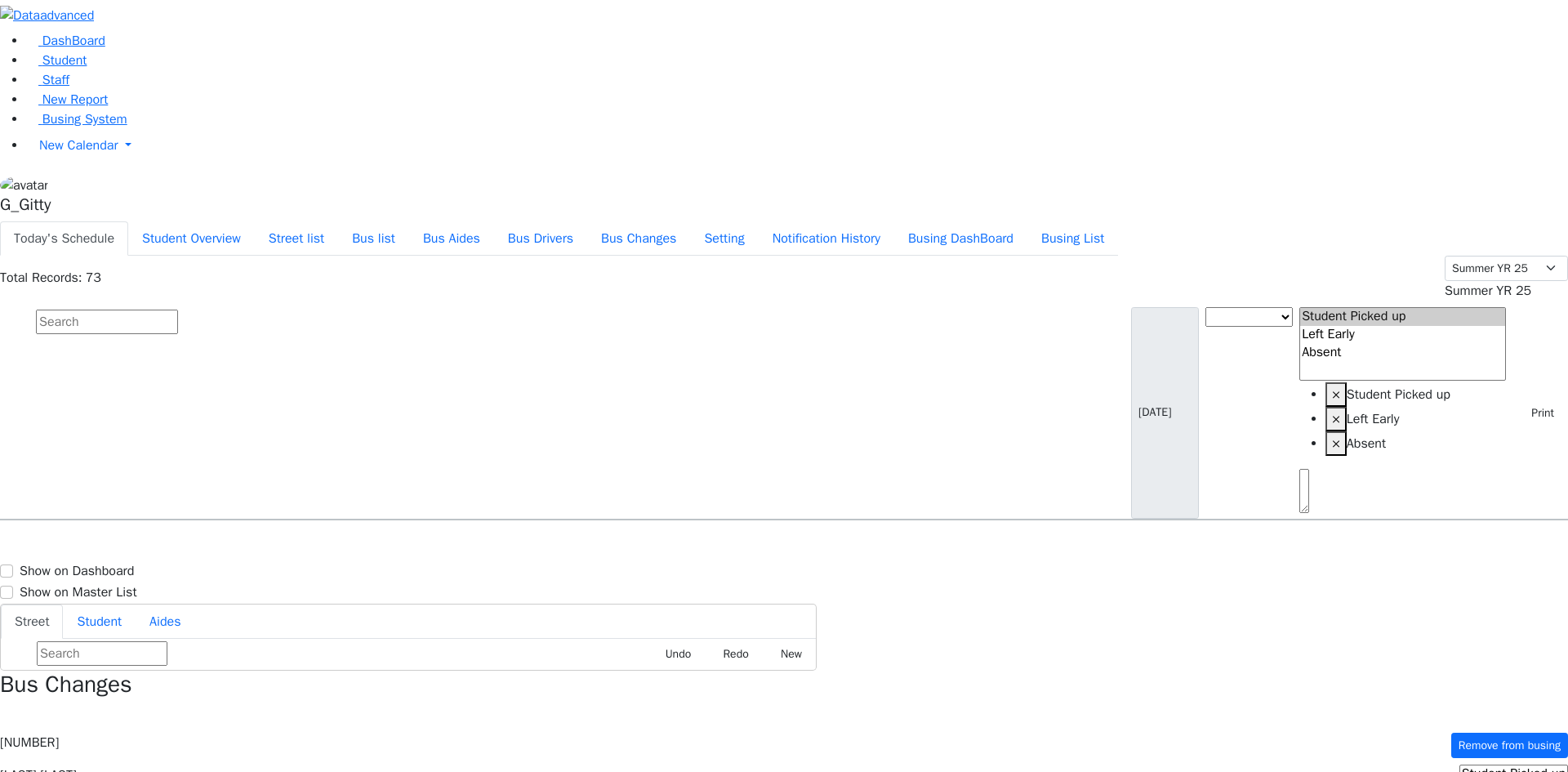 click at bounding box center (107, 322) 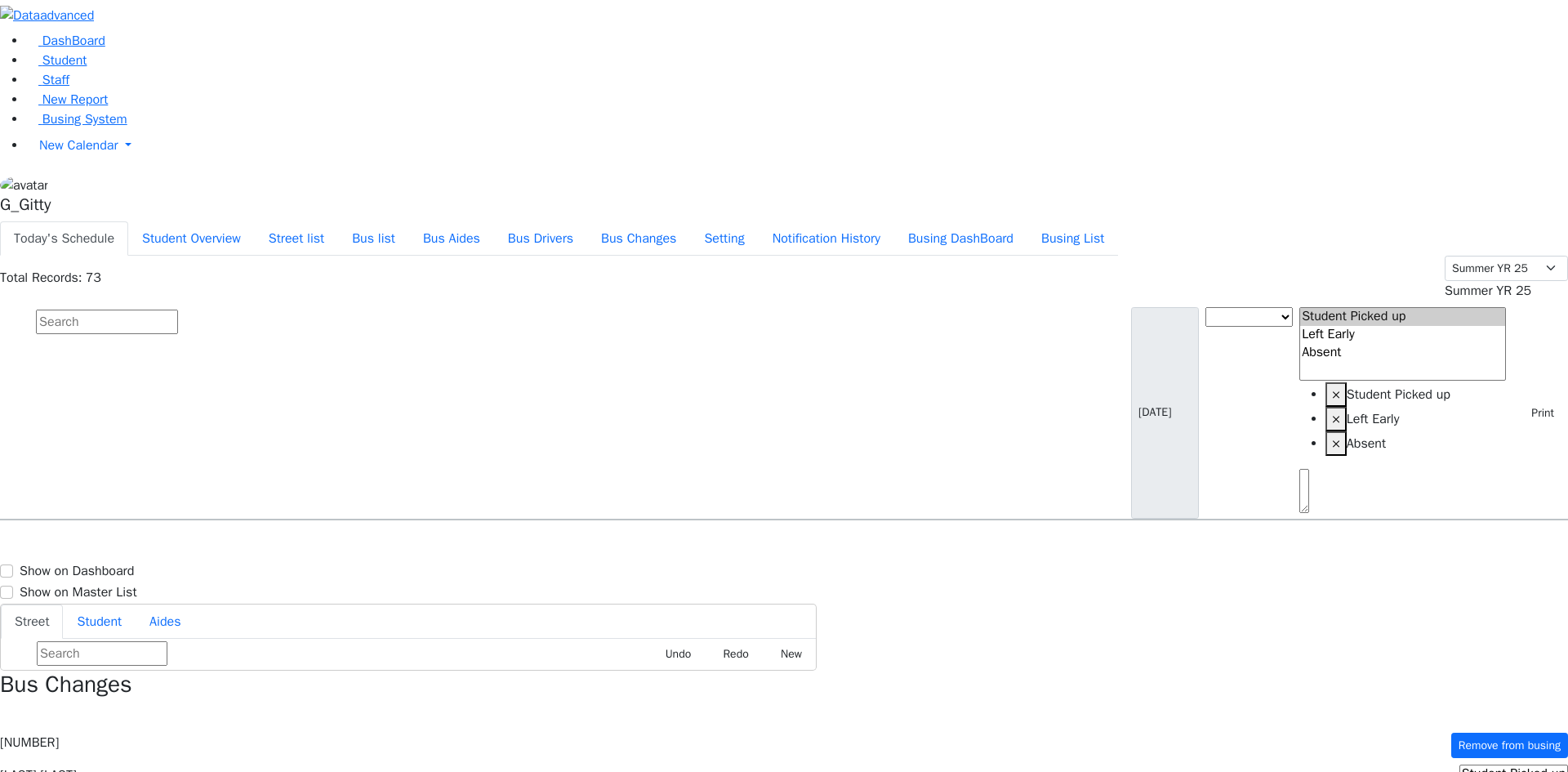 click at bounding box center (16, 323) 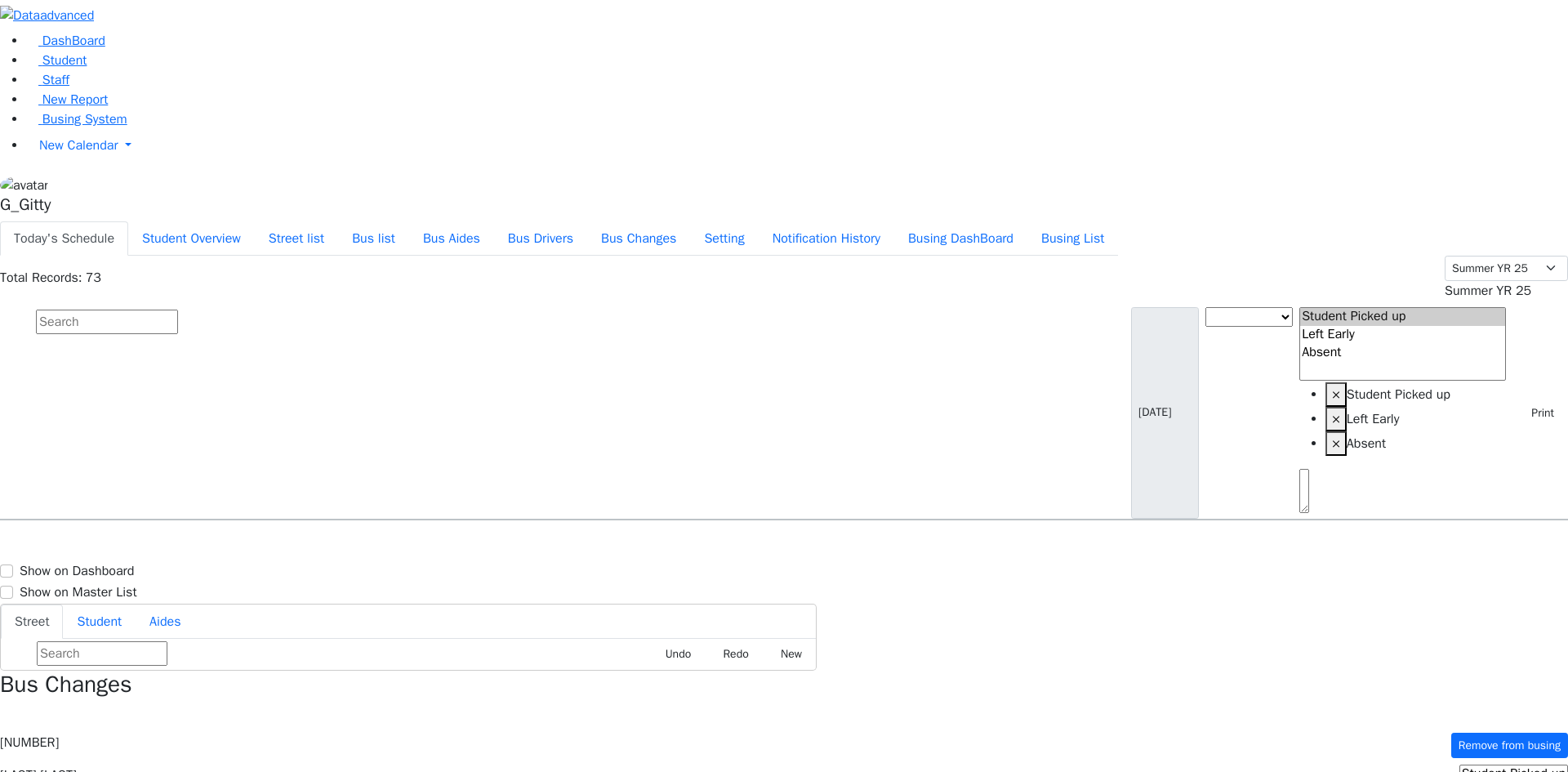 click at bounding box center [16, 323] 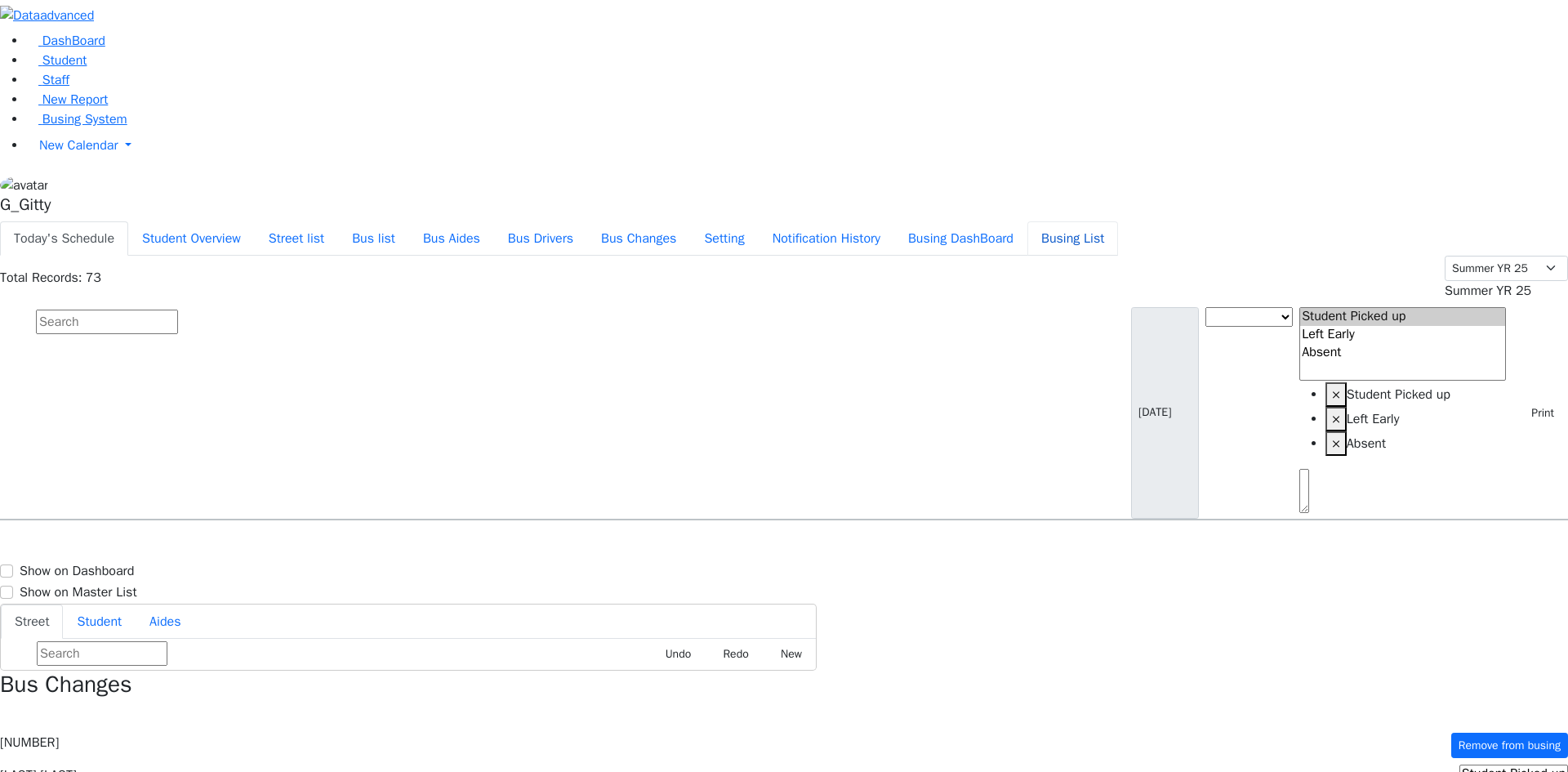 click on "Busing List" at bounding box center (1072, 239) 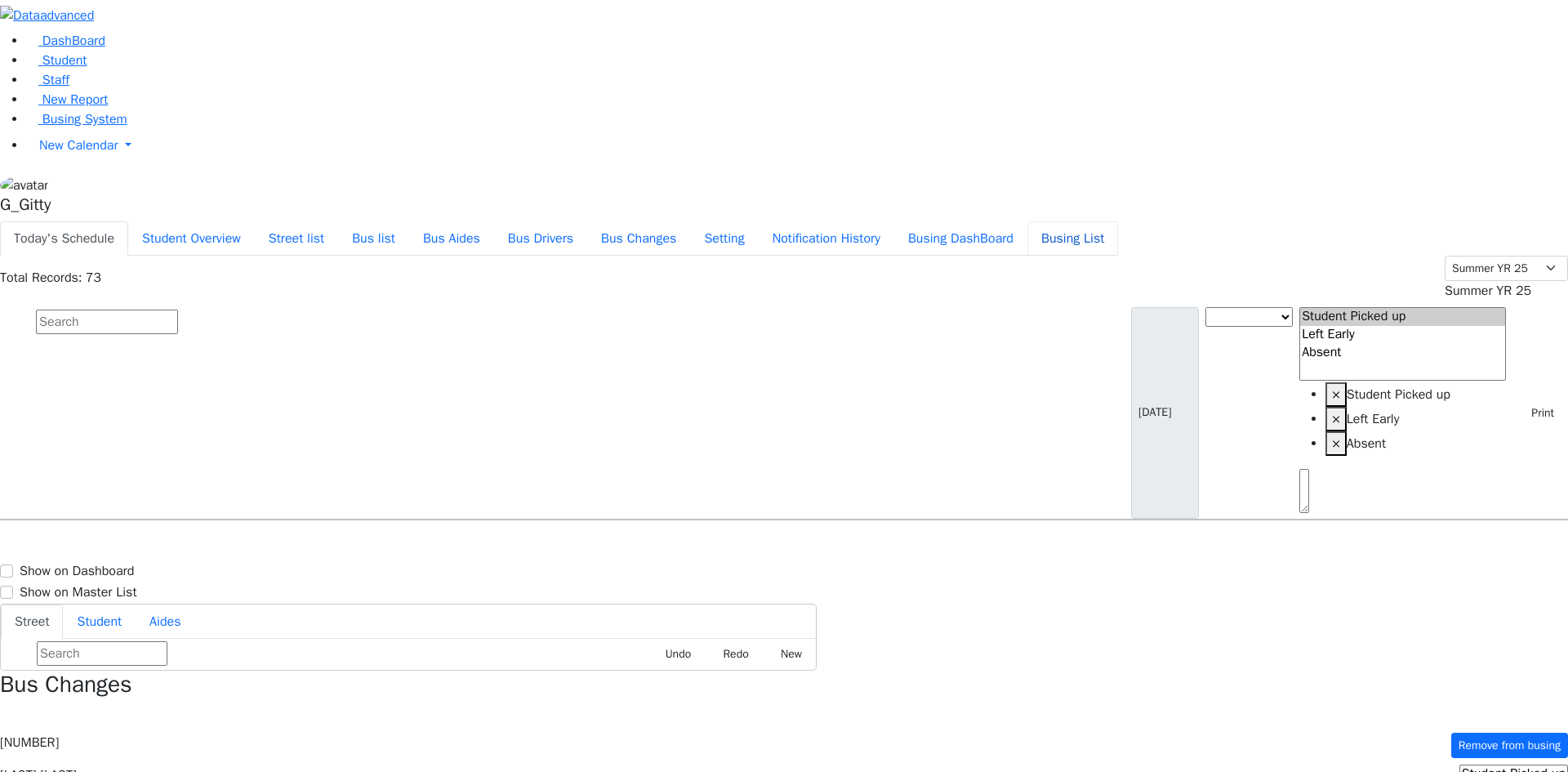 click on "Busing List" at bounding box center (1072, 239) 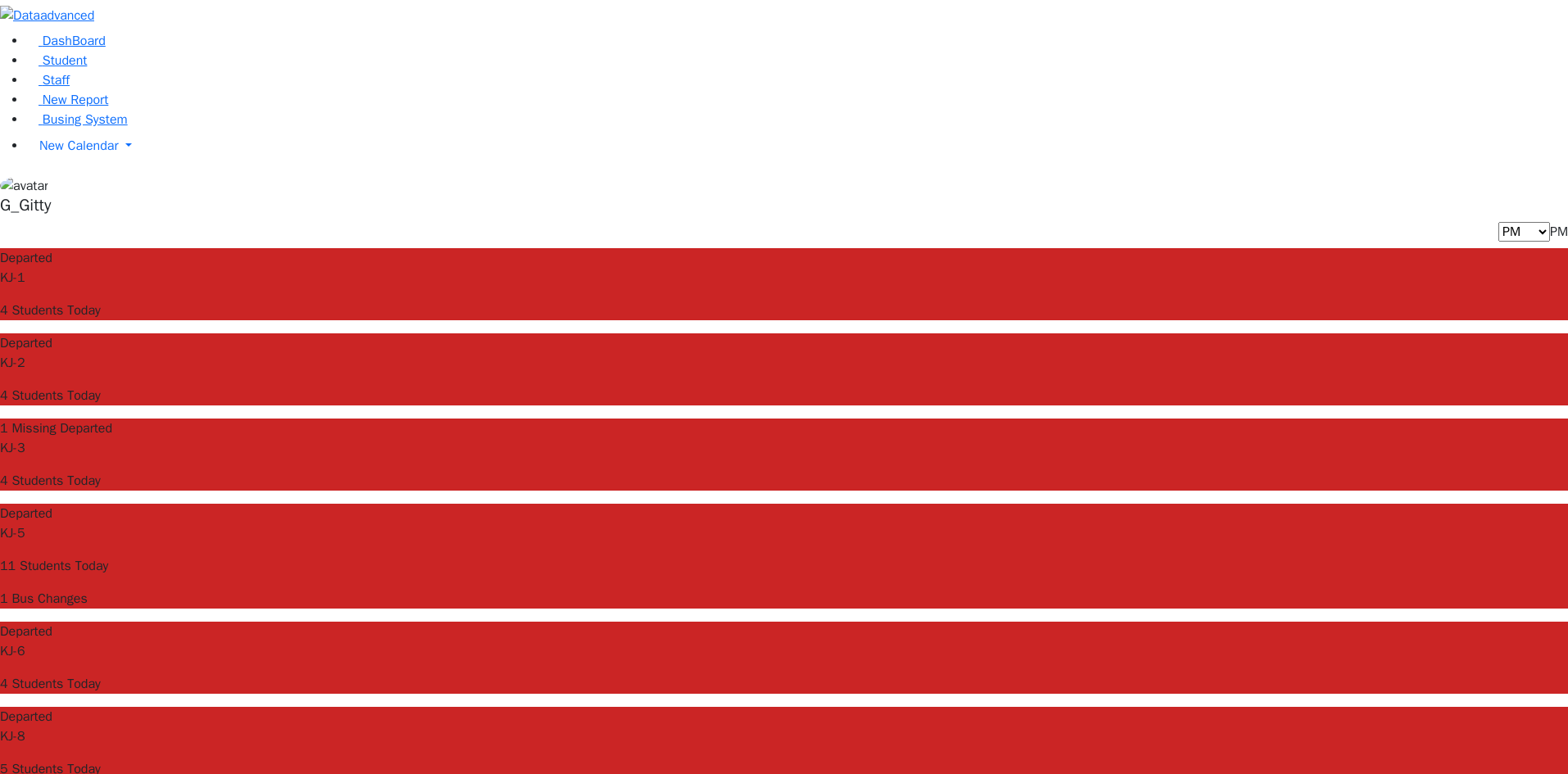 scroll, scrollTop: 0, scrollLeft: 0, axis: both 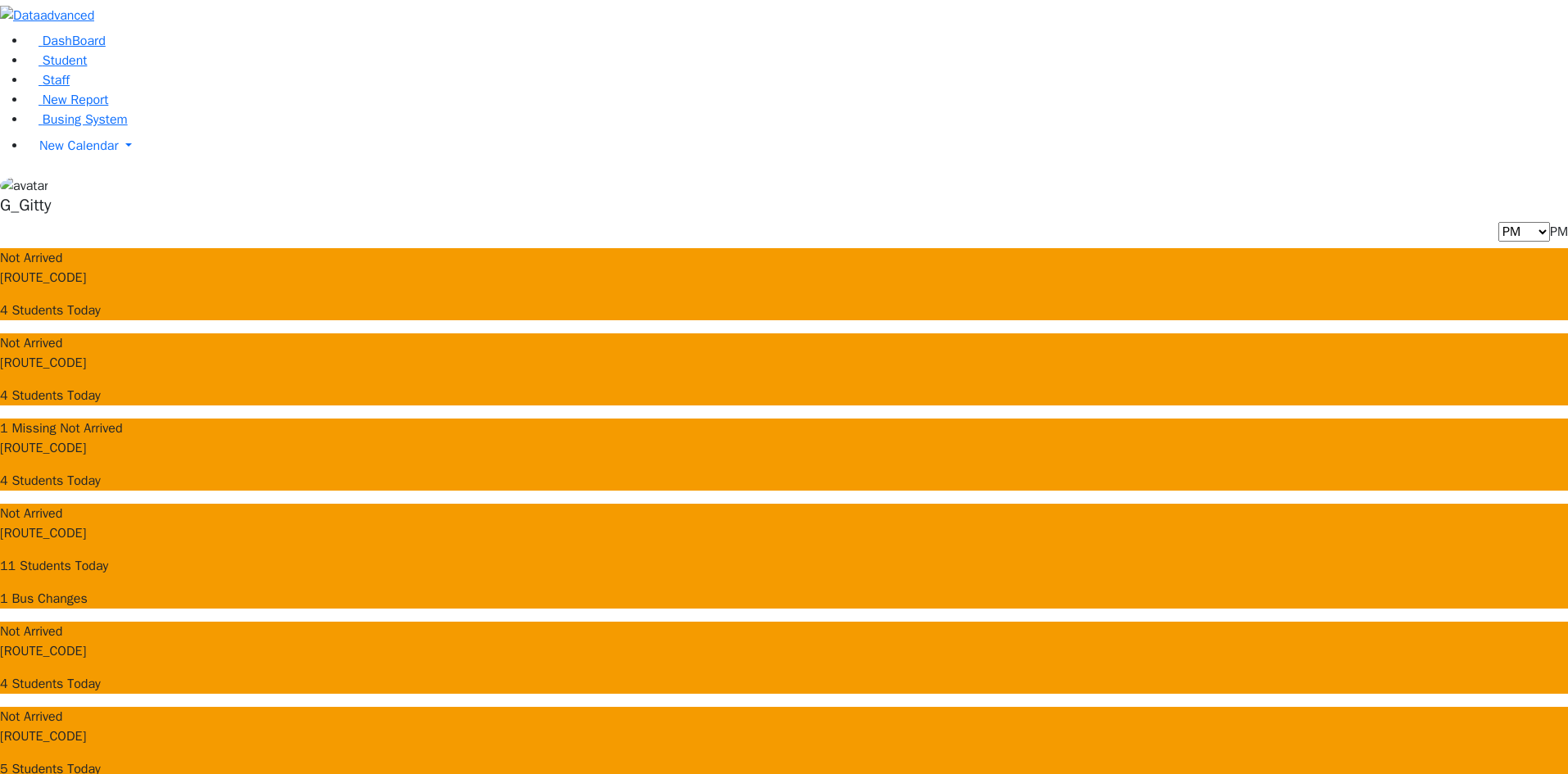 drag, startPoint x: 578, startPoint y: 406, endPoint x: 744, endPoint y: 633, distance: 281.22055 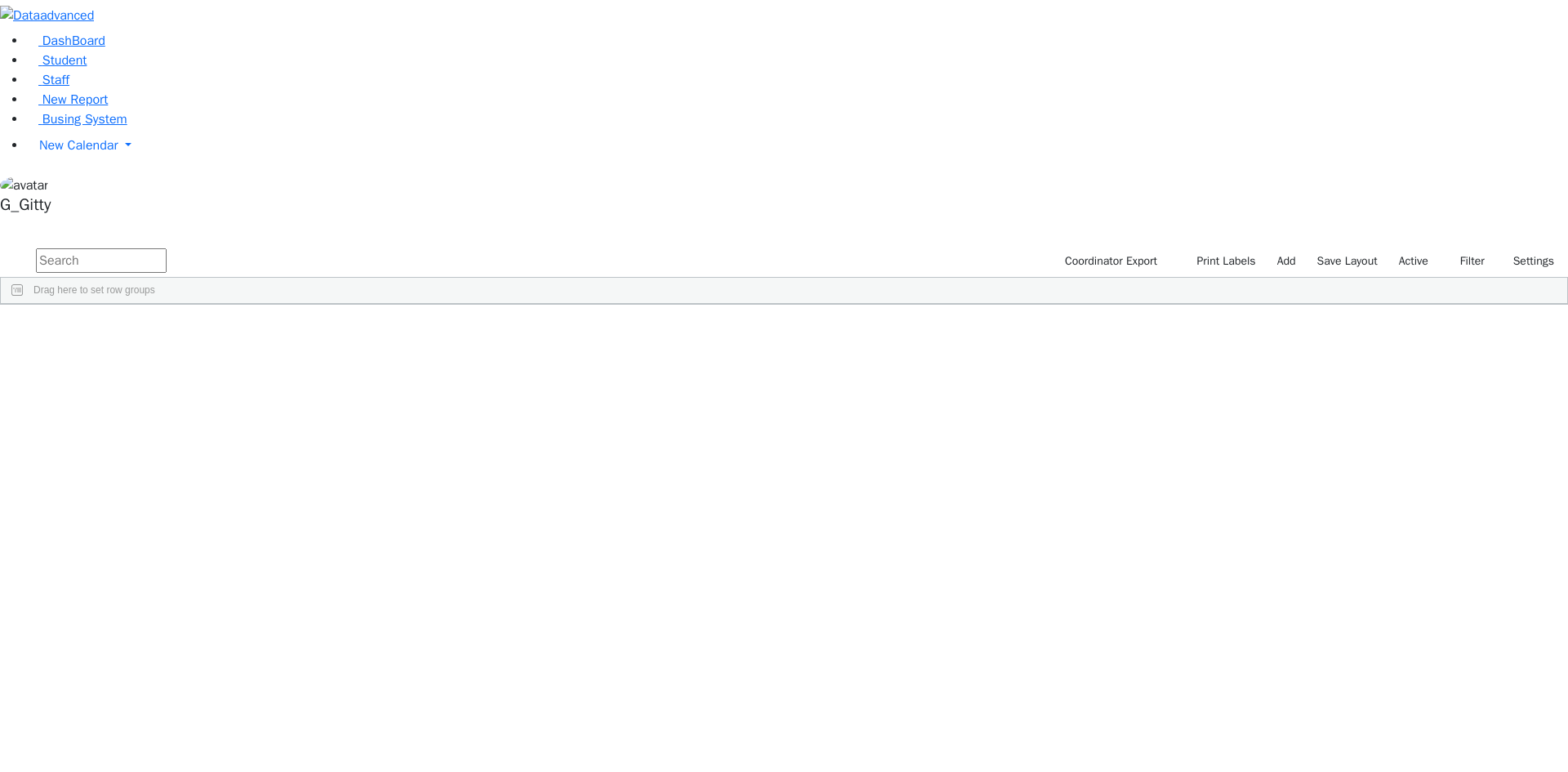 scroll, scrollTop: 0, scrollLeft: 0, axis: both 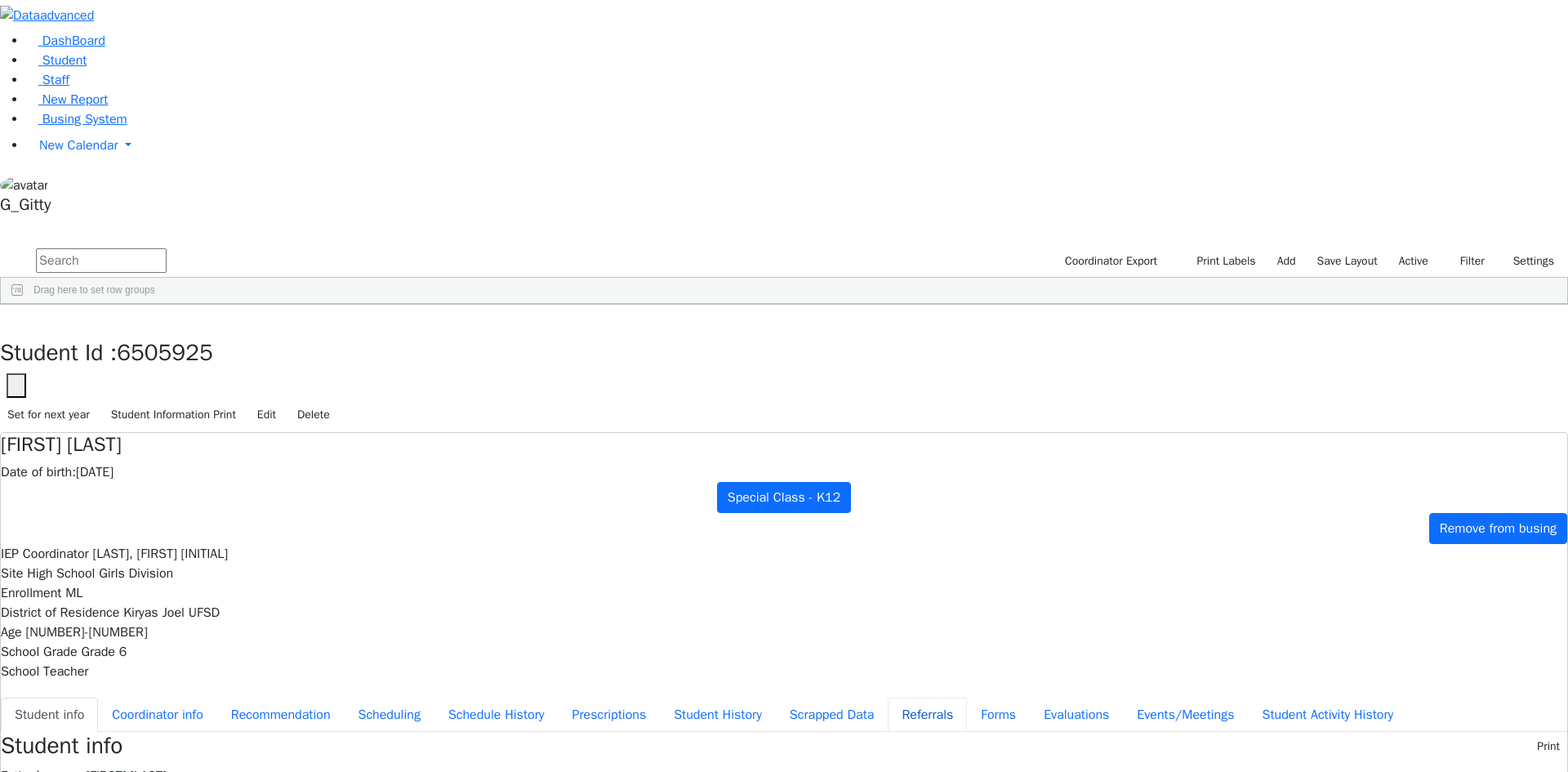 click on "Referrals" at bounding box center [927, 715] 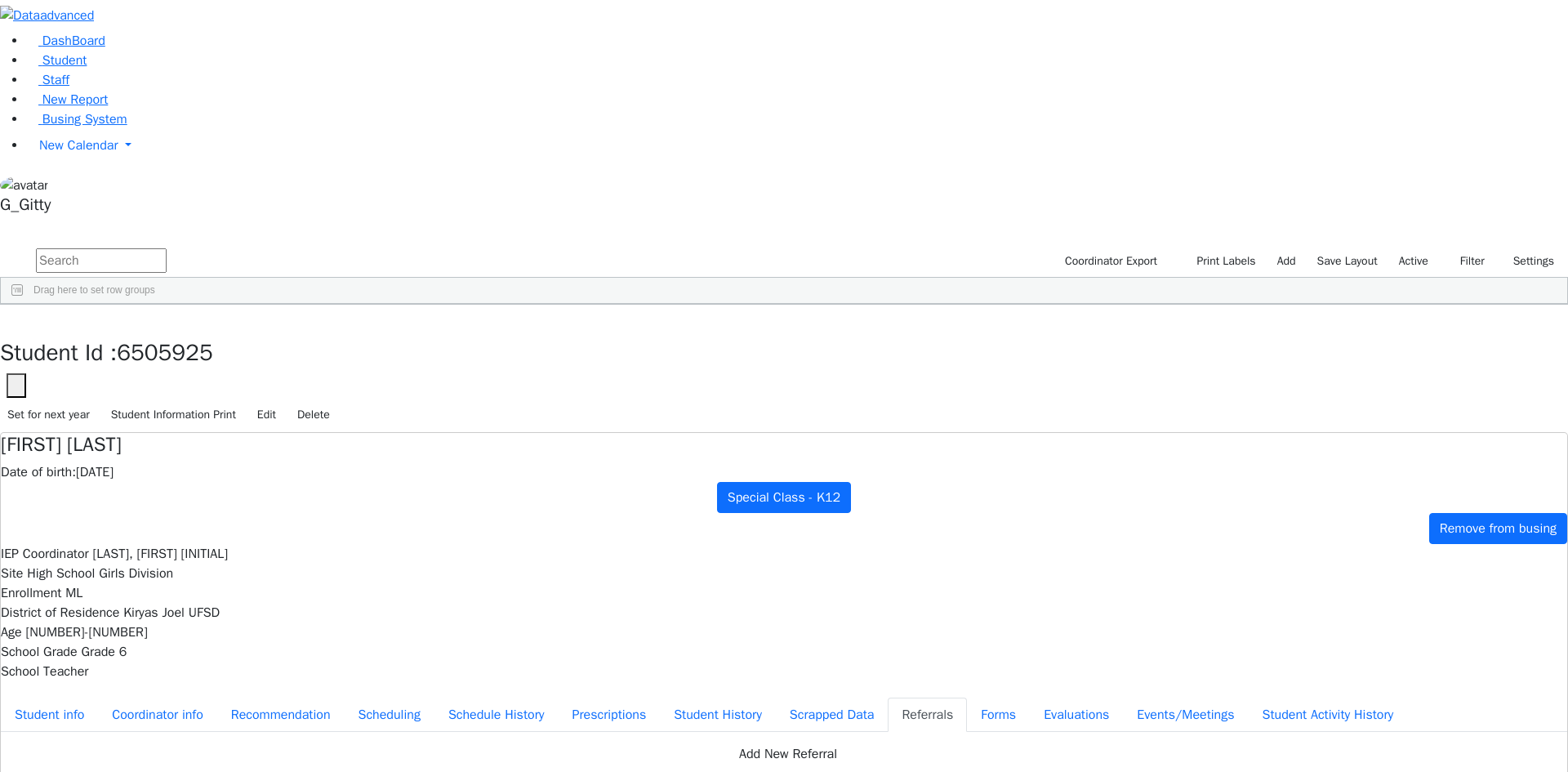 drag, startPoint x: 780, startPoint y: 324, endPoint x: 915, endPoint y: 390, distance: 150.26976 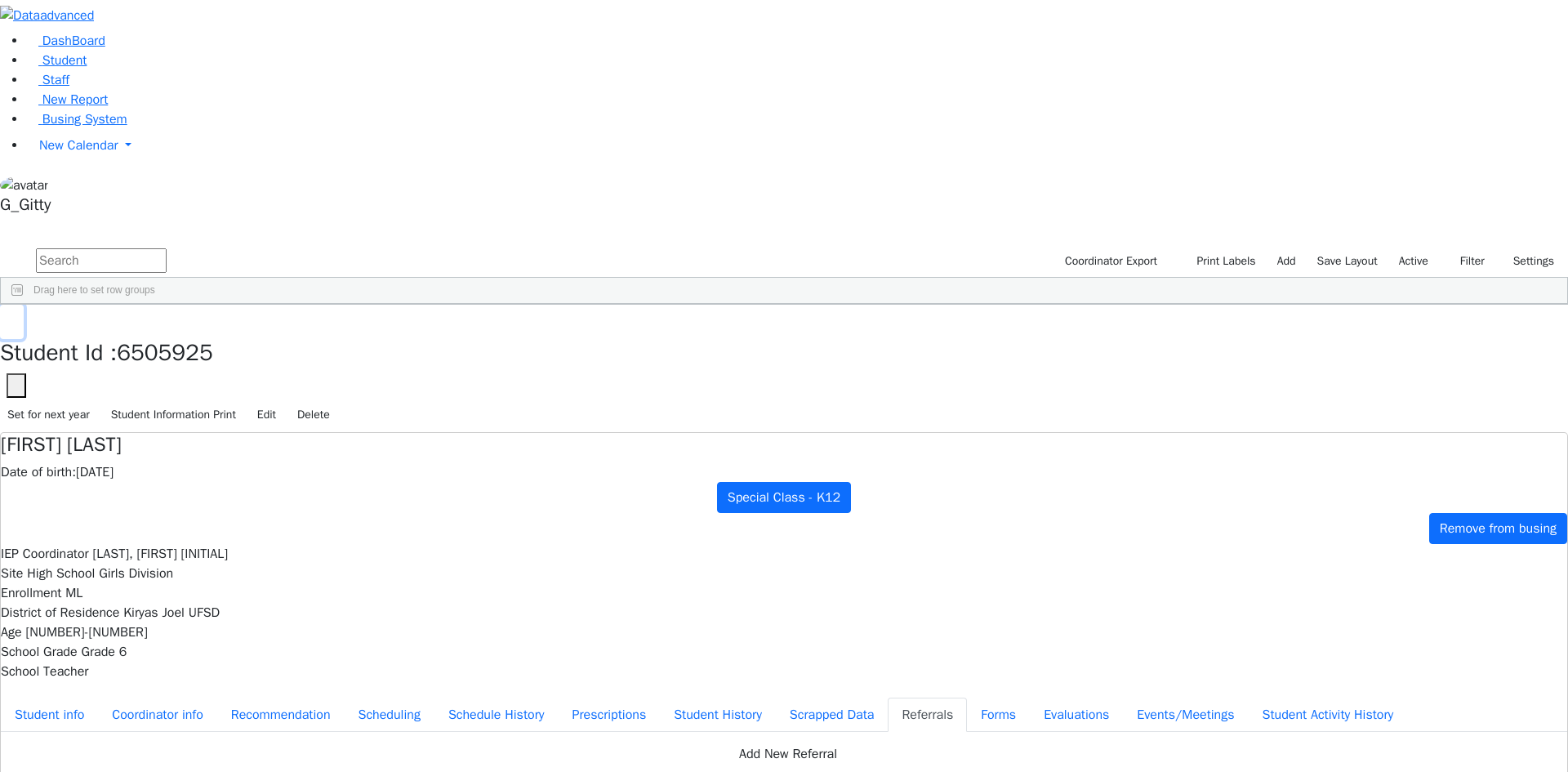 click at bounding box center [11, 322] 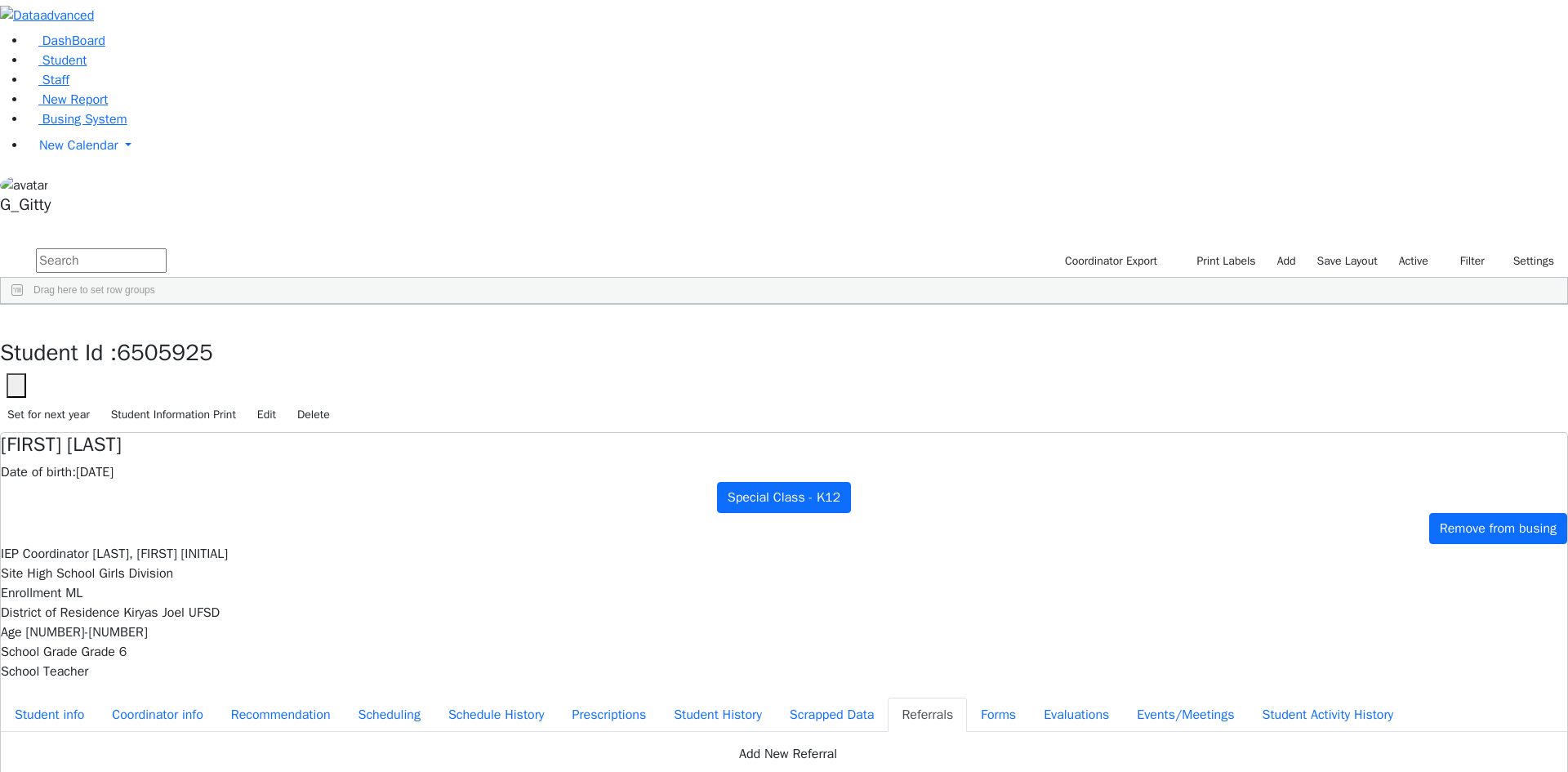 click on "[NAME]" at bounding box center (258, 617) 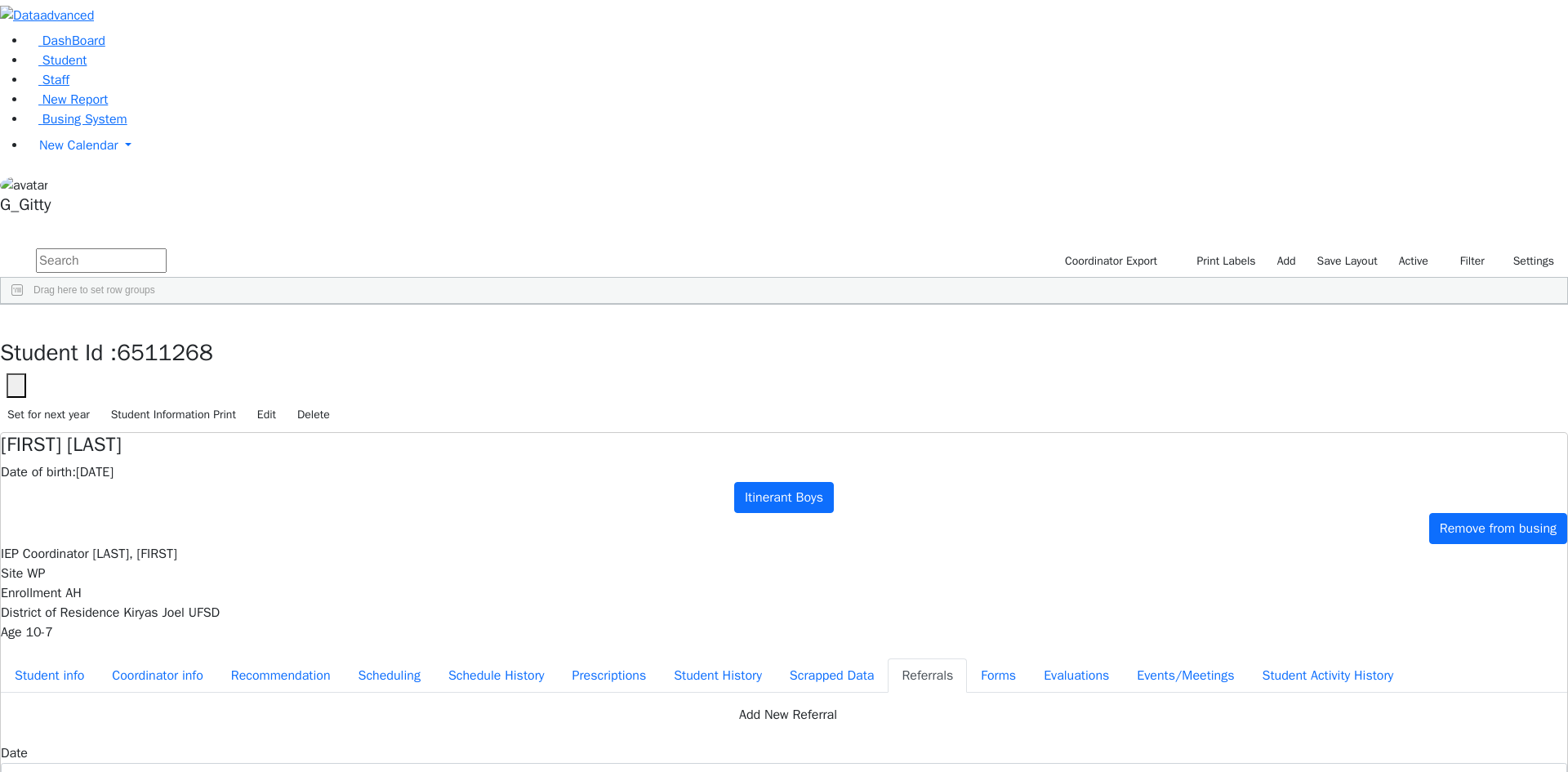 click on "Moshe has an unclear speech and stutter." at bounding box center [586, 1595] 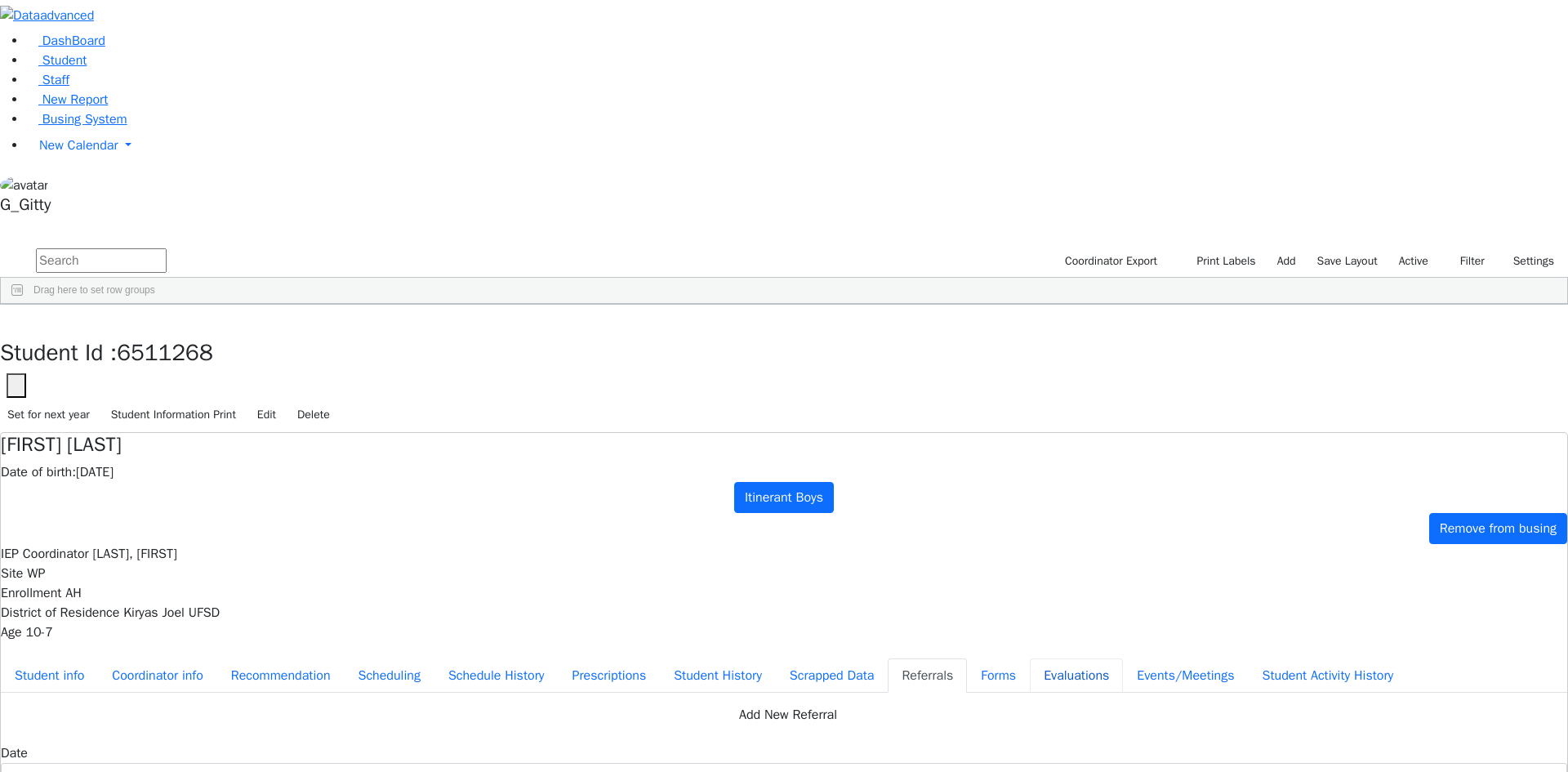 click on "Evaluations" at bounding box center (1076, 676) 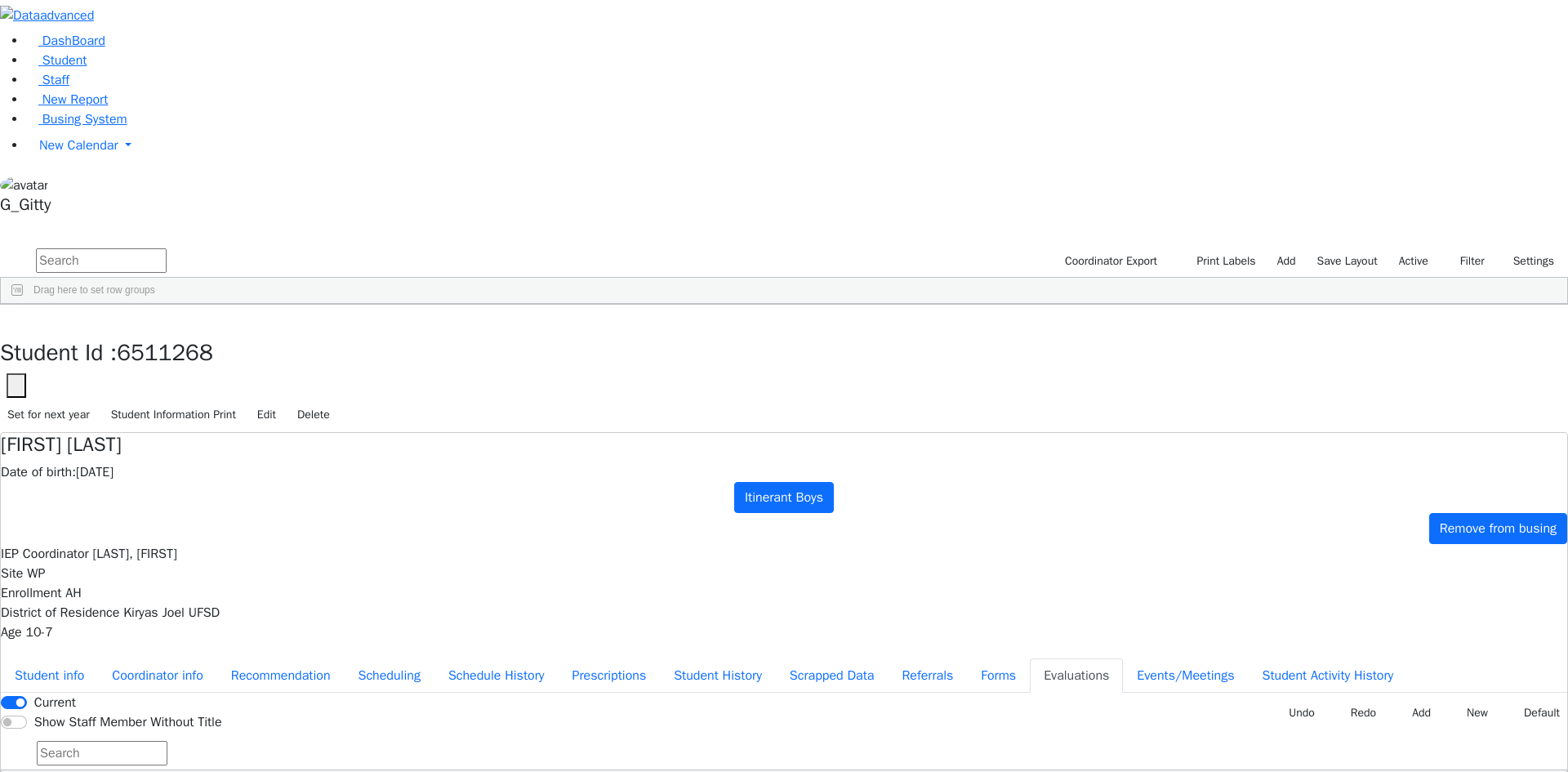 drag, startPoint x: 741, startPoint y: 542, endPoint x: 616, endPoint y: 542, distance: 125 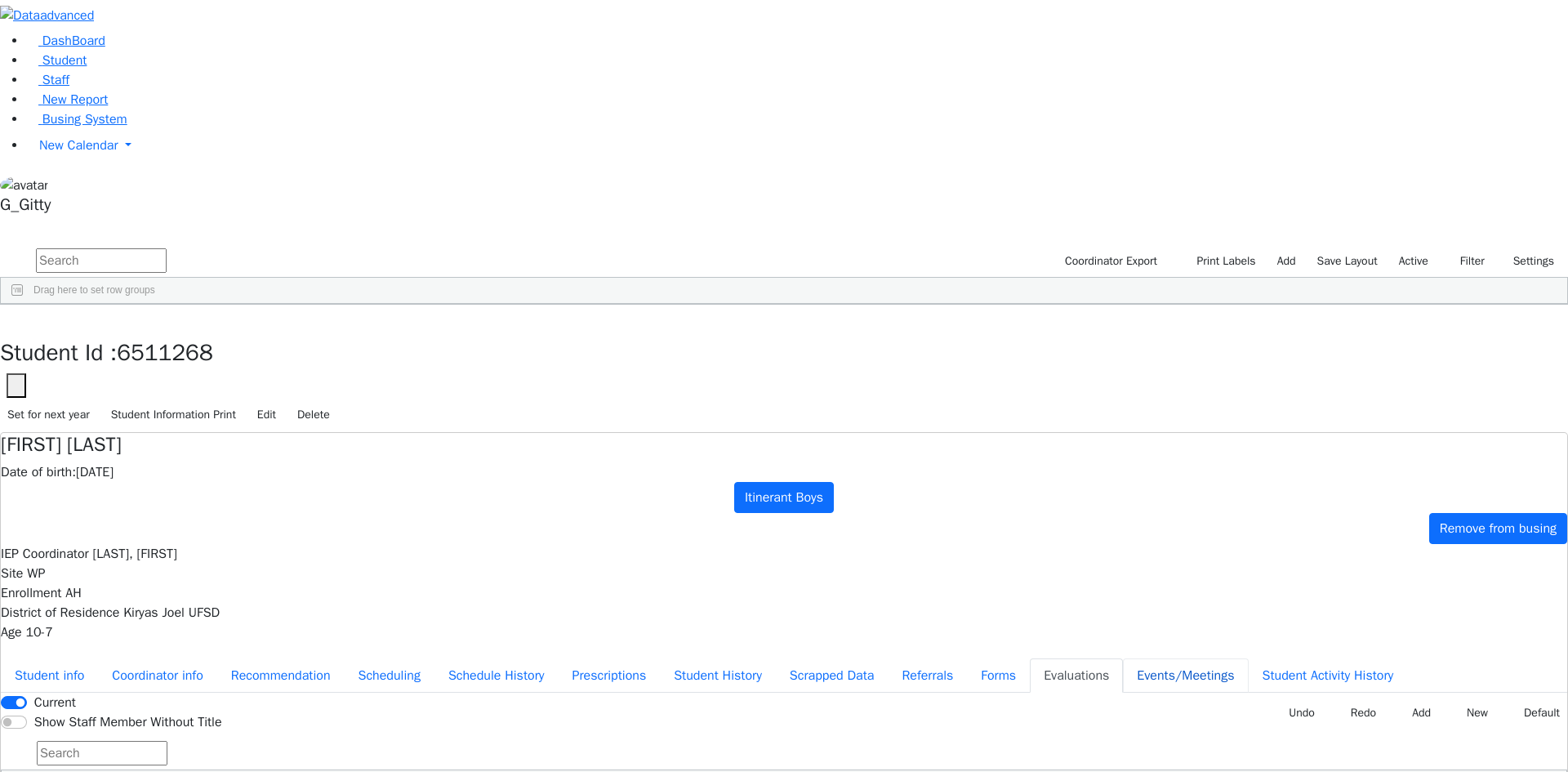 click on "Events/Meetings" at bounding box center (1185, 676) 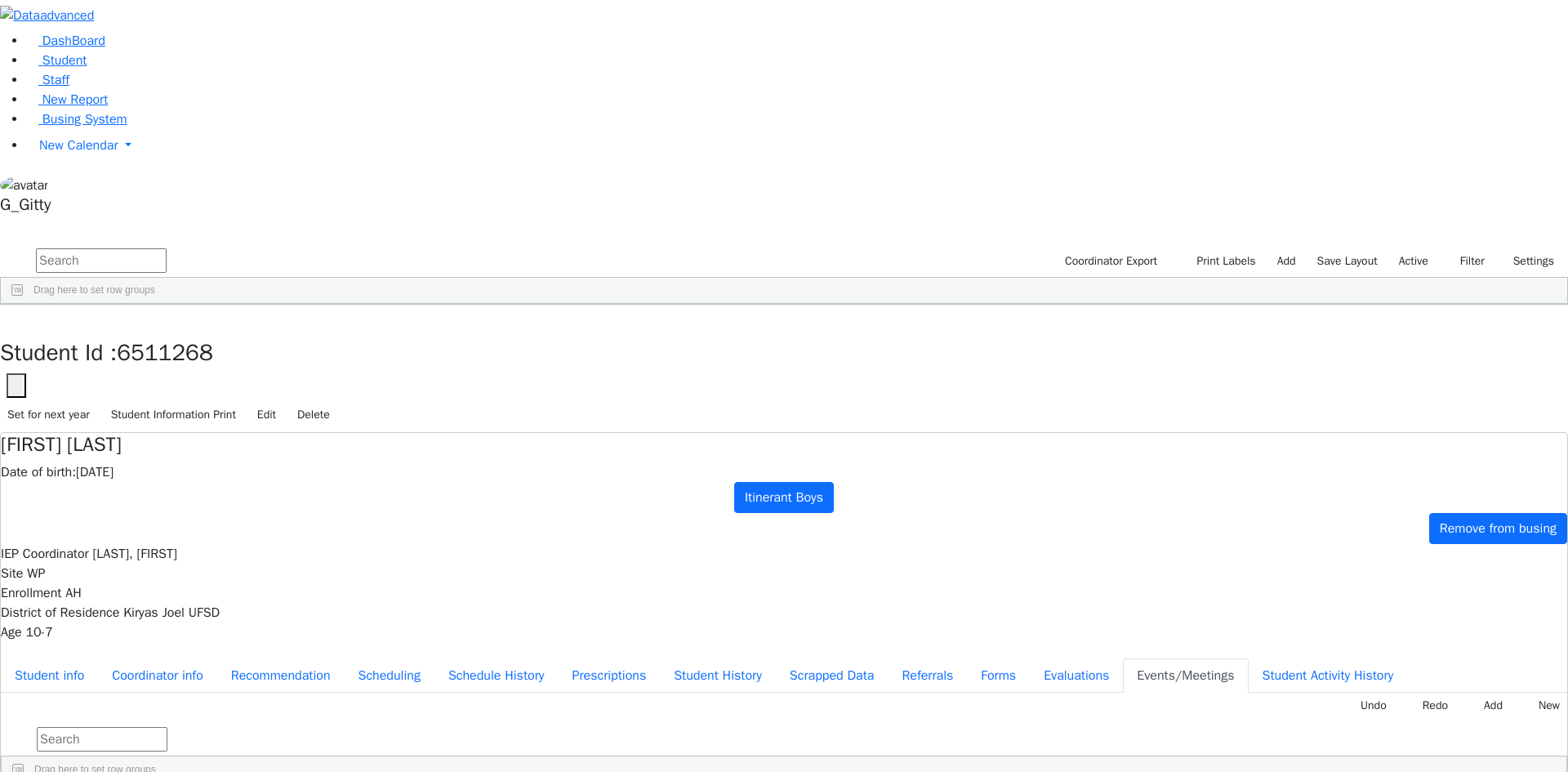 click on "01/09/2025 09:45 AM Initial Referral CSE Conference Room  Shoshana Nimchinsky" at bounding box center [764, 821] 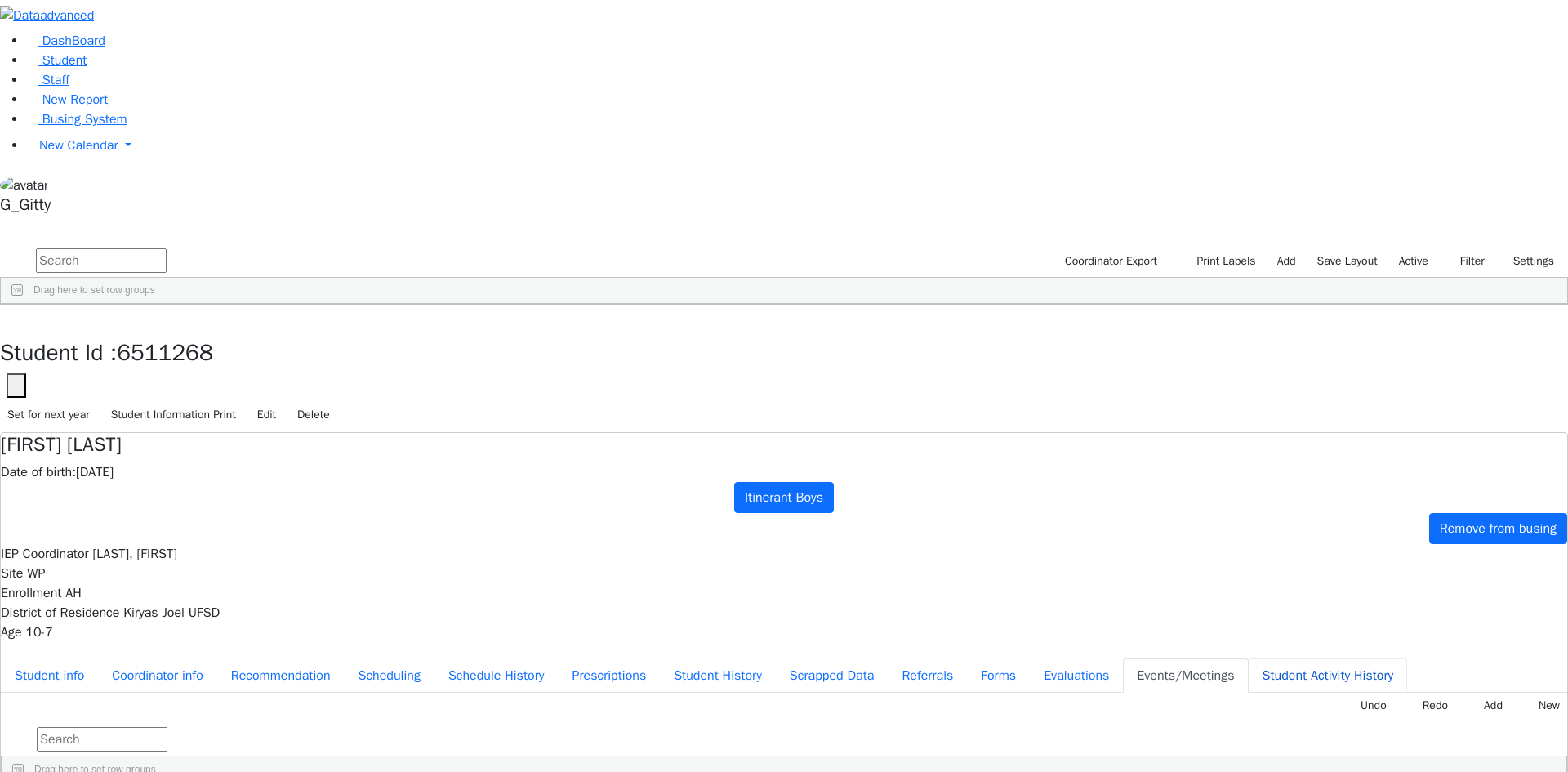 click on "Student Activity History" at bounding box center [1328, 676] 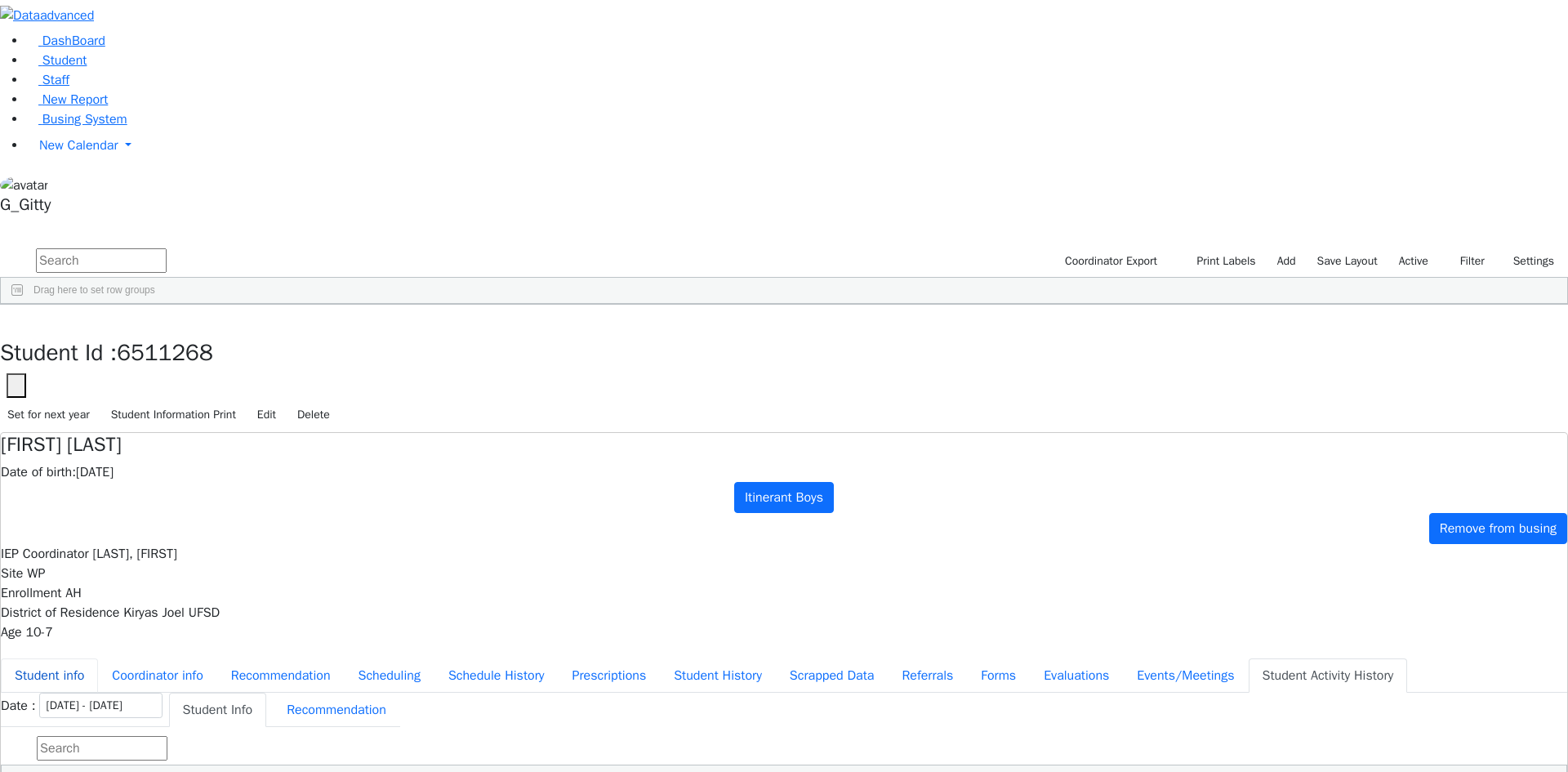 click on "Student info" at bounding box center (49, 676) 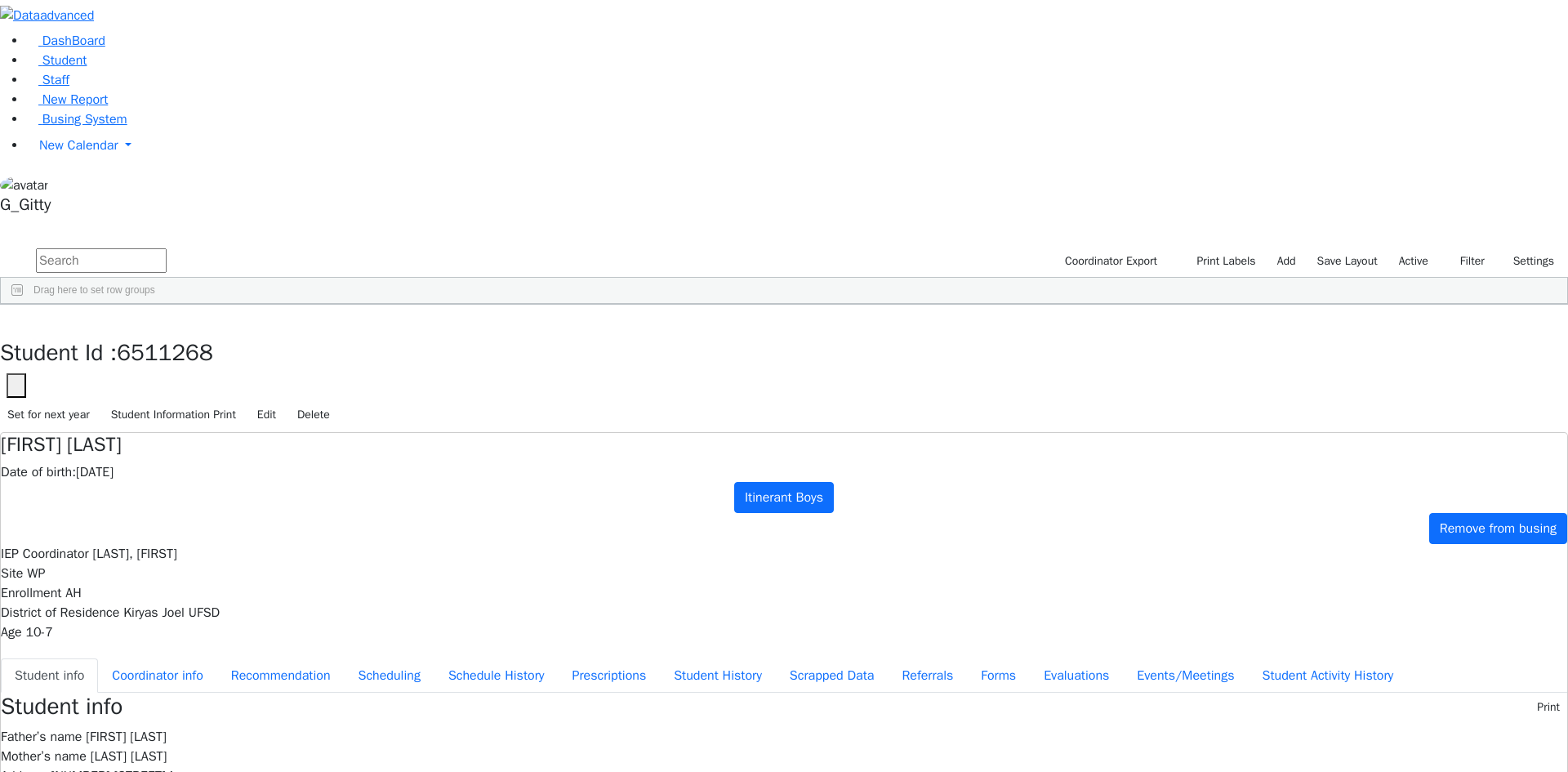 drag, startPoint x: 474, startPoint y: 182, endPoint x: 741, endPoint y: 585, distance: 483.42321 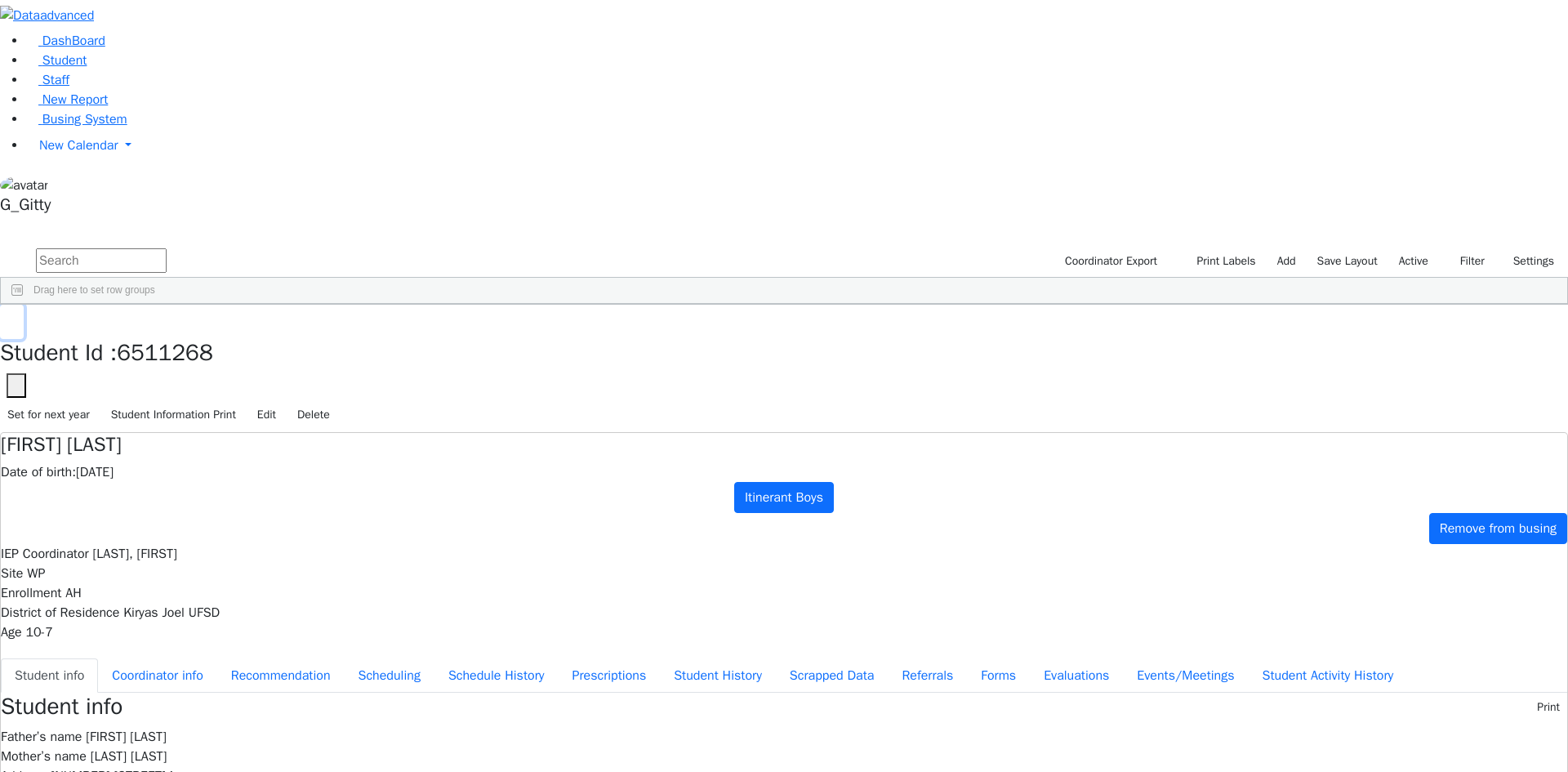click at bounding box center (11, 322) 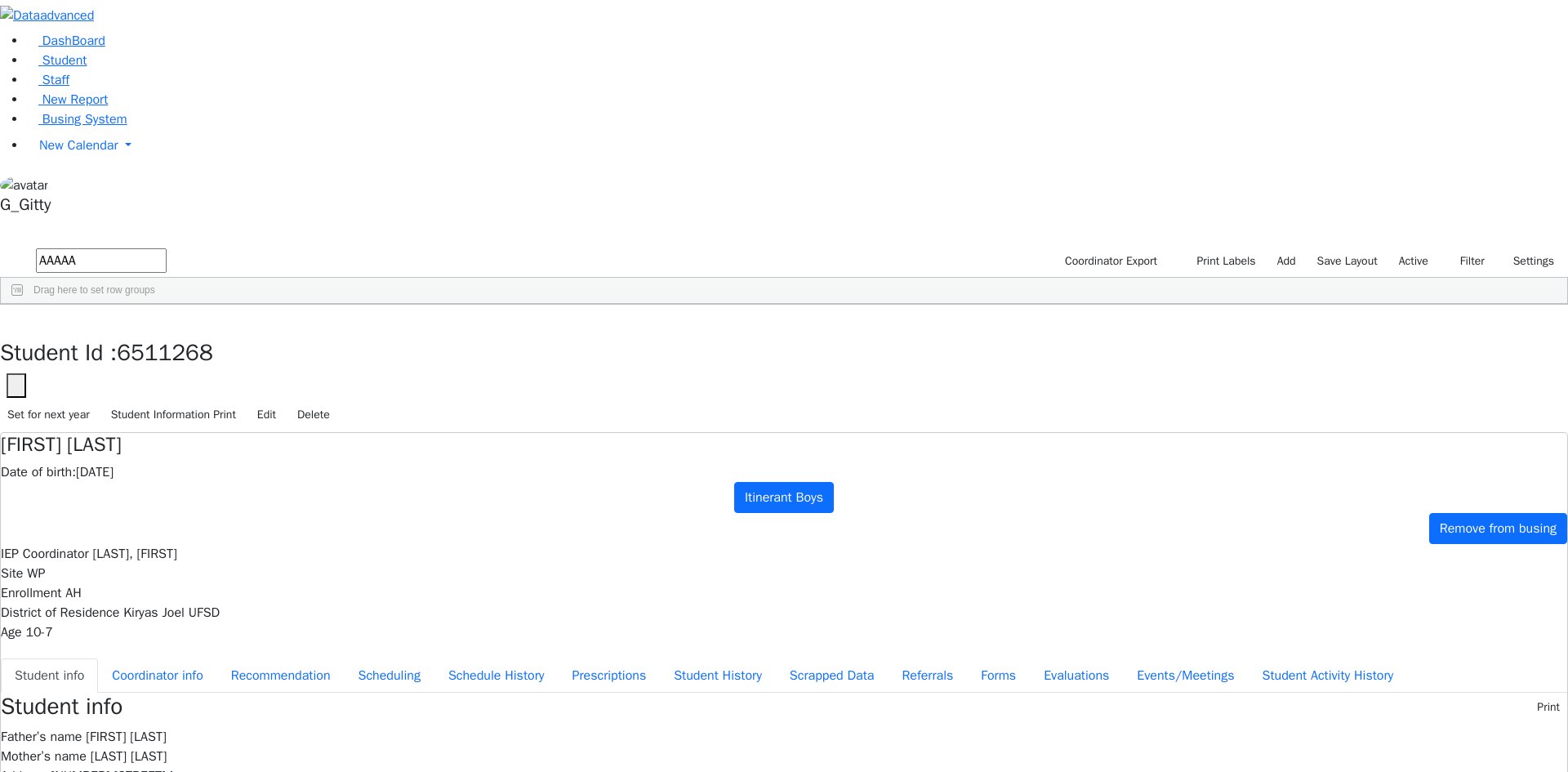 click on "AAAAA" at bounding box center [101, 261] 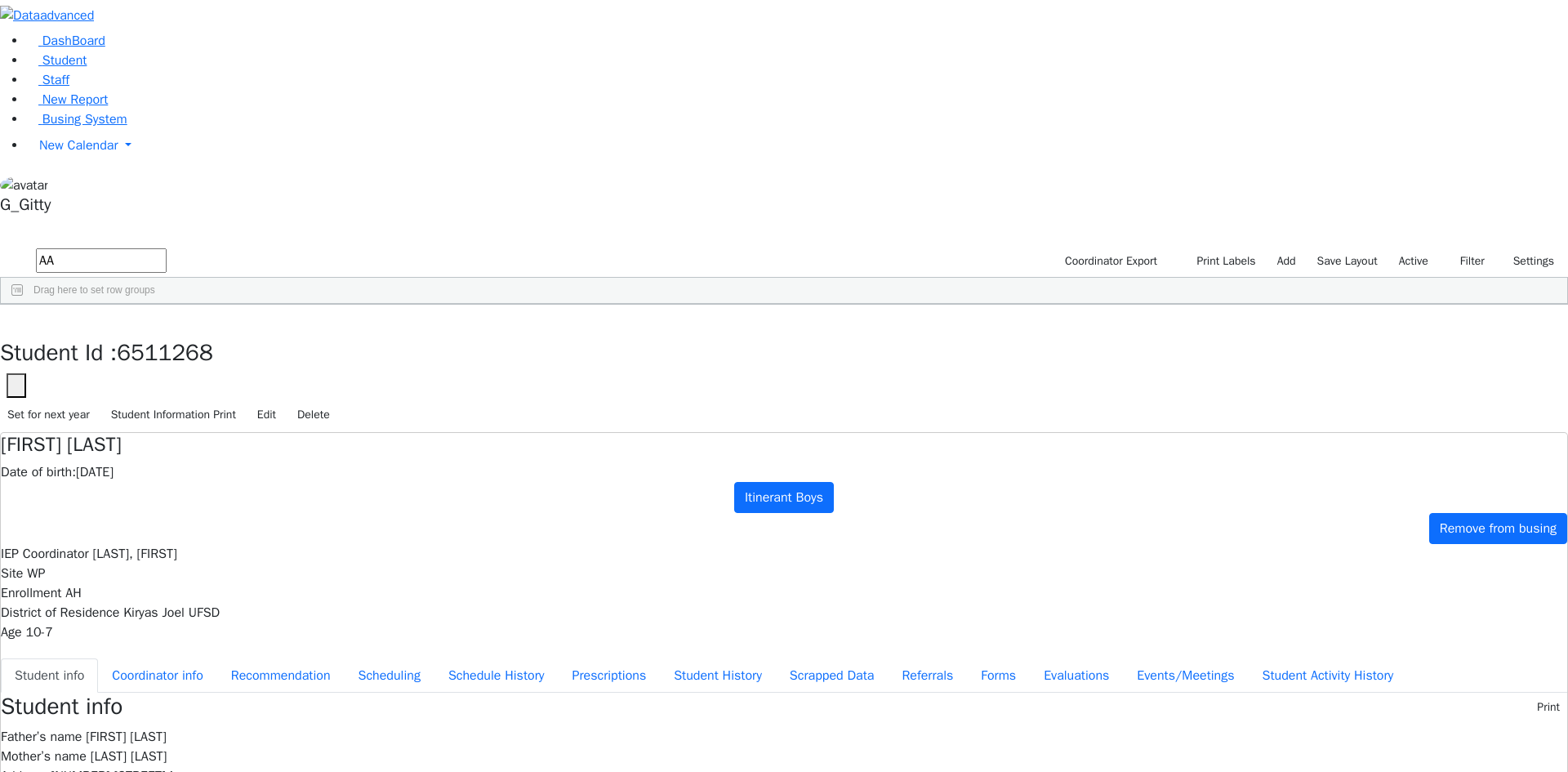 type on "A" 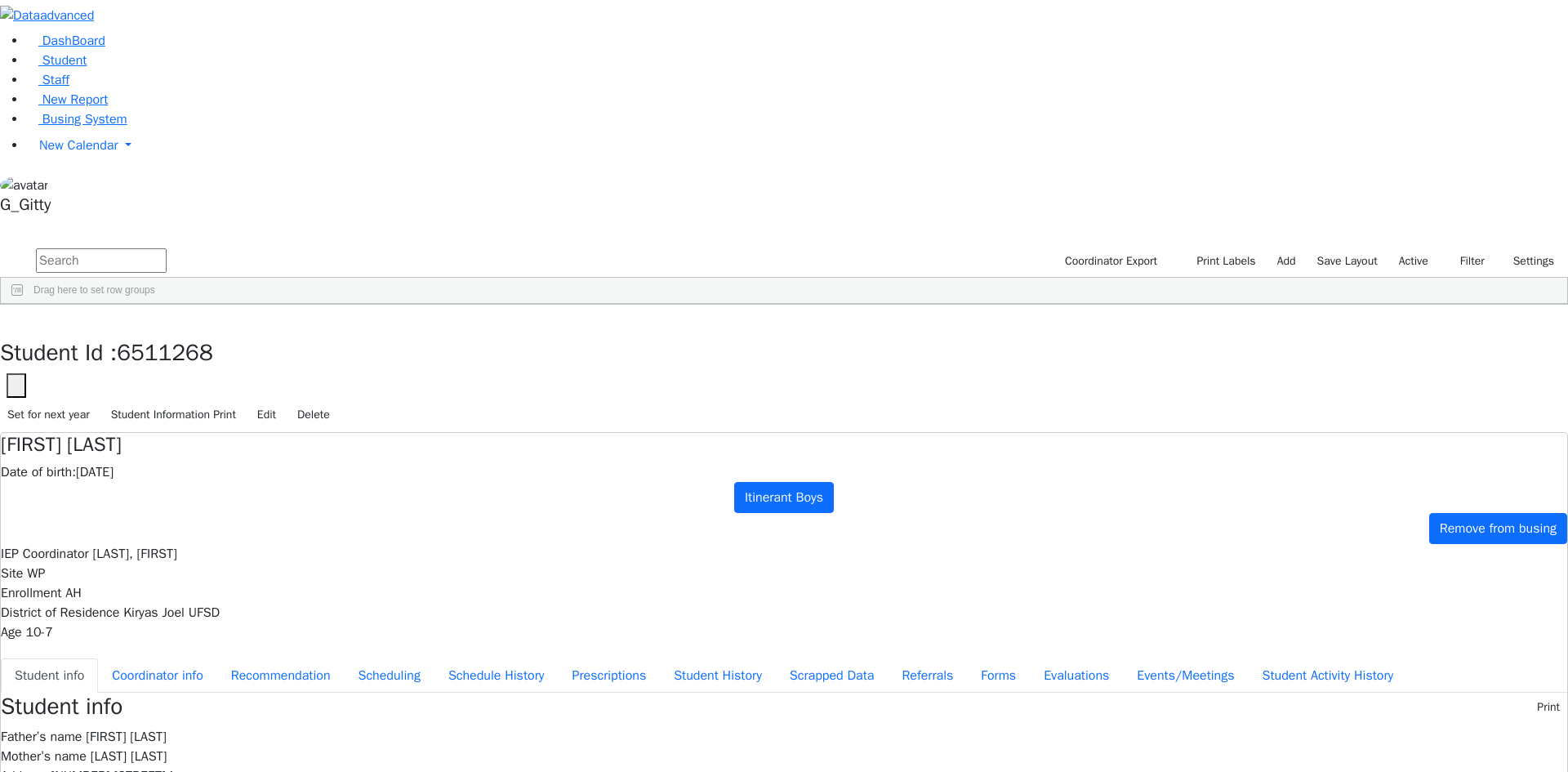 click at bounding box center (101, 261) 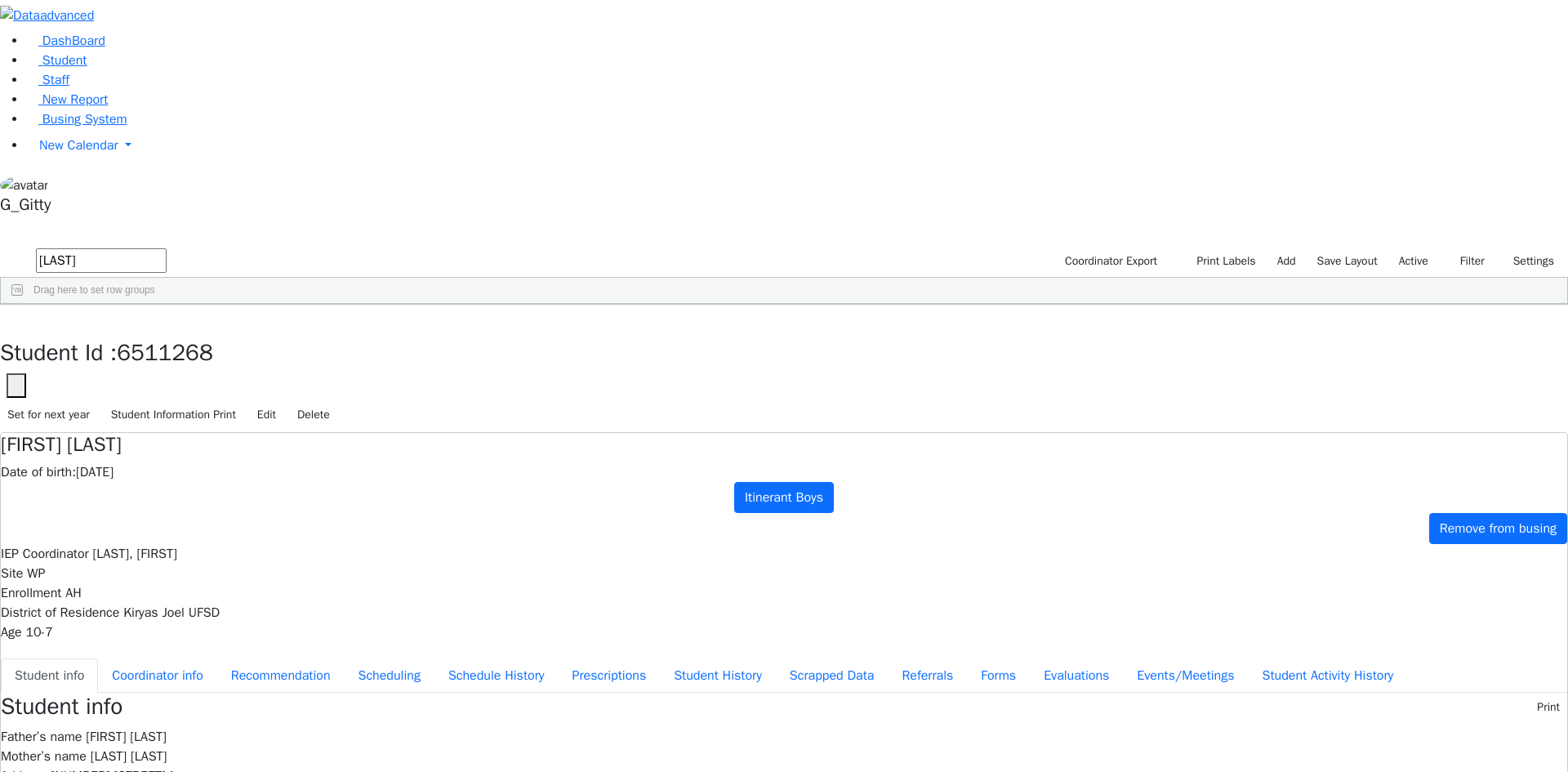 type on "blum" 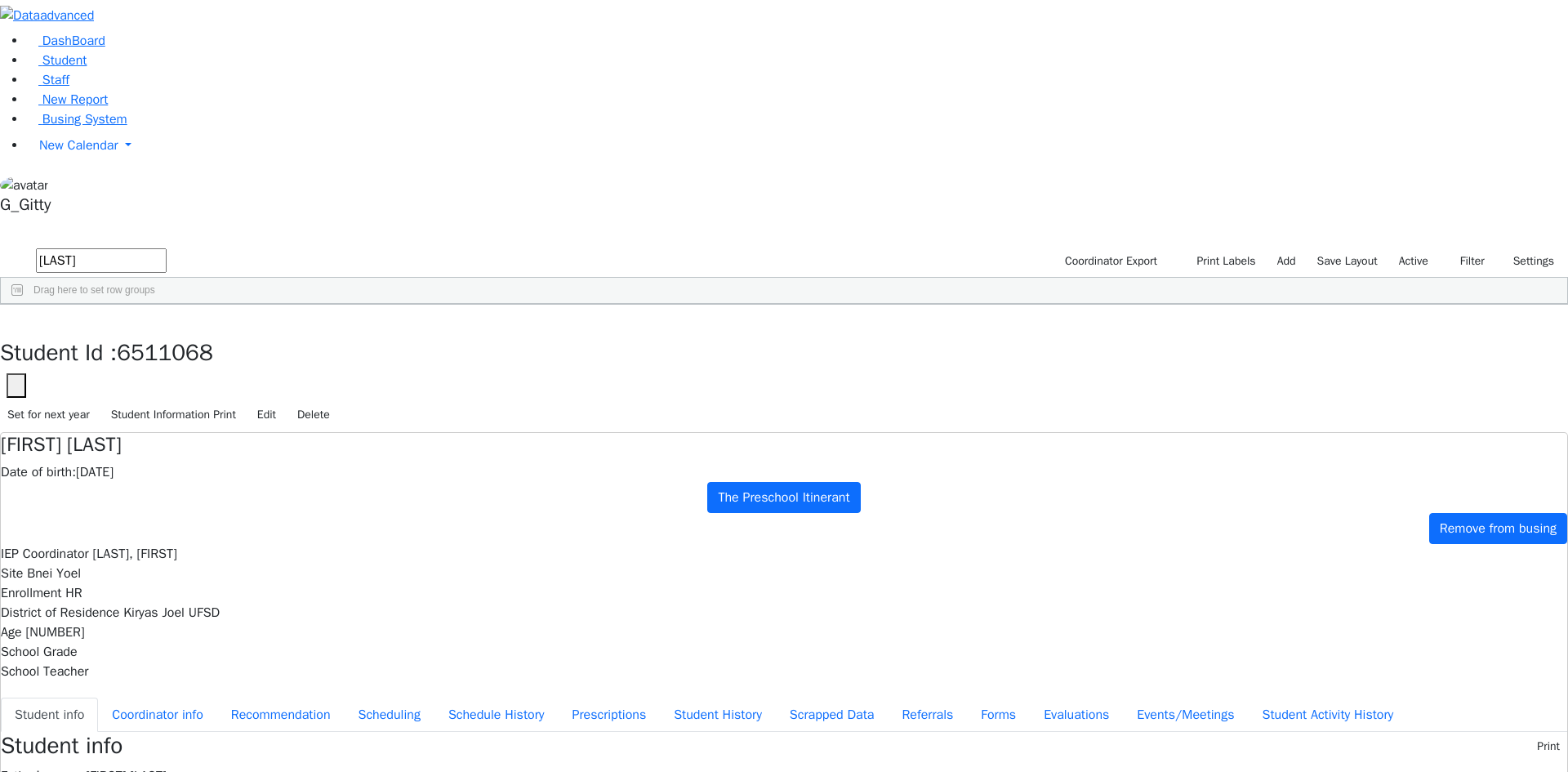click on "Shmiel Blum
Date of birth:  10/22/2020
The Preschool Itinerant
Remove from busing
IEP Coordinator
Bleier, Susan
Site
Bnei Yoel
Enrollment
HR
District of Residence
Kiryas Joel UFSD
Age
4-9
School Grade
School Teacher
Student info
Coordinator info
Recommendation Forms H" at bounding box center [784, 925] 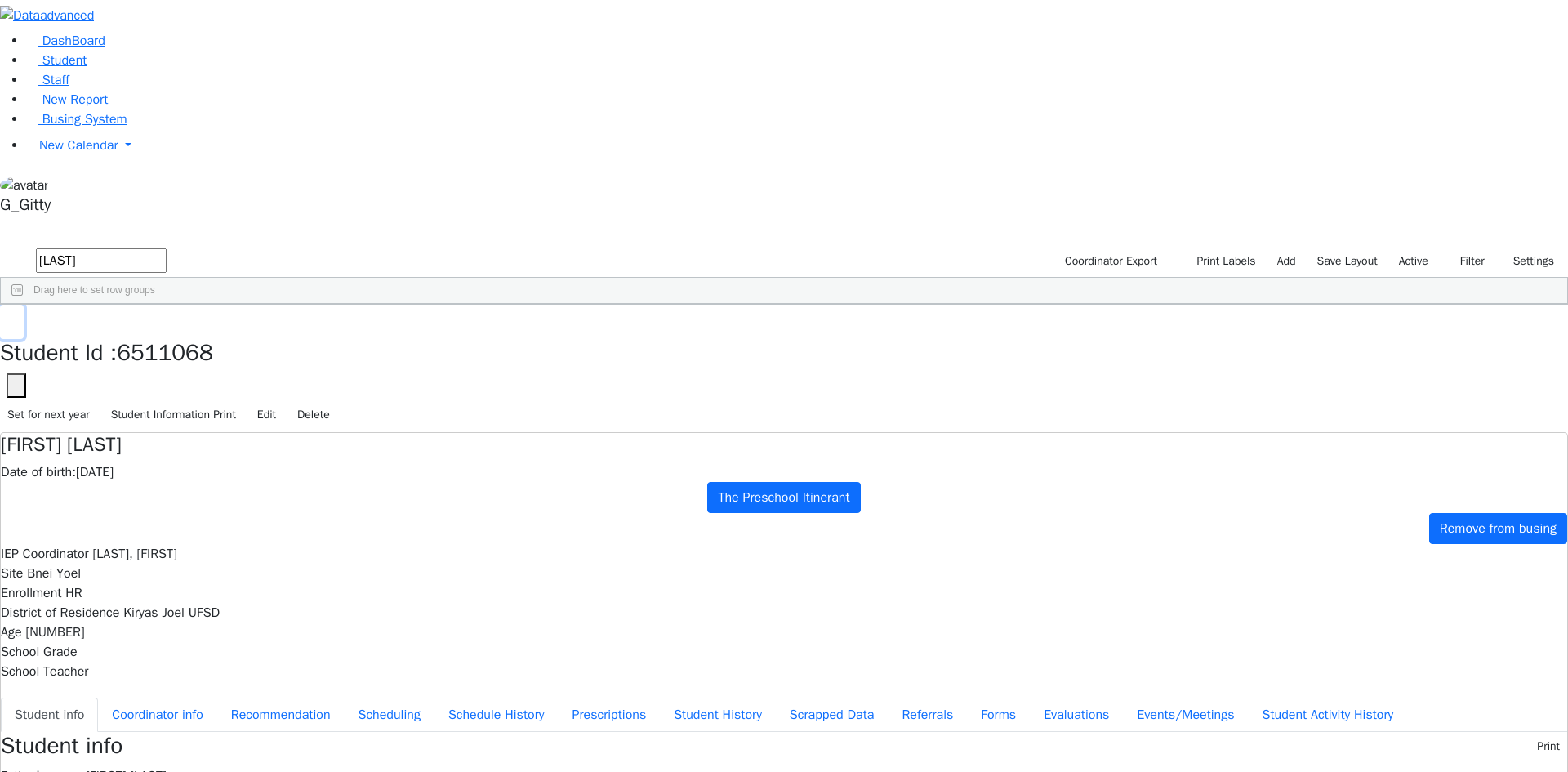 click 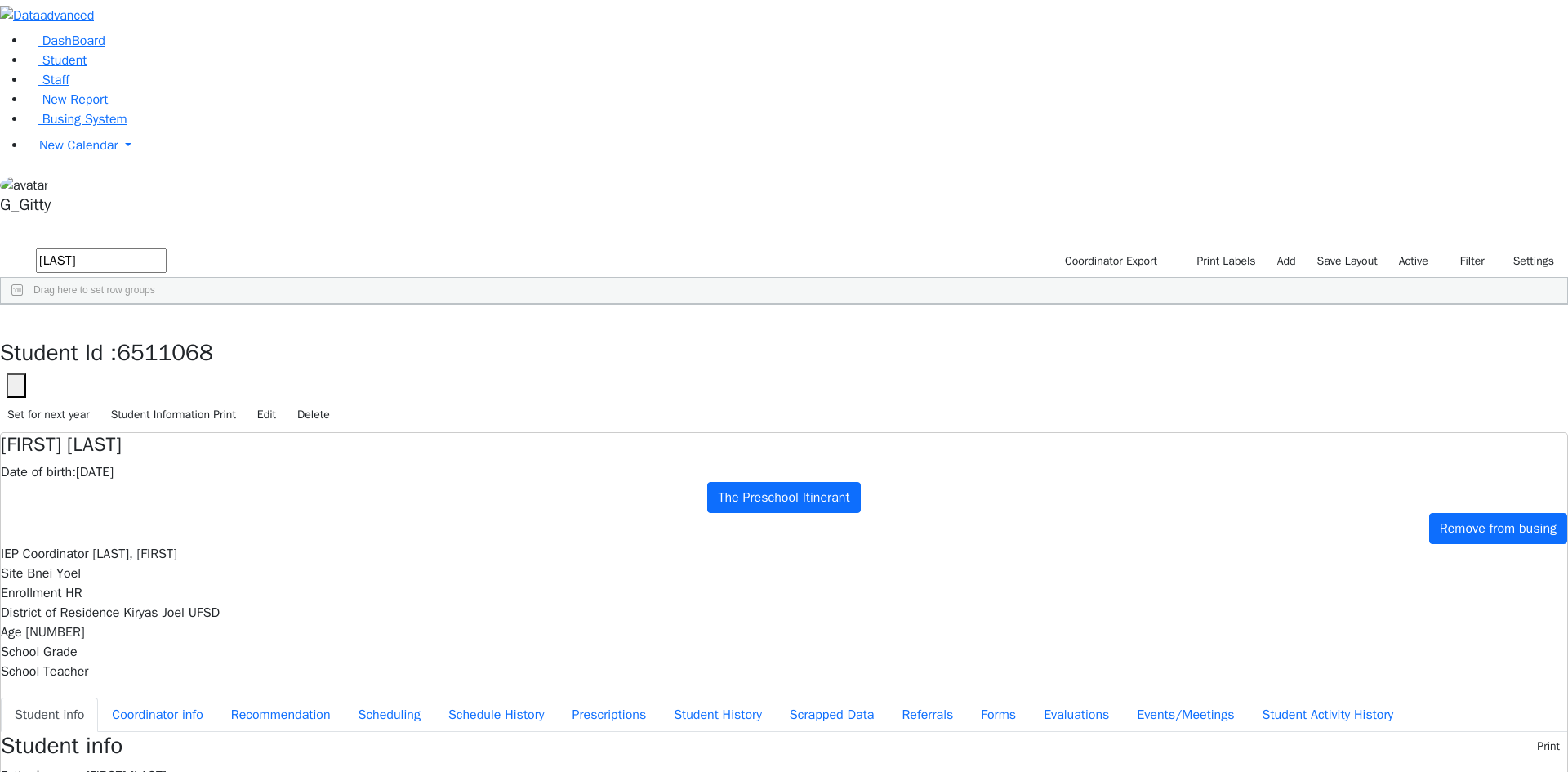 click on "Blum" at bounding box center (157, 365) 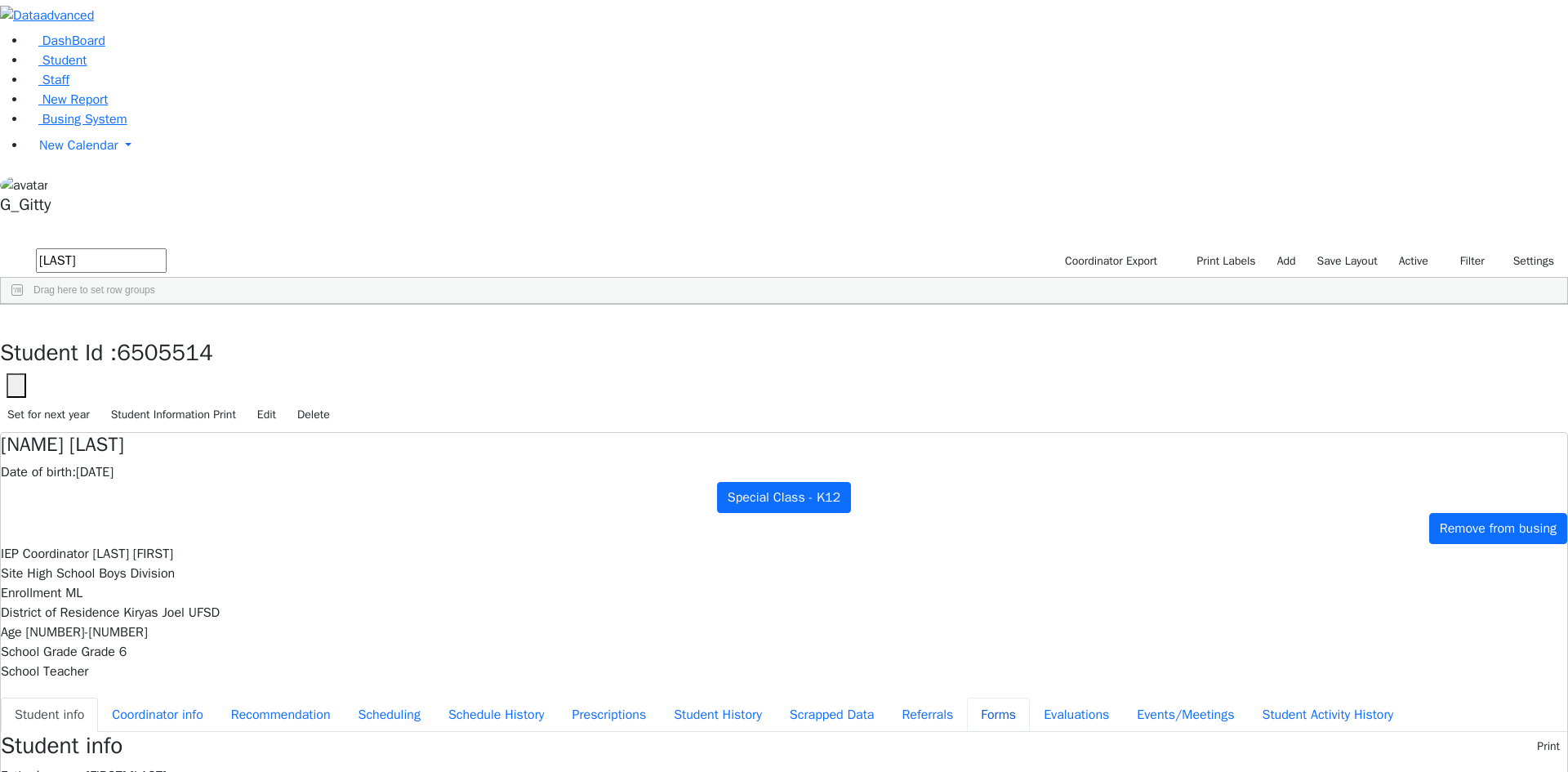 click on "Forms" at bounding box center [998, 715] 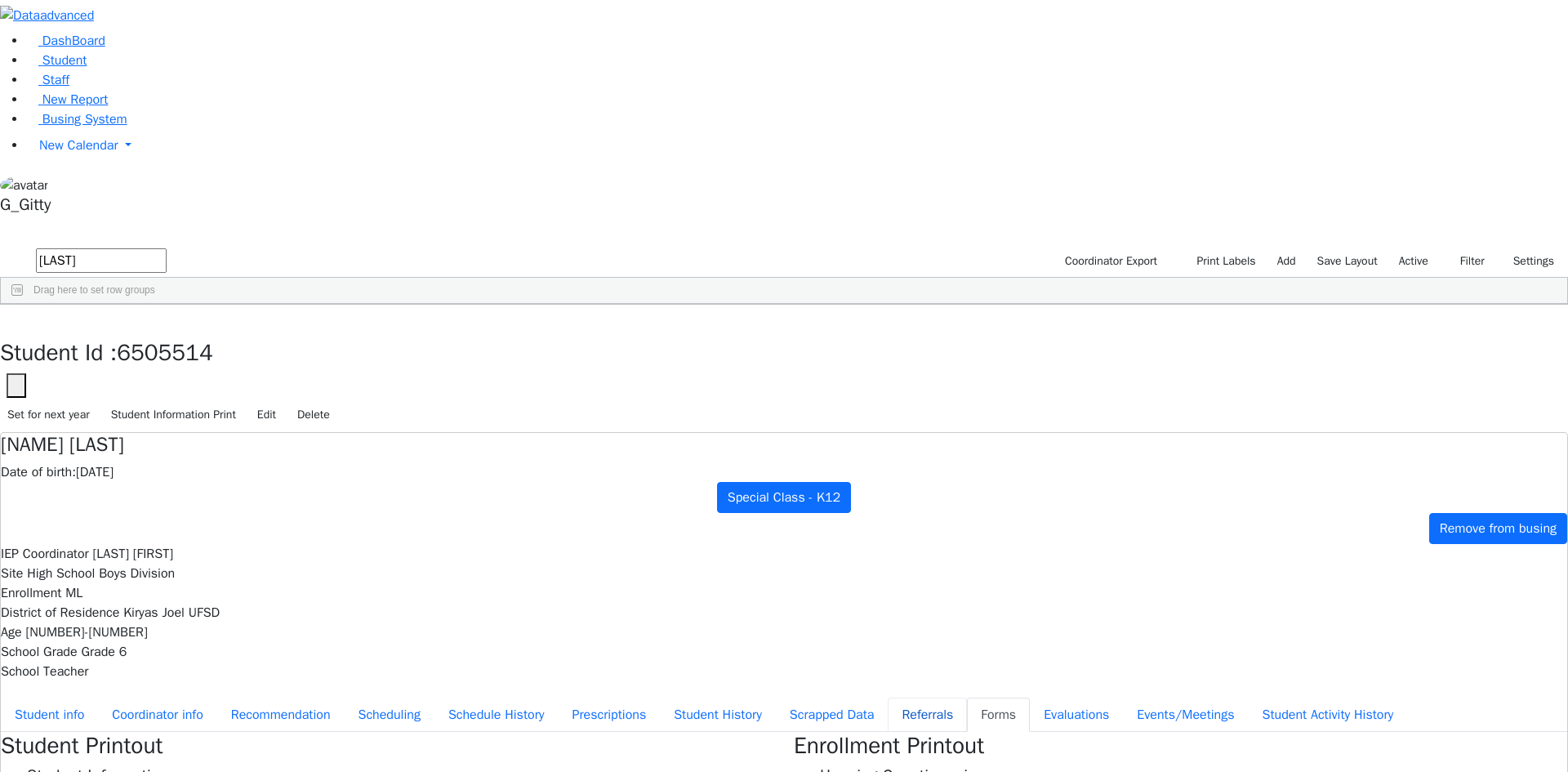 click on "Referrals" at bounding box center [927, 715] 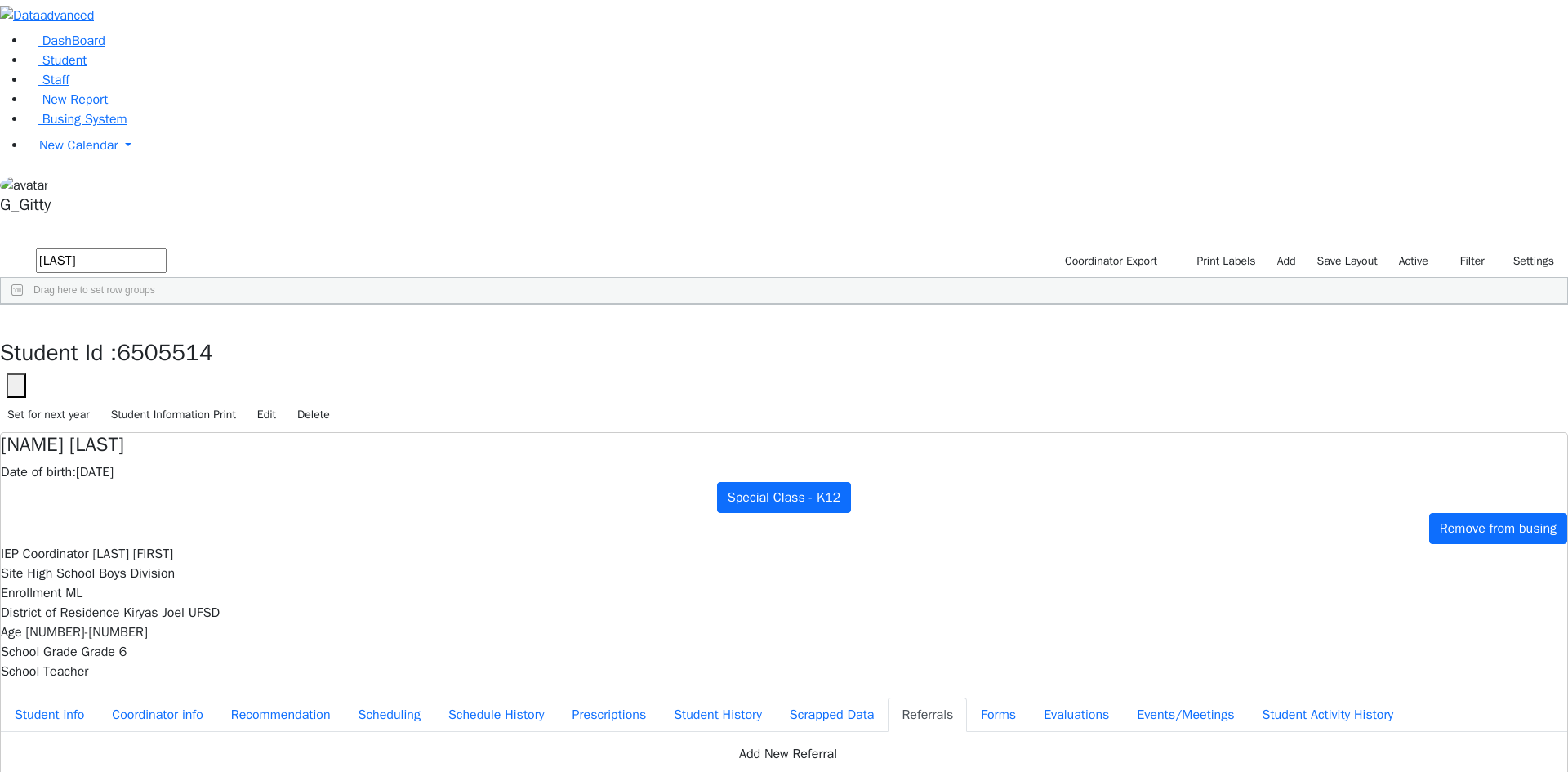 scroll, scrollTop: 29, scrollLeft: 0, axis: vertical 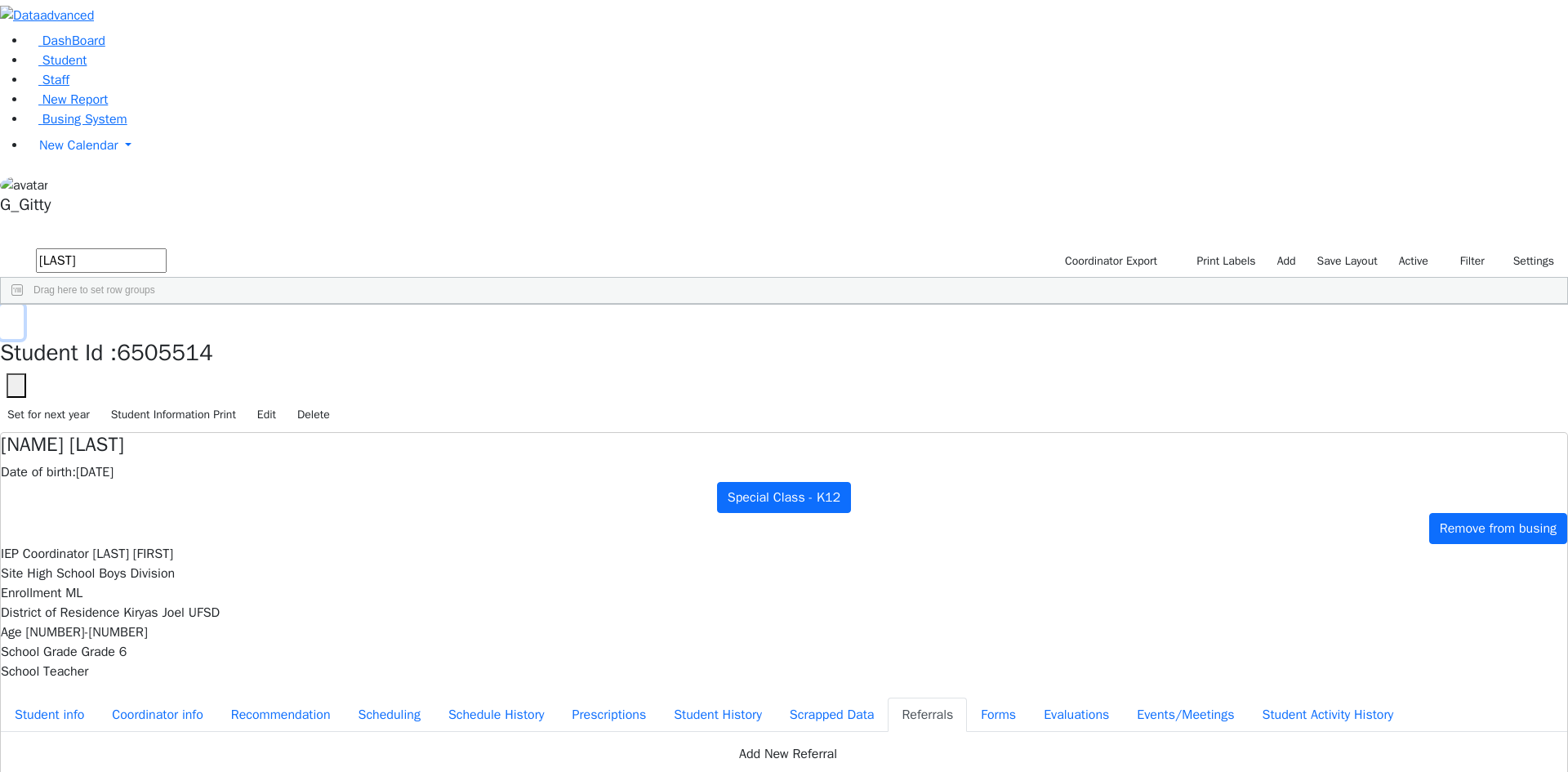 click at bounding box center (11, 322) 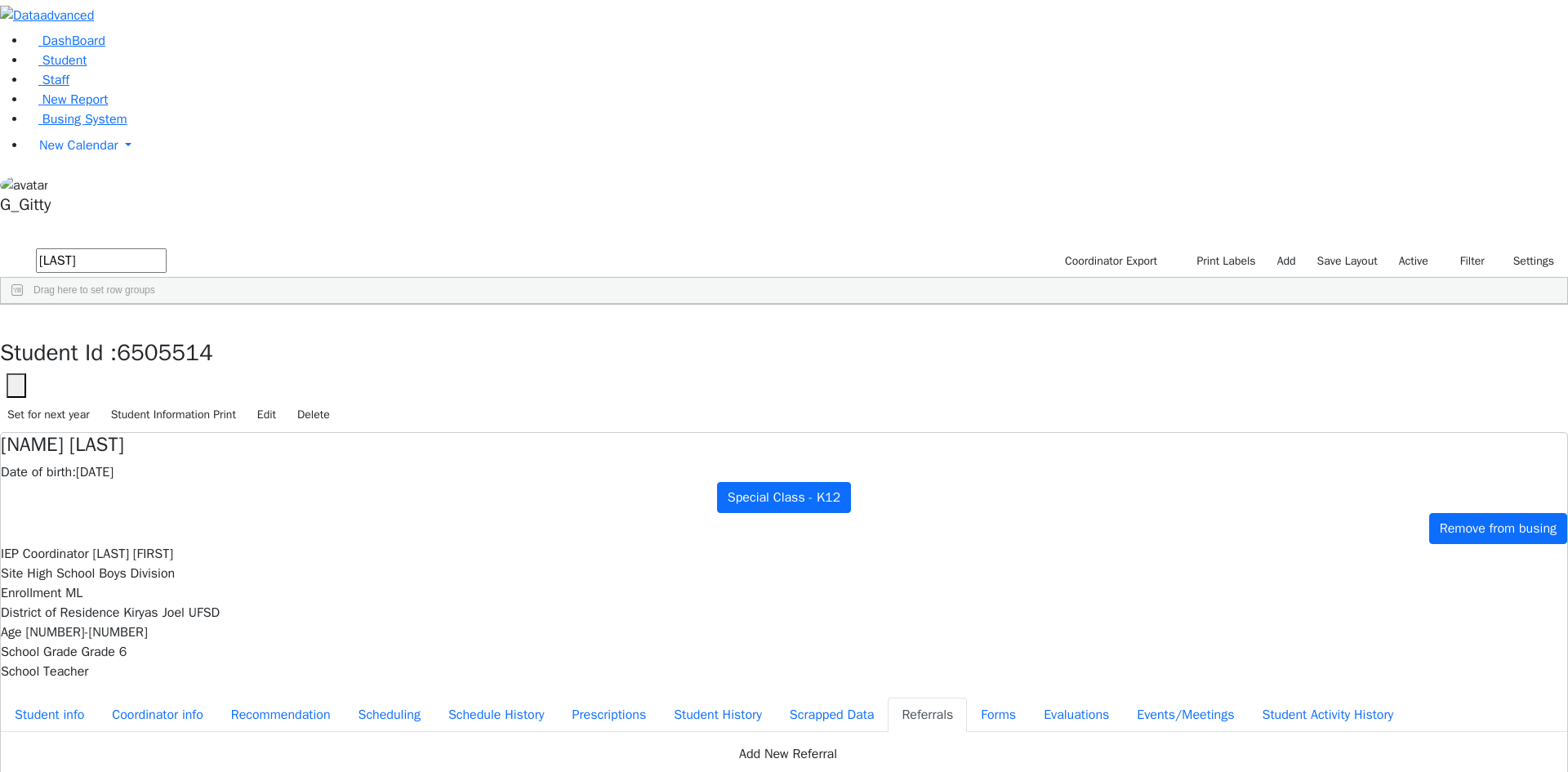 click on "6506829 Polchak Chaim 02/02/2013 Kramer Bluma ML Special Class - K12 Kiryas Joel UFSD Elementary Division 0 0 6506328 Silberman Simcha 11/05/2012 Kramer Bluma ML Special Class - K12 Kiryas Joel UFSD Elementary Division 0 0 6505922 Tyrnauer Shia 02/18/2012 Kramer Bluma ML Special Class - K12 Kiryas Joel UFSD High School Boys Division 0 2 6511088 Weber Shloimy 12/26/2013 Kramer Bluma ML Special Class - K12 Suffern  Elementary Division 0 0 6511212 Blum Cheskel 08/12/2021 Unknown PW The Preschool Itinerant Kiryas Joel UFSD Vayoel Moshe 0 0 6505514 Blum Rafael 05/06/2011 Weber Moshe ML Special Class - K12 Kiryas Joel UFSD High School Boys Division 0 0 6505555 Blum Shia 12/06/2011 Schmutter, Michoel ML Special Class - K12 Kiryas Joel UFSD High School Boys Division 0 0 6511068 Blum Shmiel 10/22/2020 Bleier, Susan HR The Preschool Itinerant Kiryas Joel UFSD Bnei Yoel 0 0" at bounding box center (775, 422) 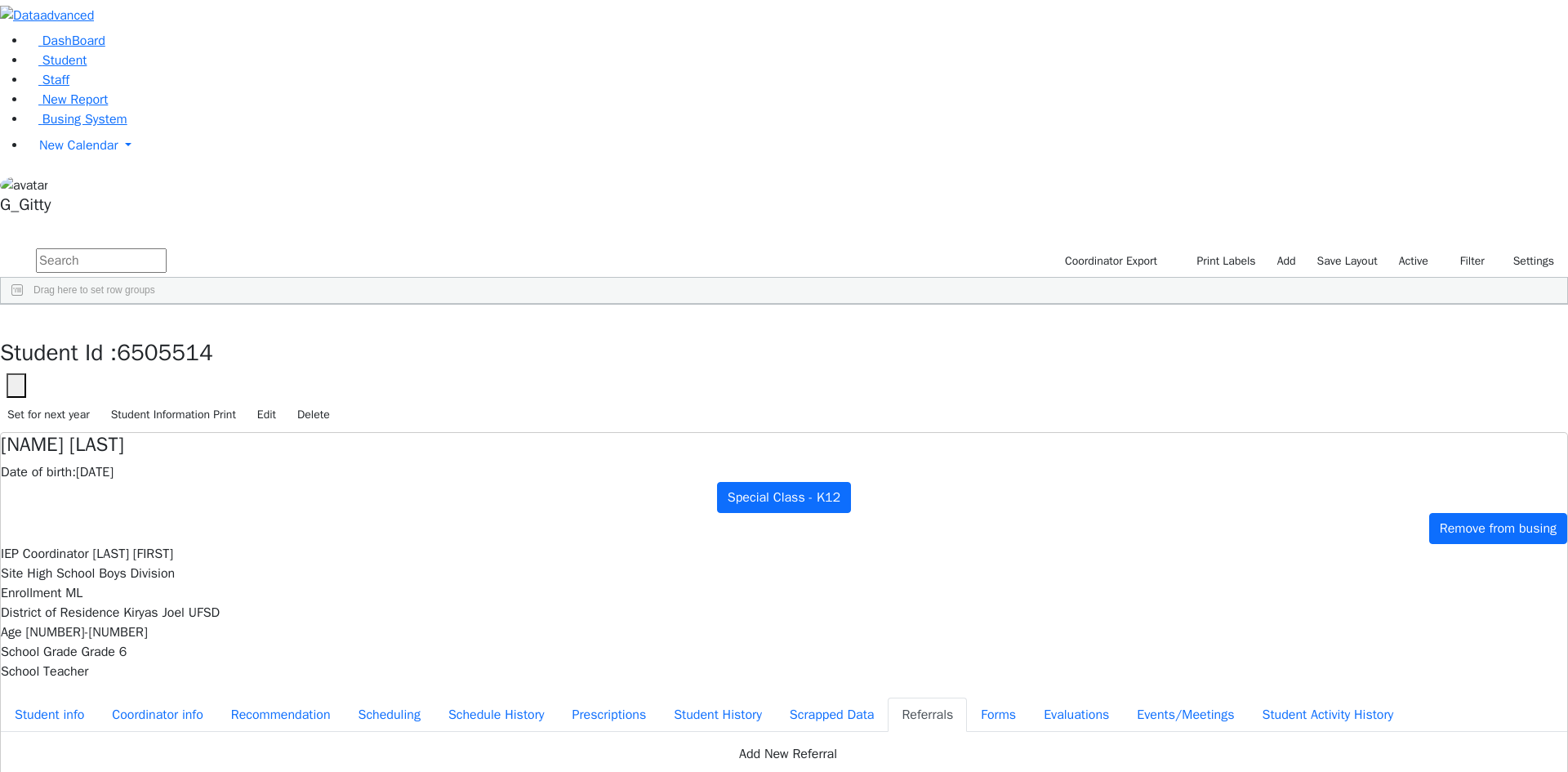scroll, scrollTop: 0, scrollLeft: 0, axis: both 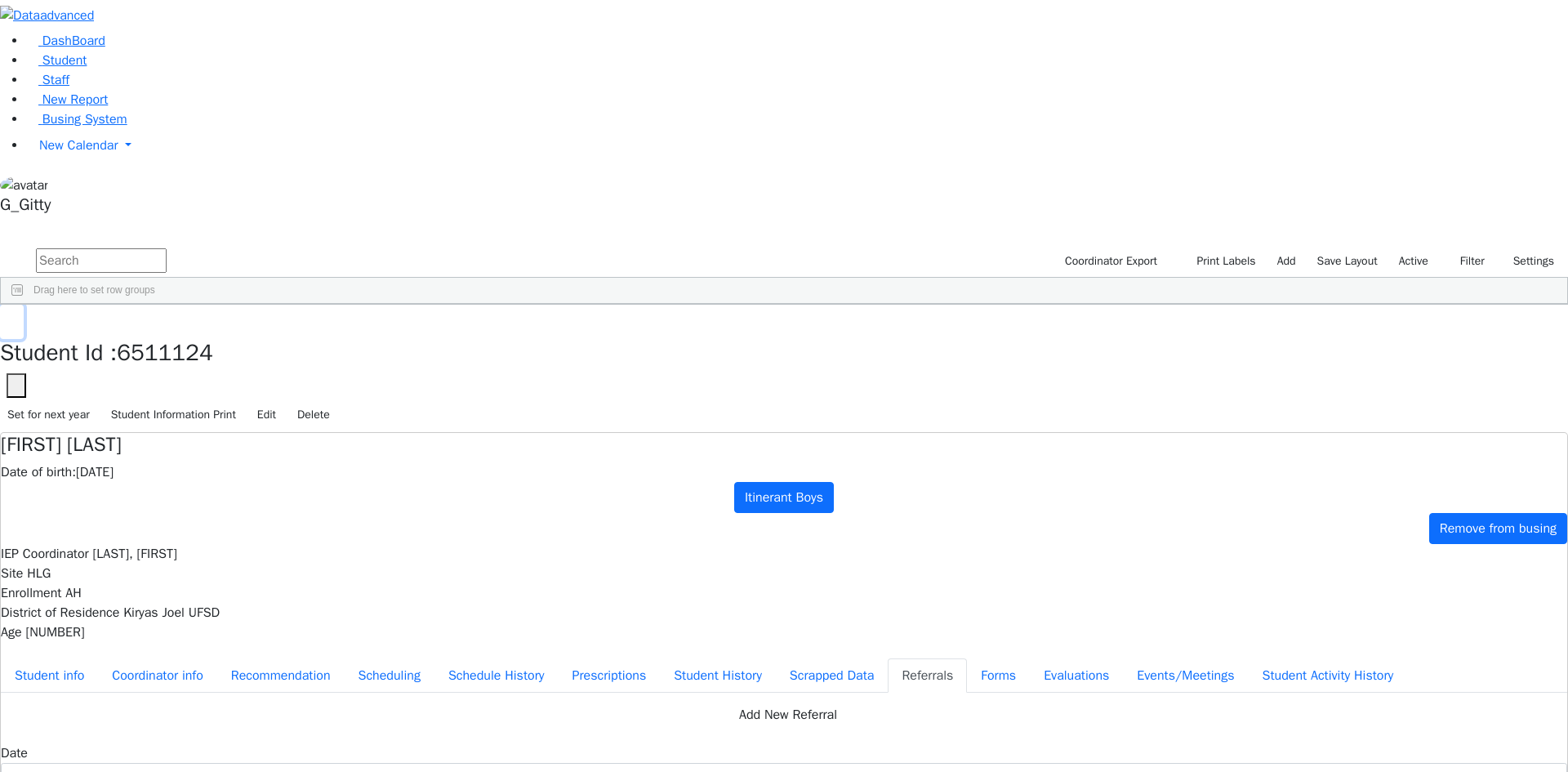 click at bounding box center [11, 322] 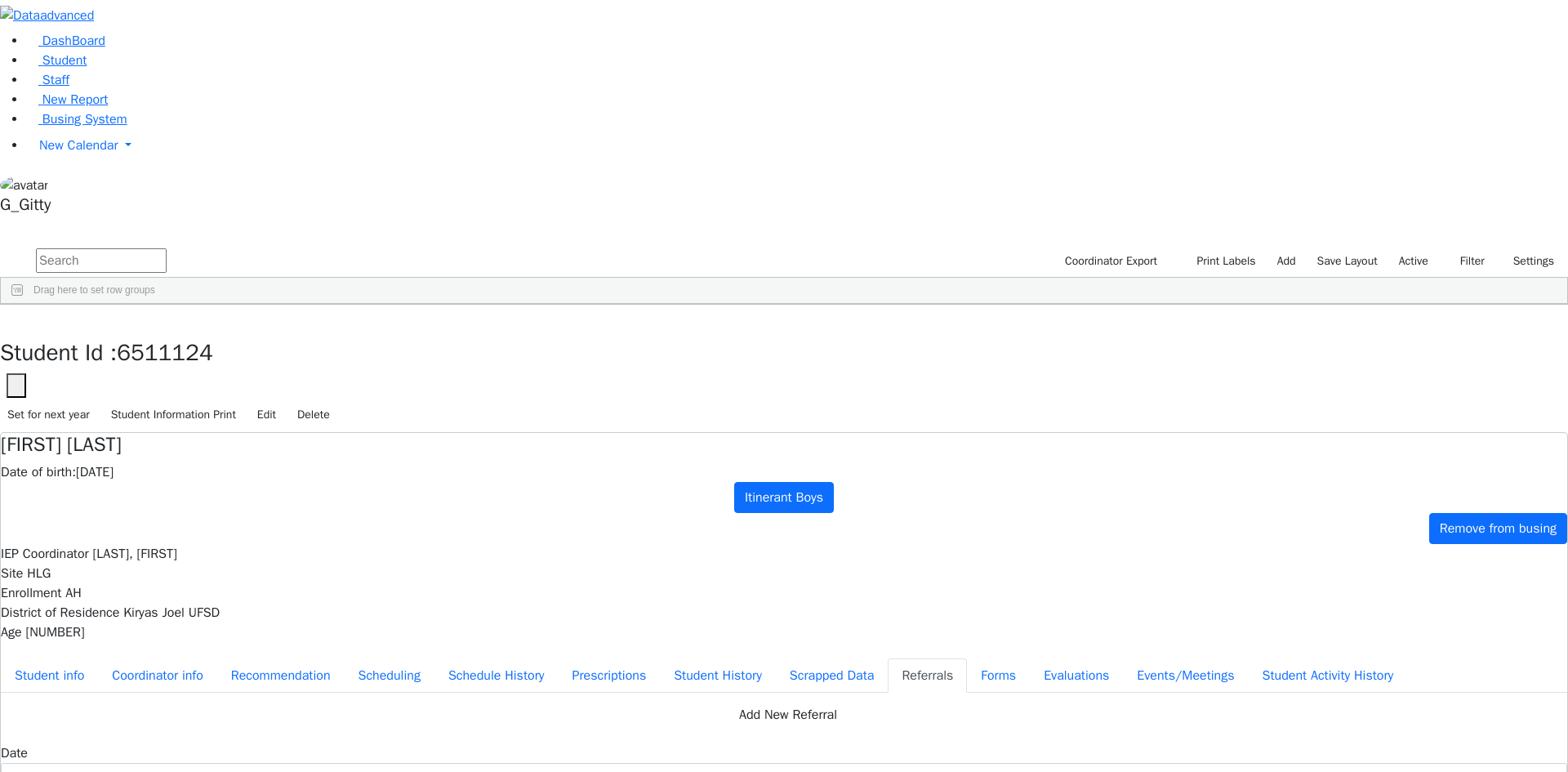 click on "Appel" at bounding box center (157, 480) 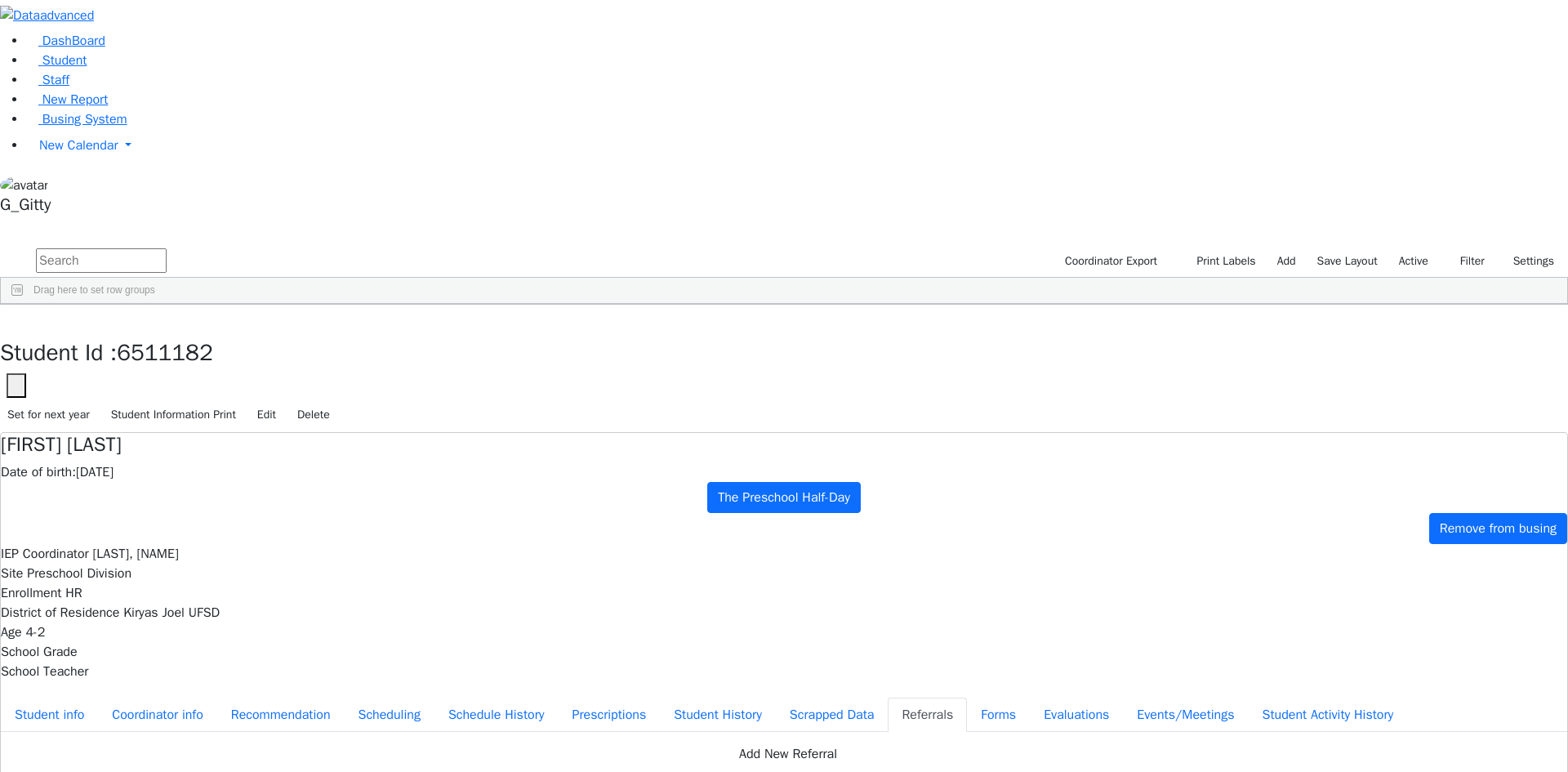 drag, startPoint x: 799, startPoint y: 326, endPoint x: 1024, endPoint y: 355, distance: 226.86119 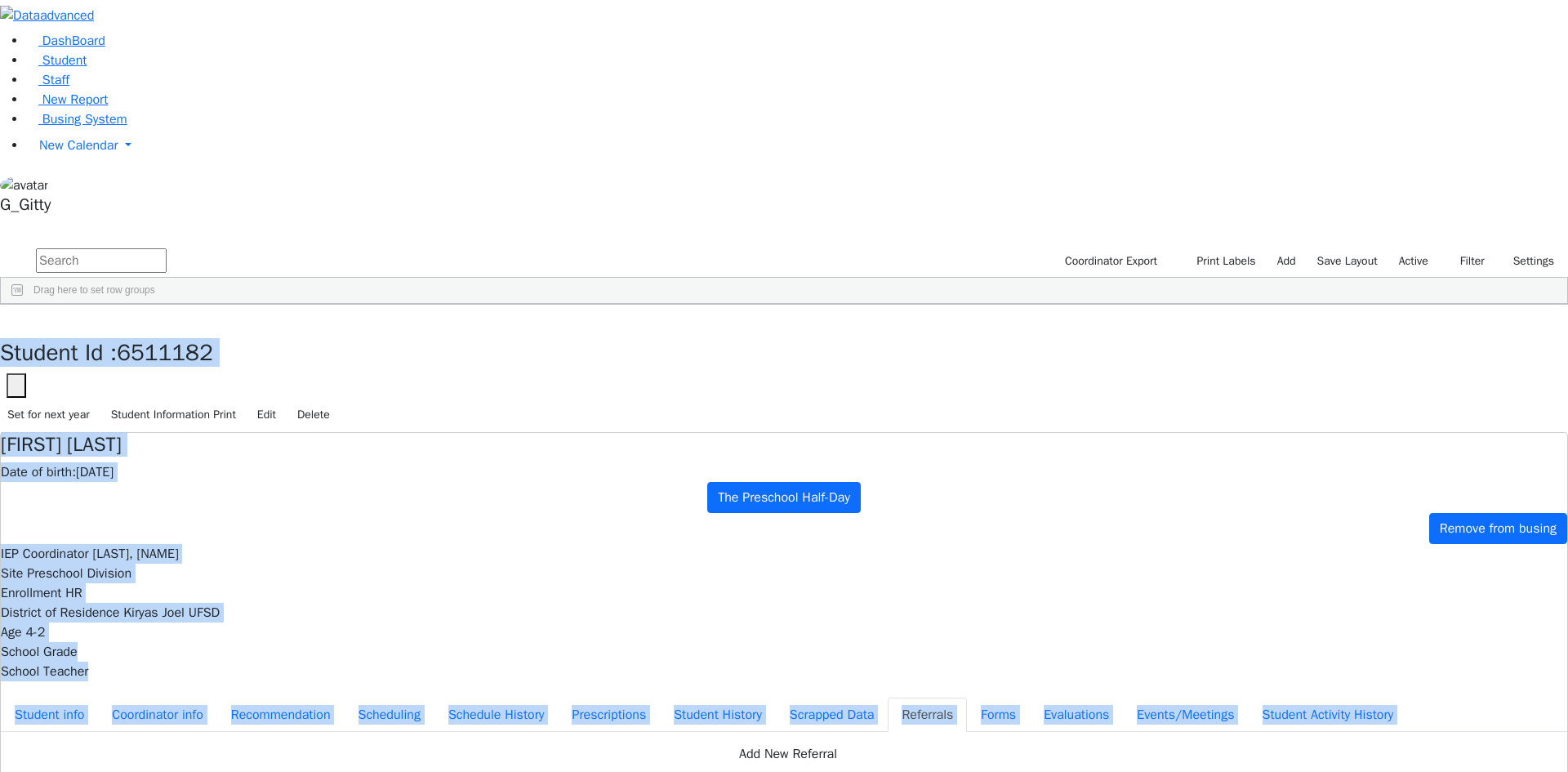 drag, startPoint x: 328, startPoint y: 13, endPoint x: 1439, endPoint y: 701, distance: 1306.7766 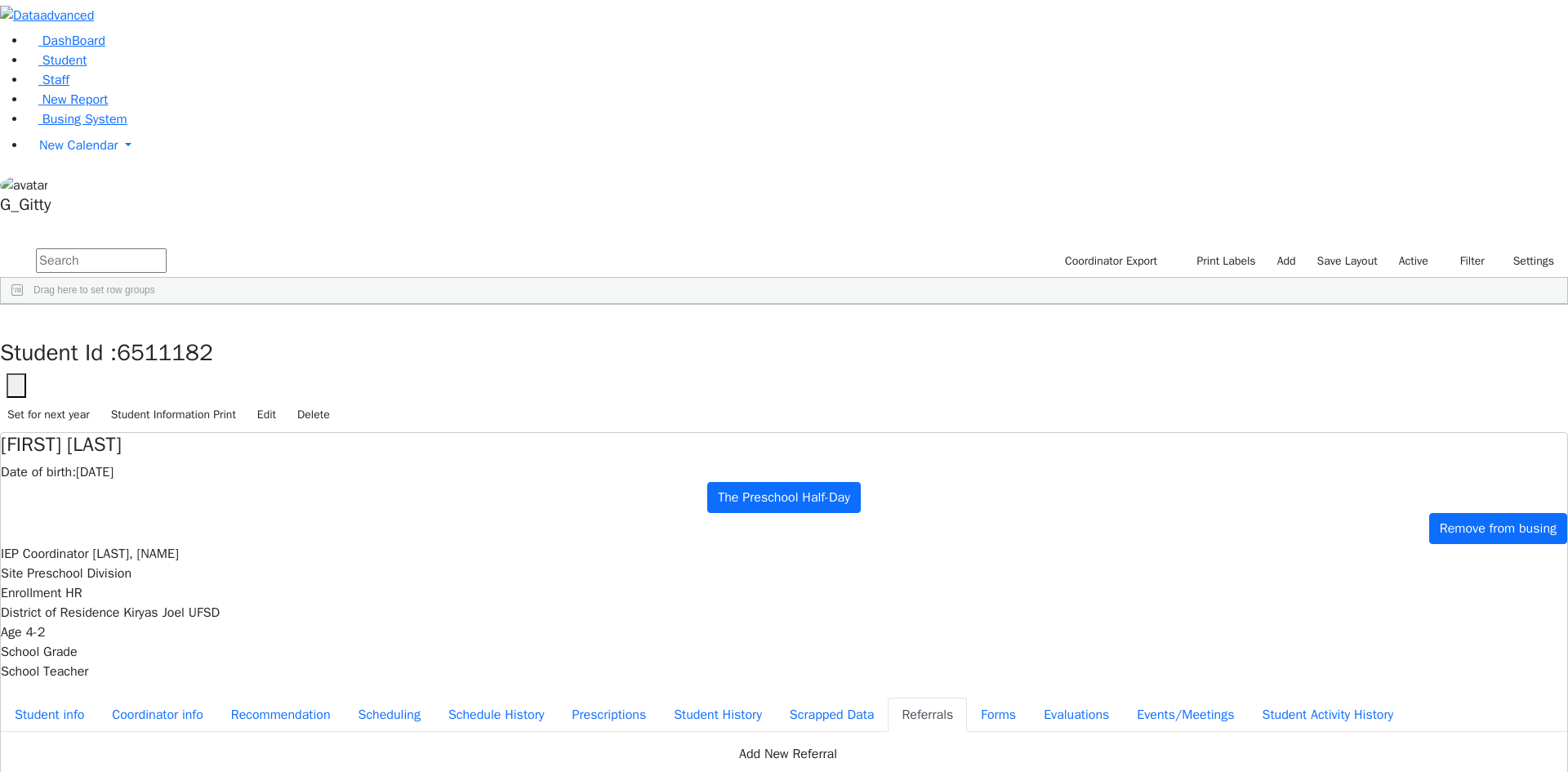 click on "Academic
Reading - Decoding
Academic" at bounding box center [784, 1912] 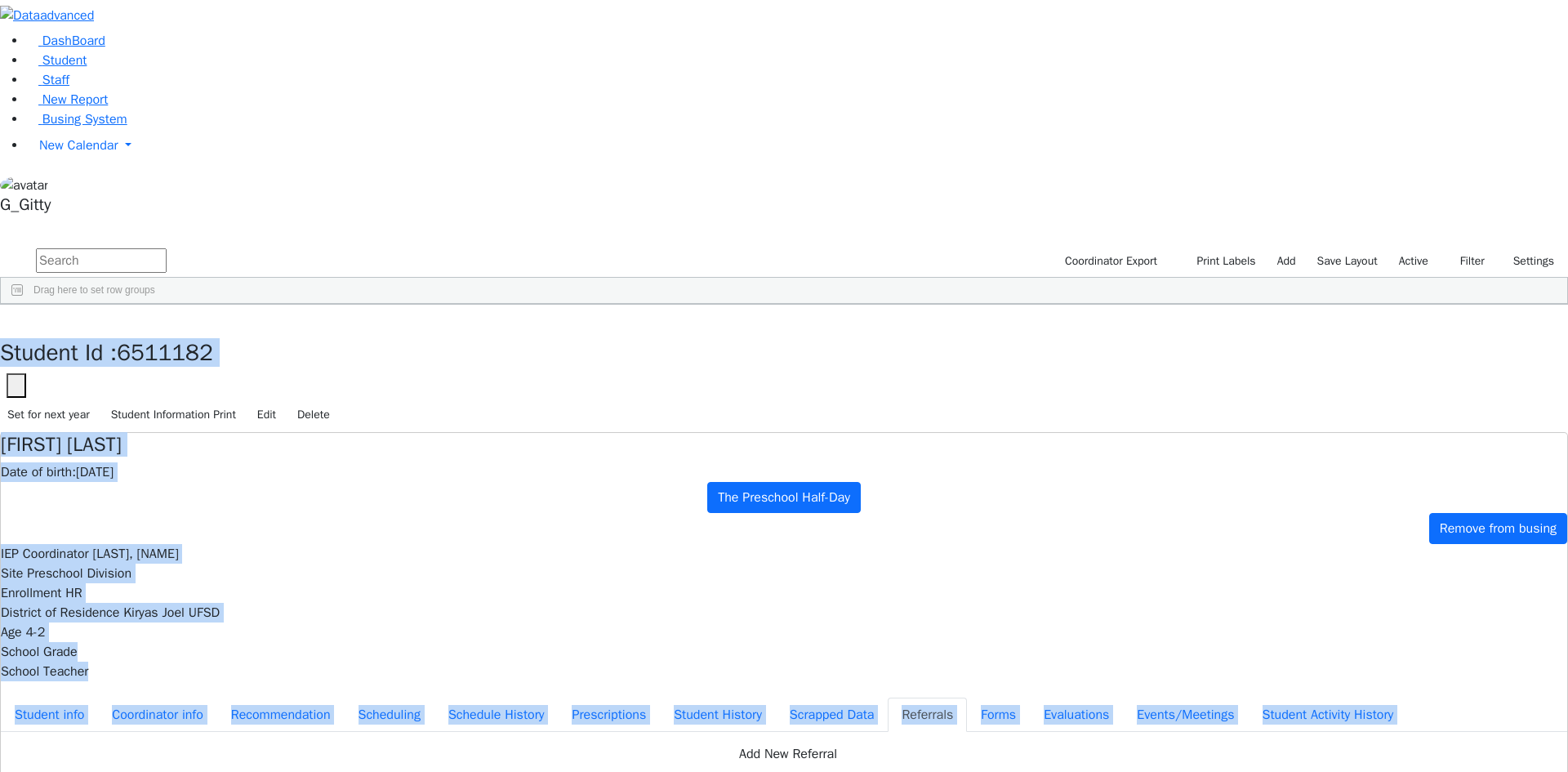 drag, startPoint x: 336, startPoint y: 9, endPoint x: 1348, endPoint y: 679, distance: 1213.6902 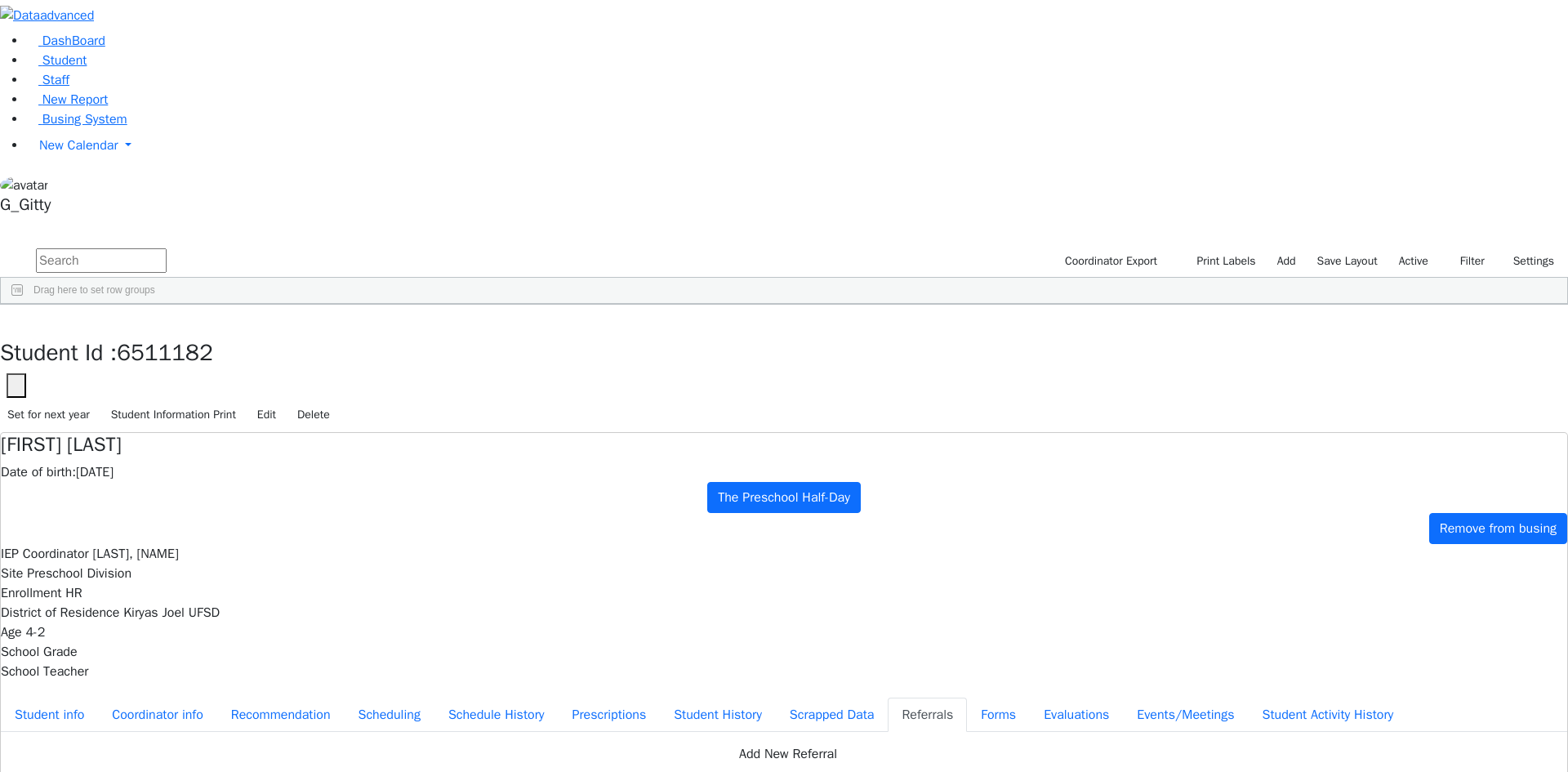 click on "Jacob will attend the half-day preschool class." at bounding box center [189, 1635] 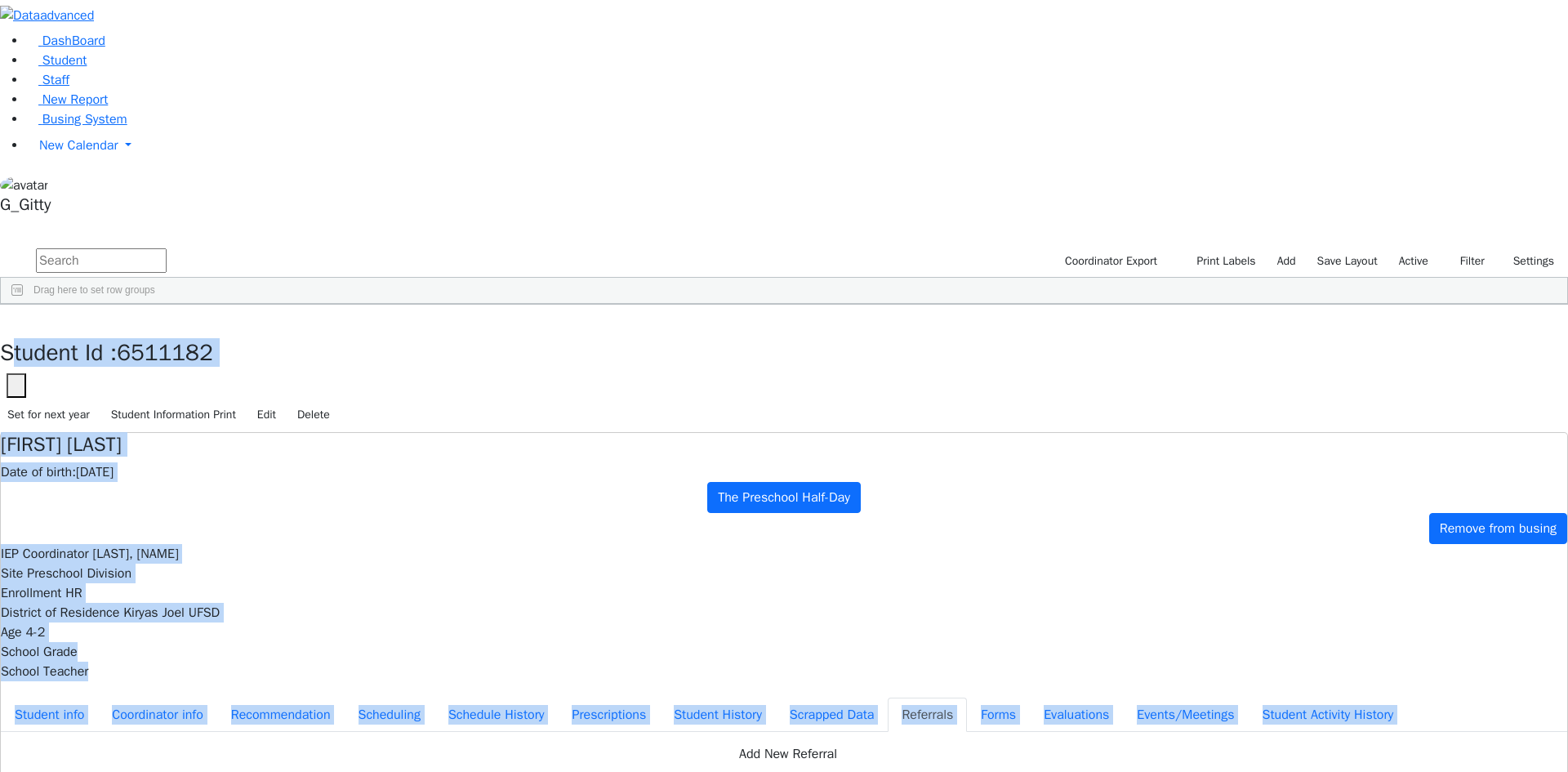 drag, startPoint x: 346, startPoint y: 31, endPoint x: 1111, endPoint y: 690, distance: 1009.7059 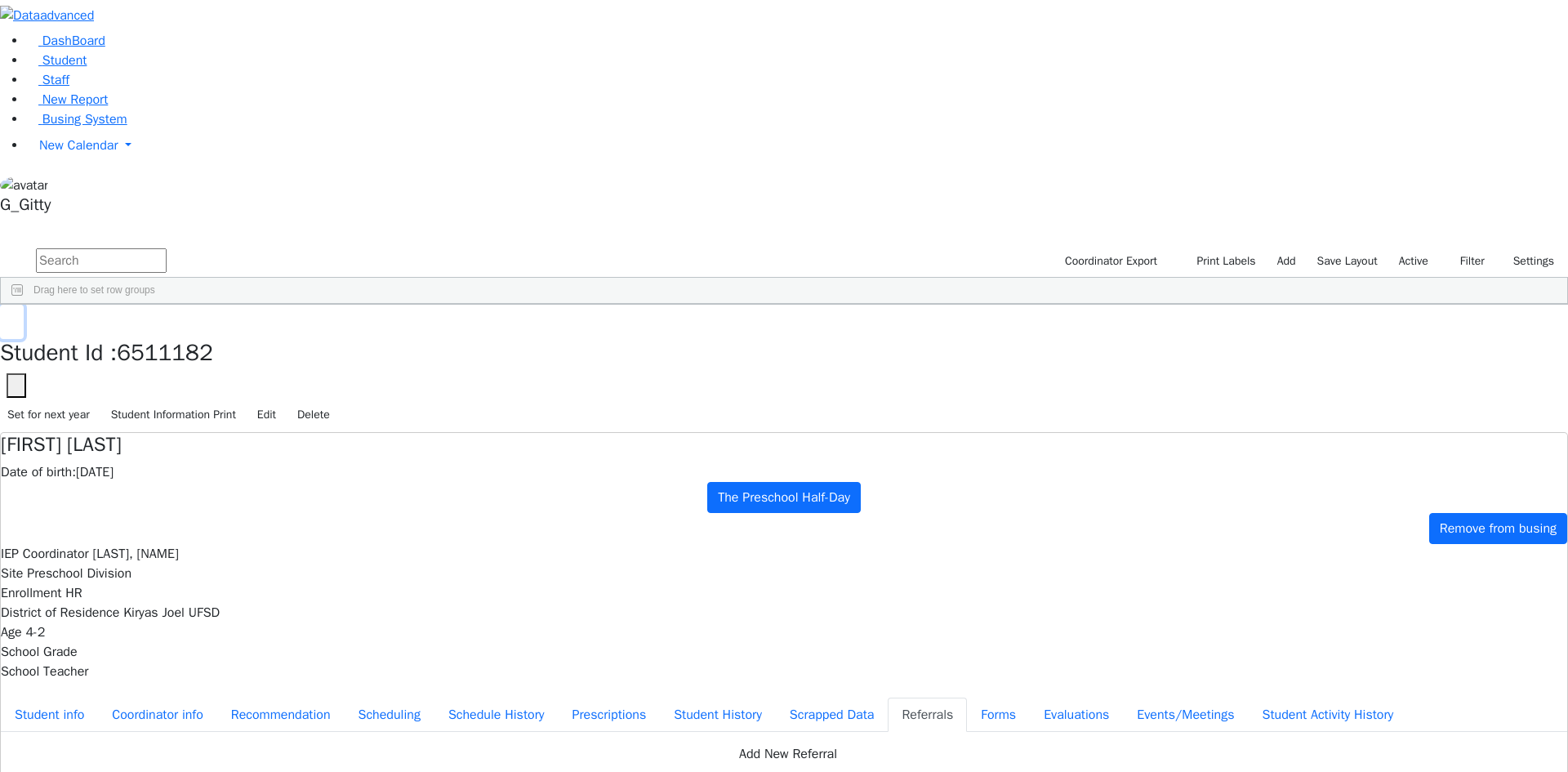 click 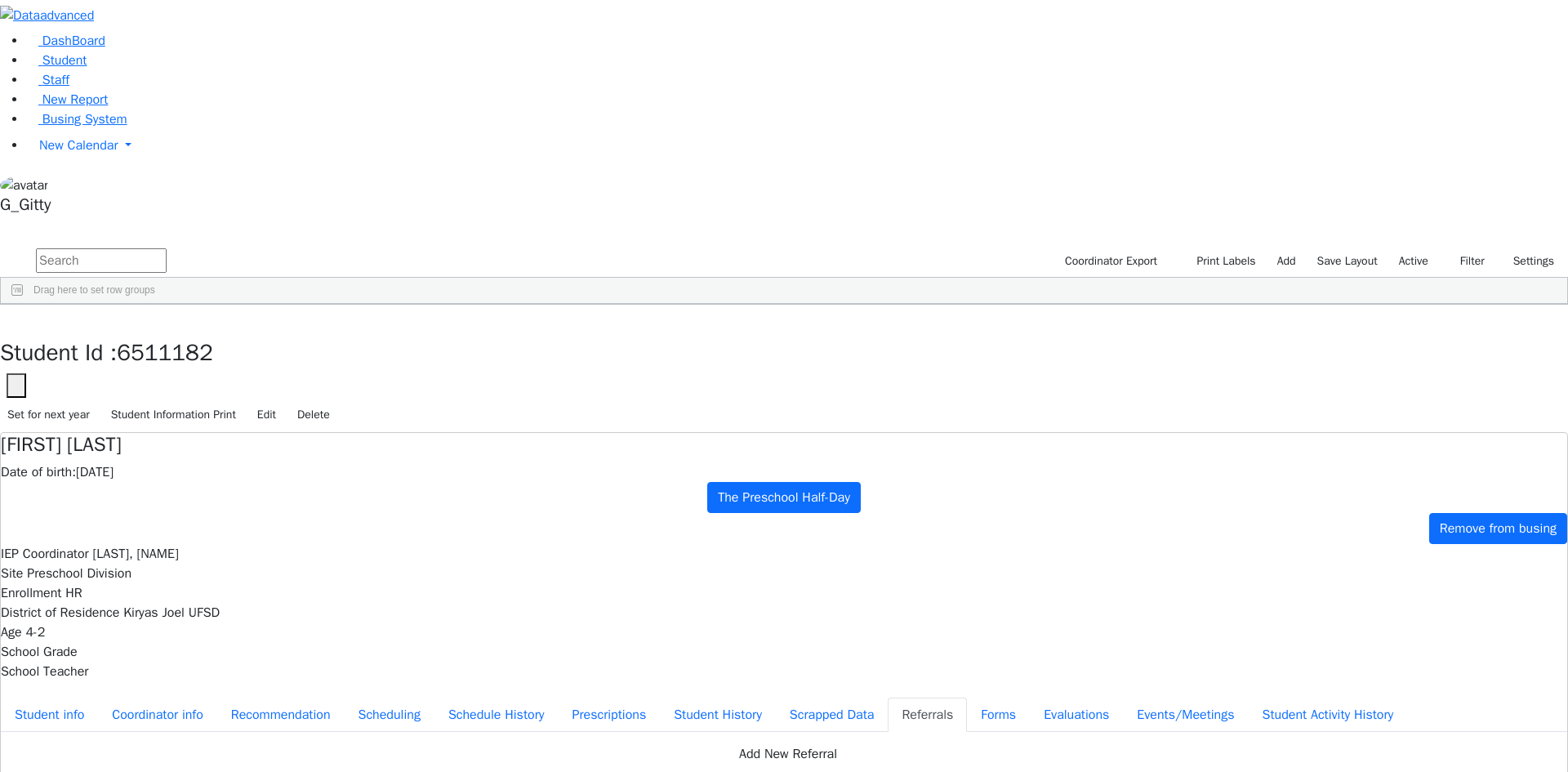 click on "Feder" at bounding box center [157, 800] 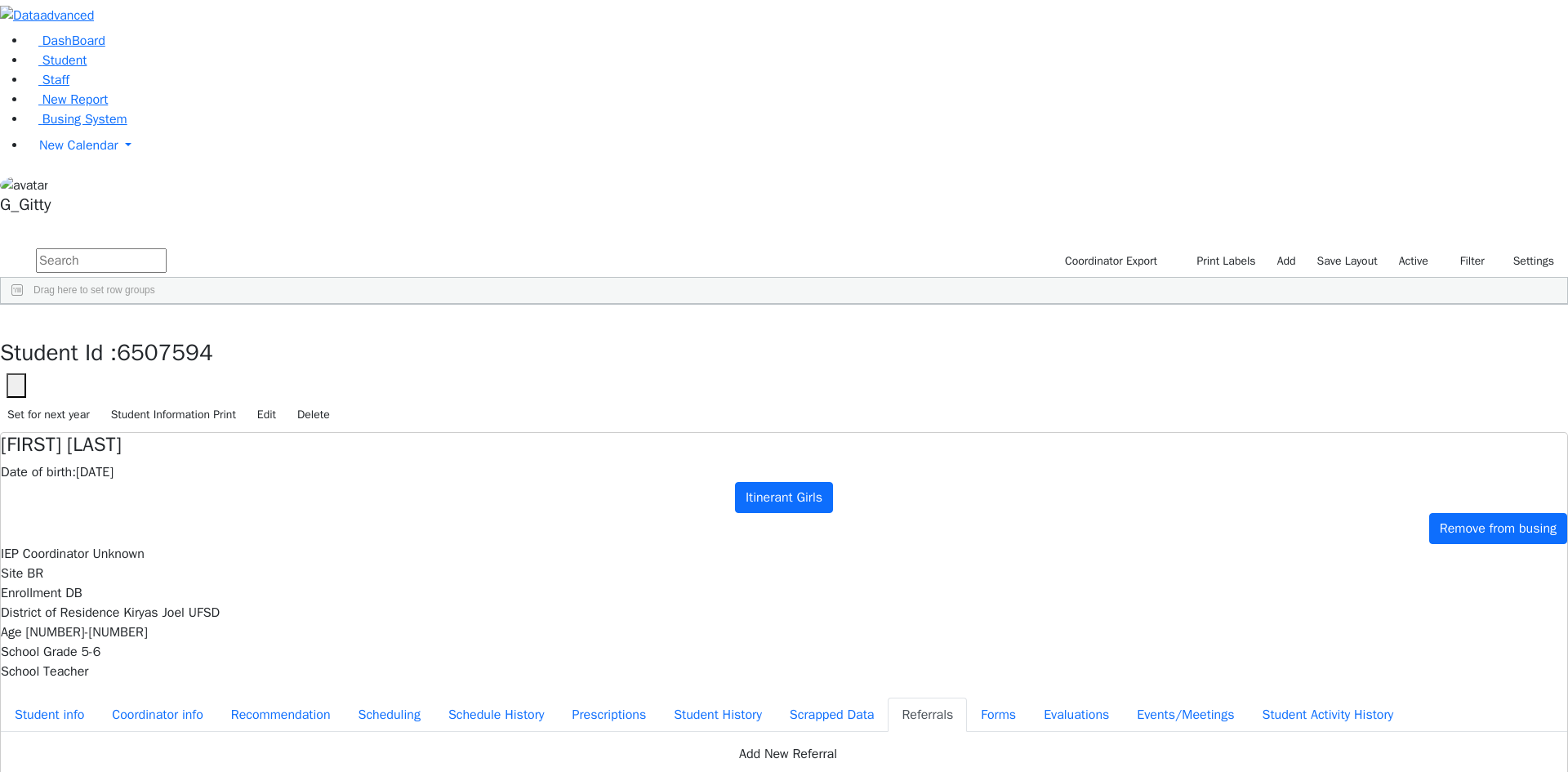 drag, startPoint x: 761, startPoint y: 288, endPoint x: 965, endPoint y: 355, distance: 214.7207 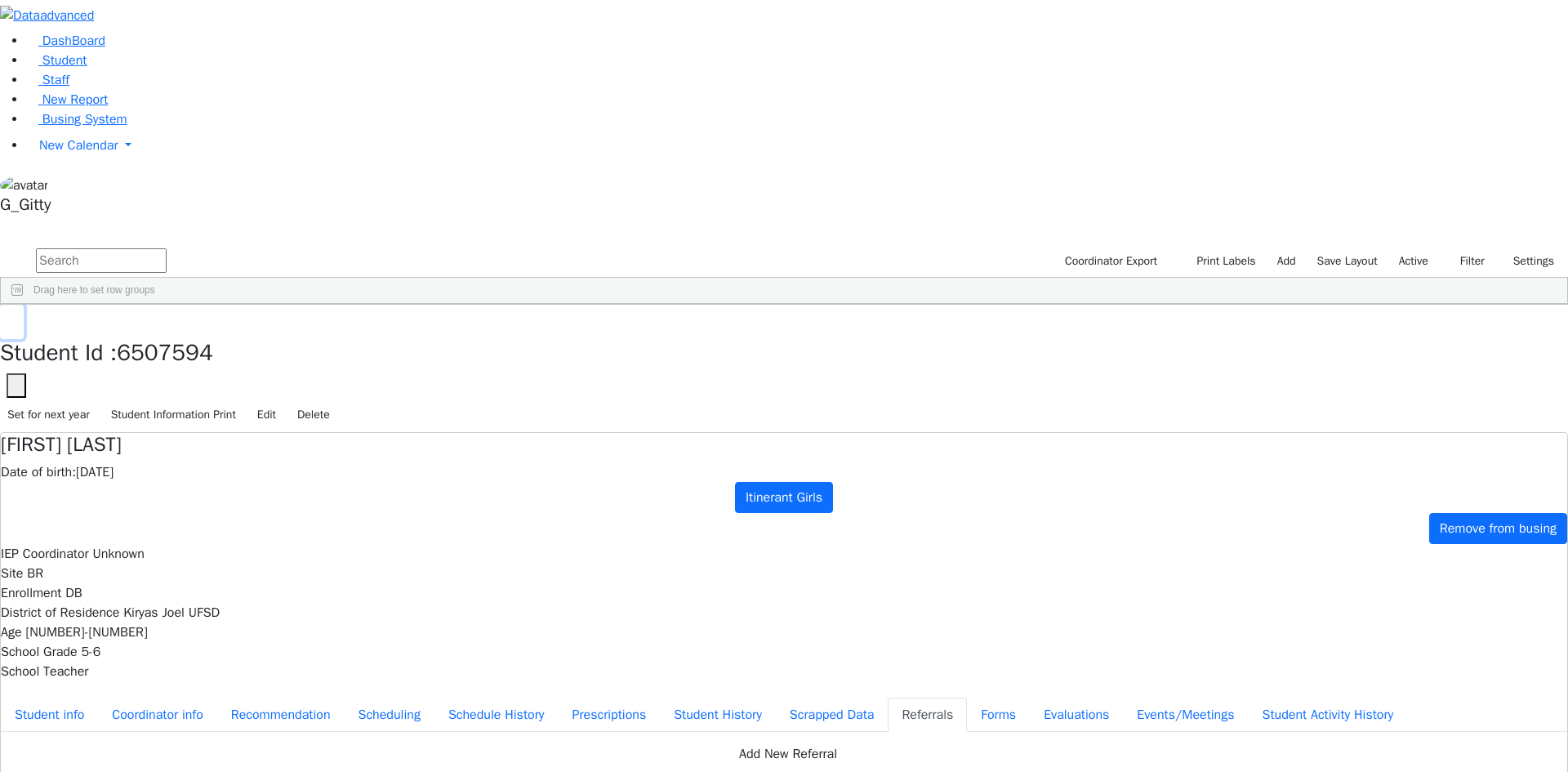click 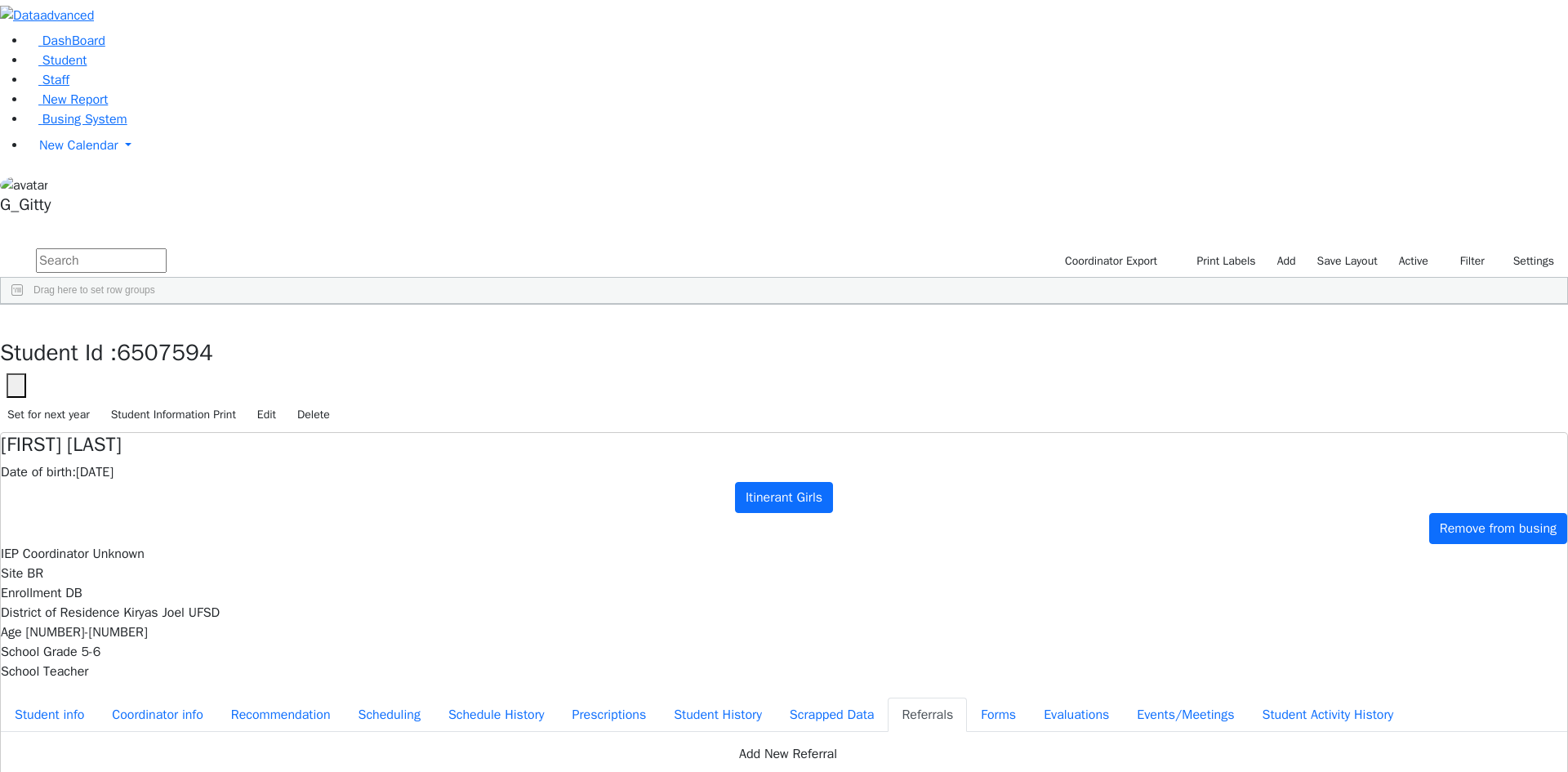 click on "Ferencz" at bounding box center (157, 620) 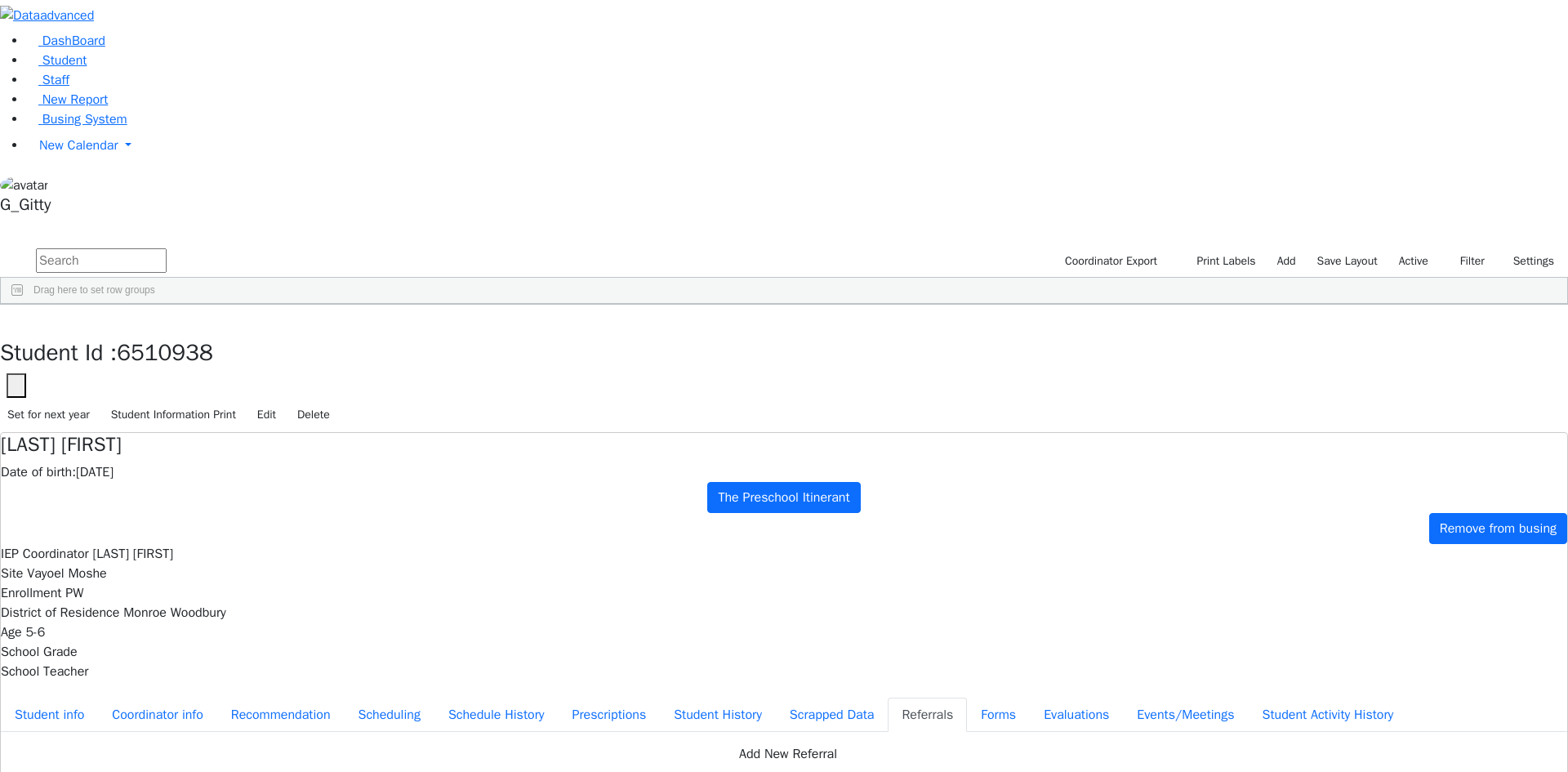 drag, startPoint x: 510, startPoint y: 241, endPoint x: 978, endPoint y: 391, distance: 491.45091 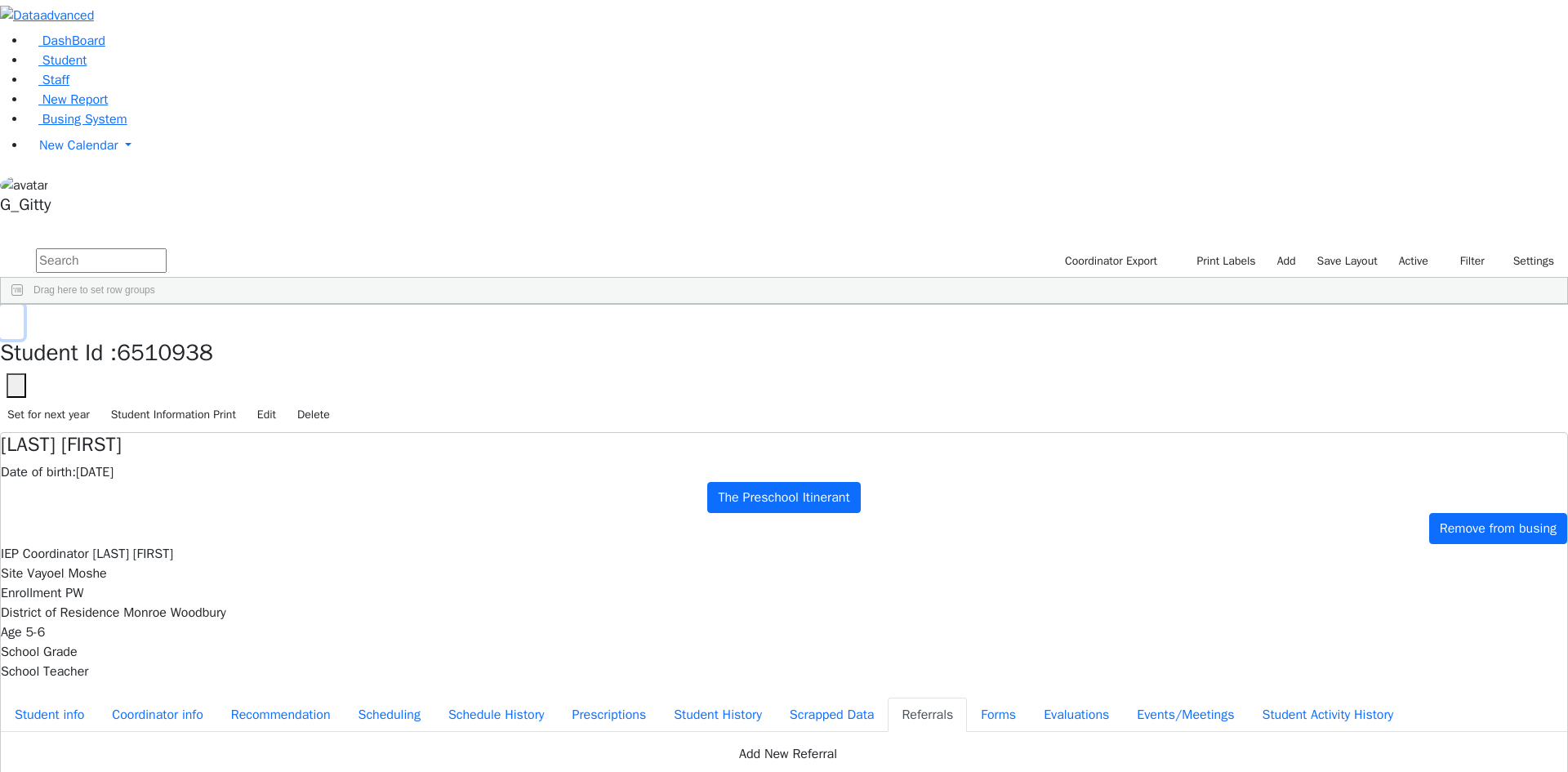 click at bounding box center [11, 322] 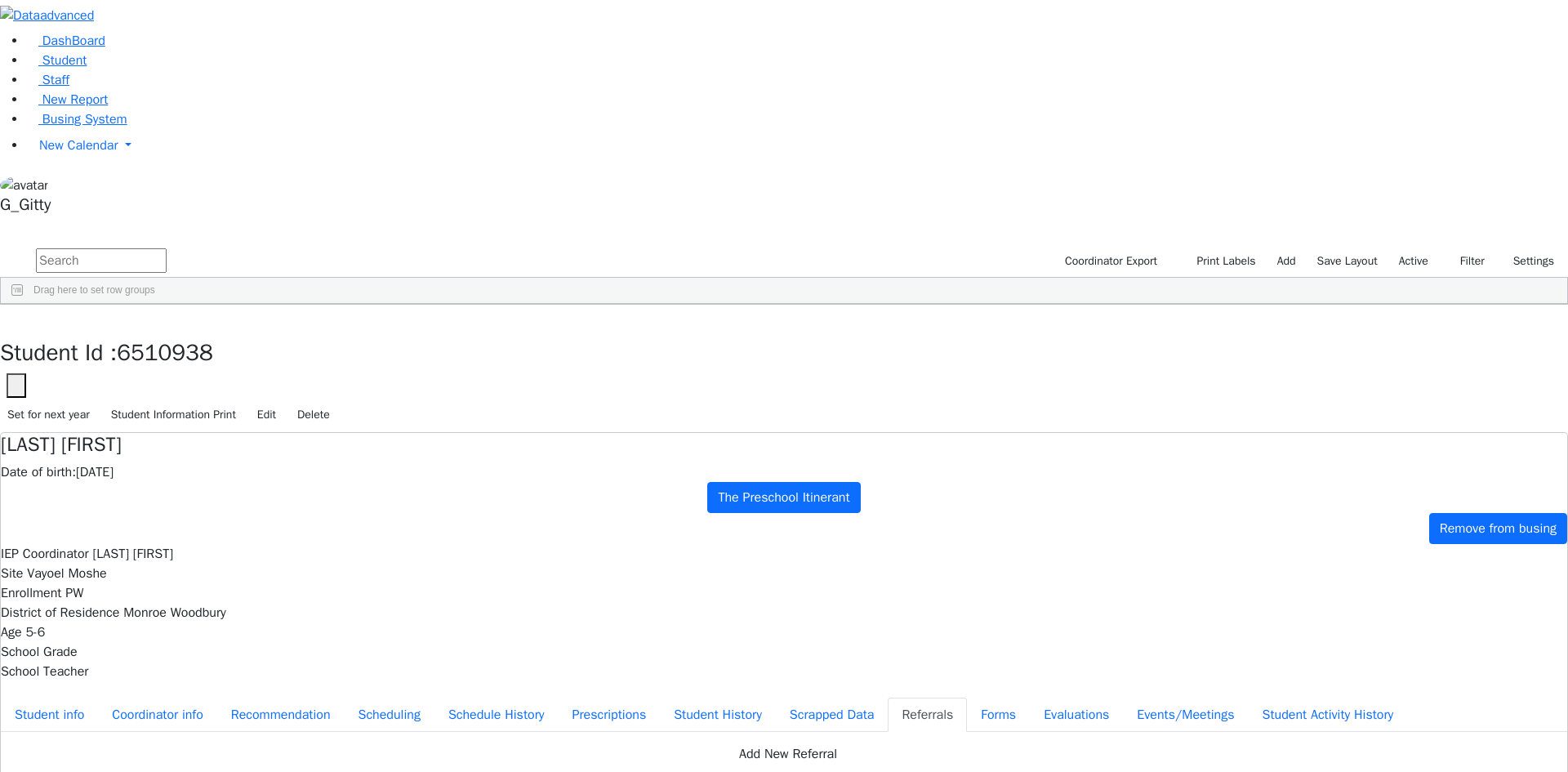 click on "Freund" at bounding box center (157, 591) 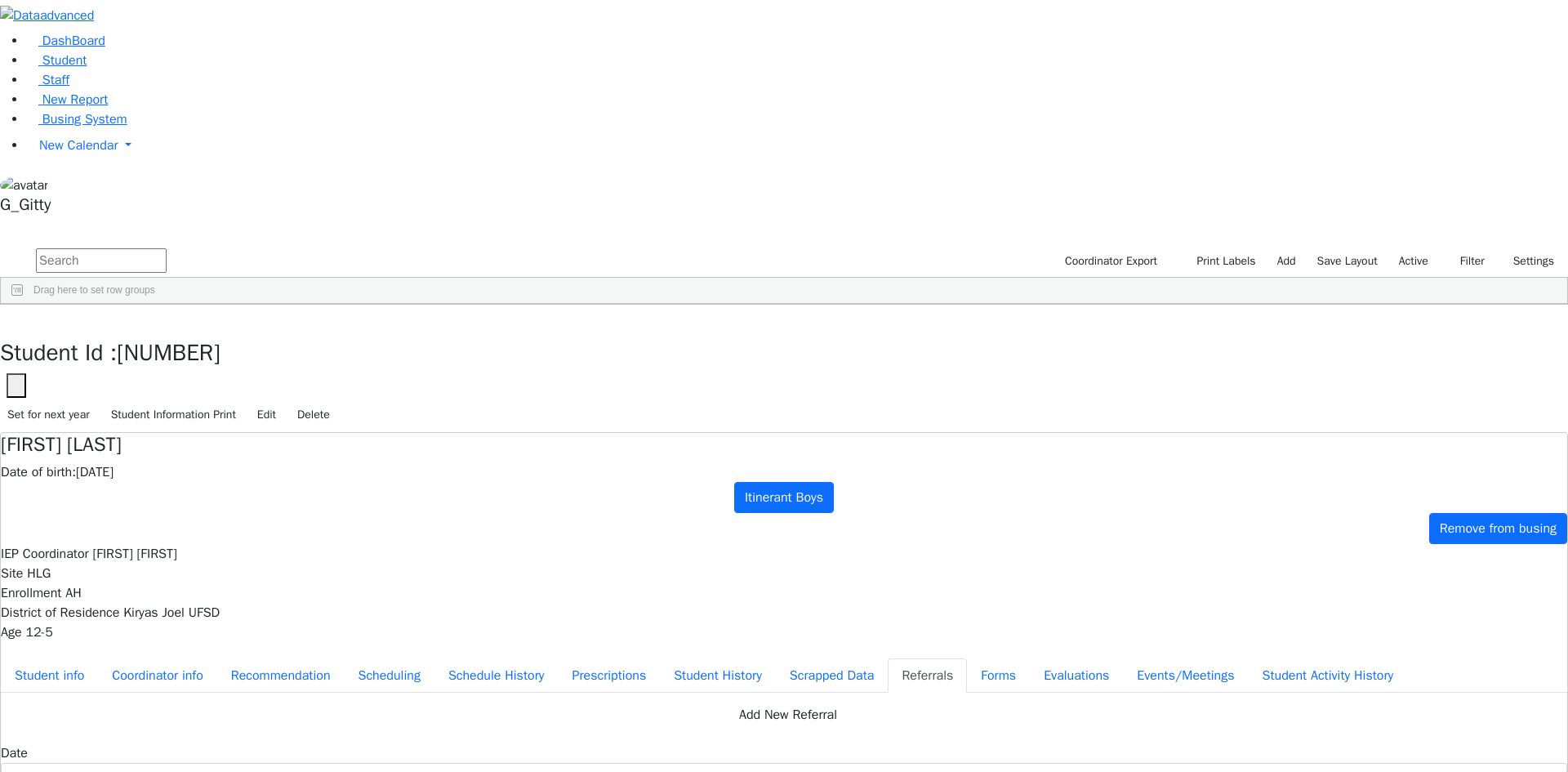 click on "Students
491
A
24
K
24
W
24
A
24
K
24
W 24 A" at bounding box center (784, 234) 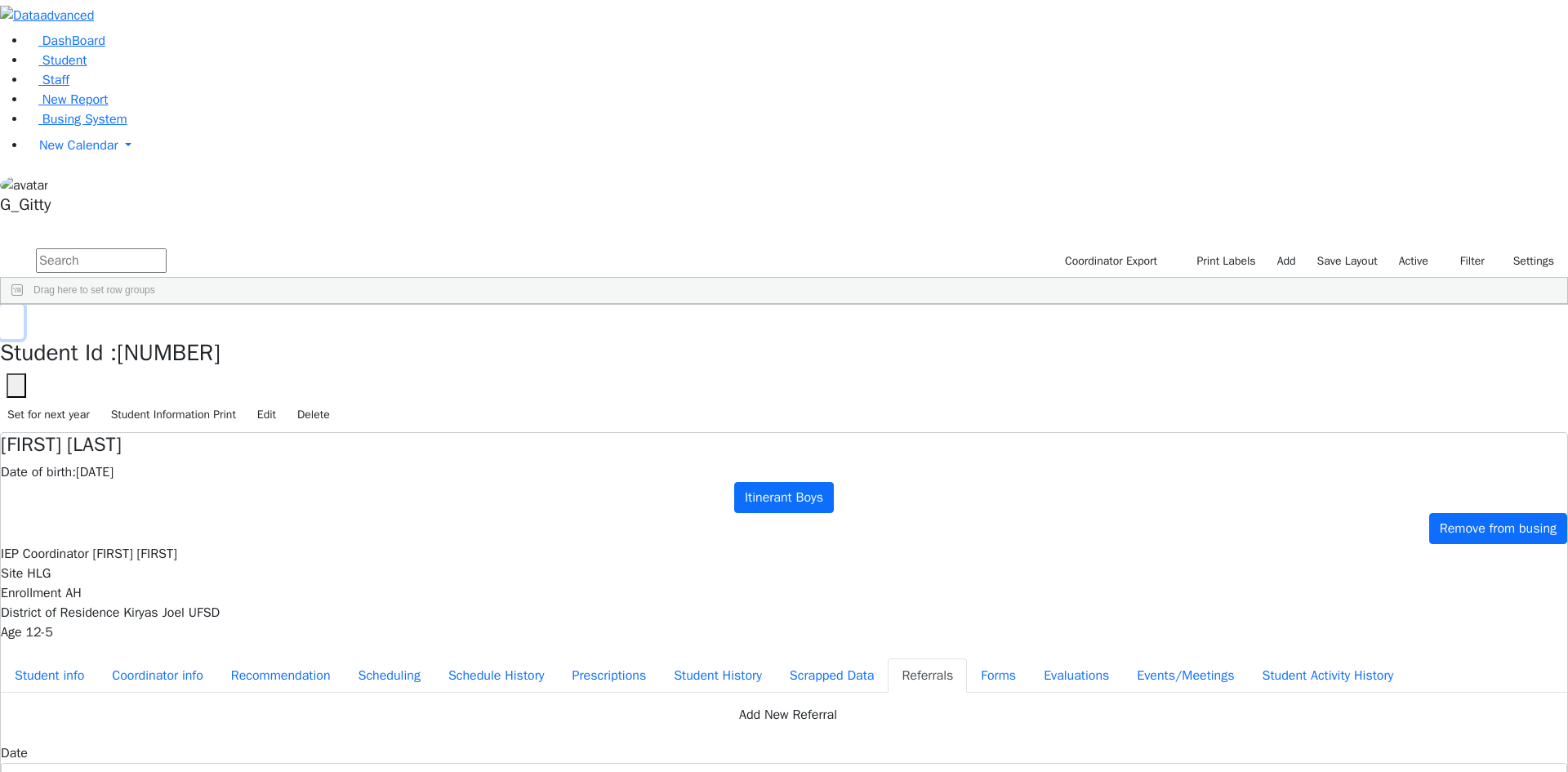 click at bounding box center (11, 322) 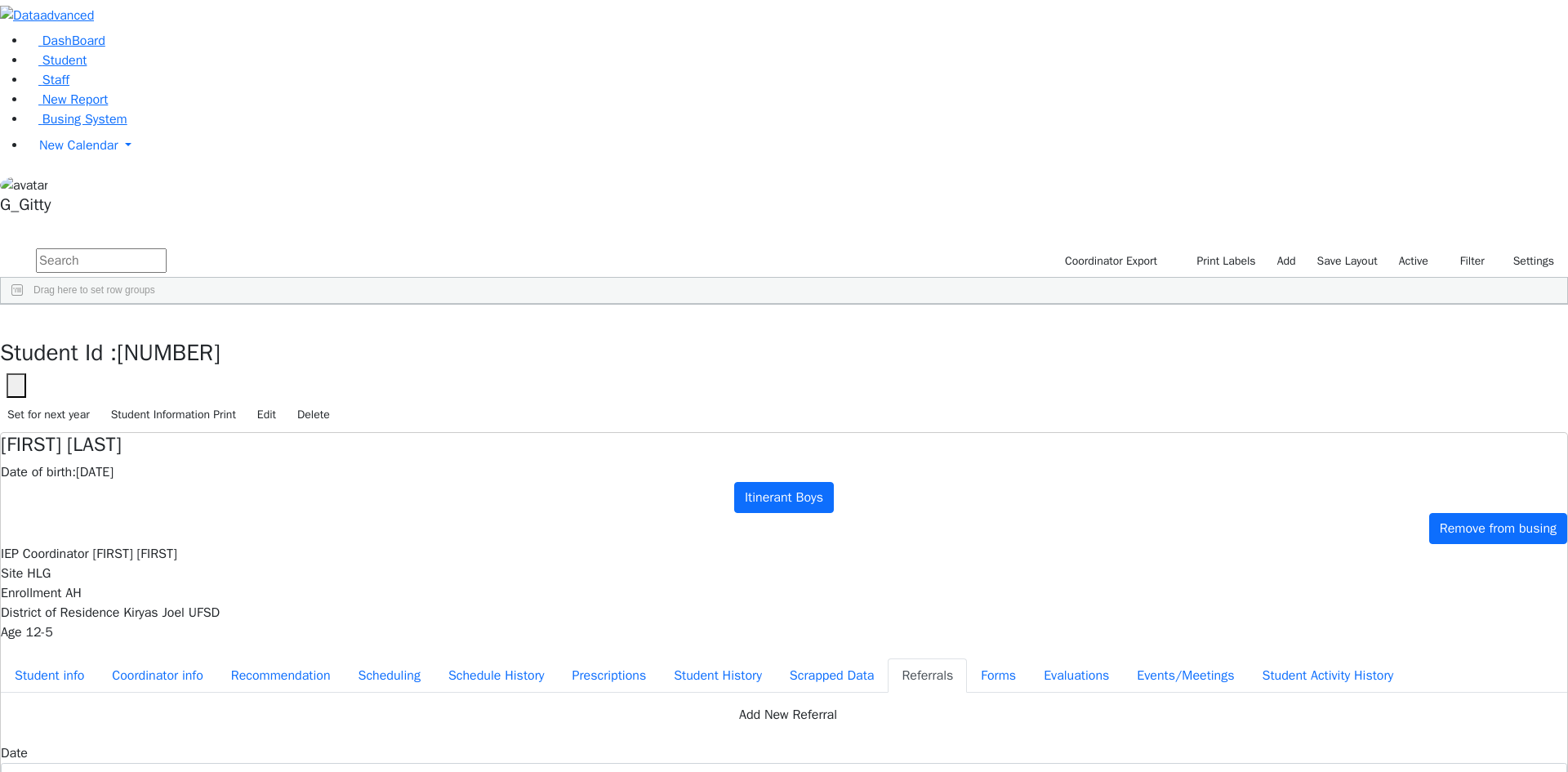 click on "Freund" at bounding box center (157, 614) 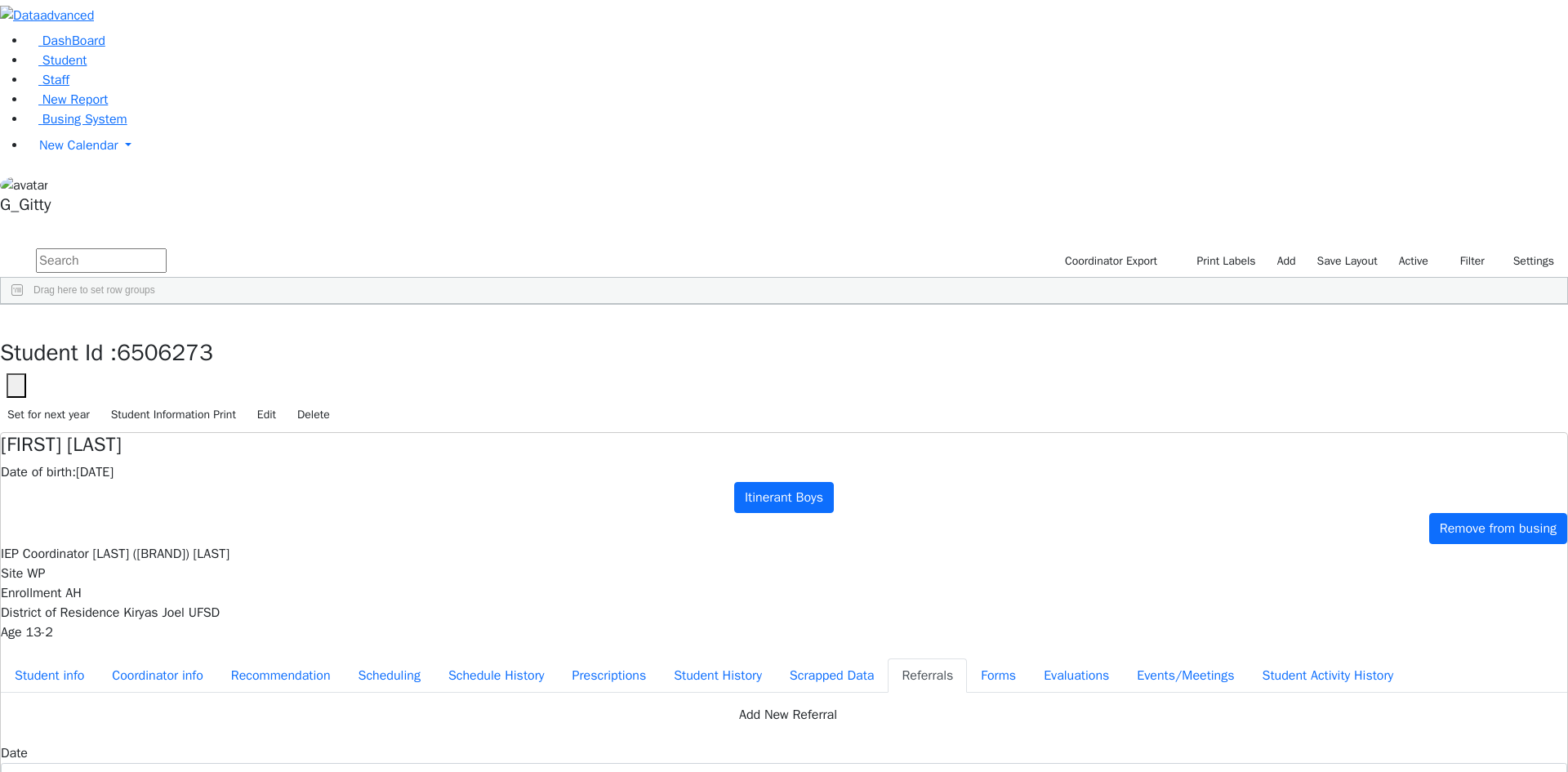 drag, startPoint x: 783, startPoint y: 322, endPoint x: 971, endPoint y: 325, distance: 188.02393 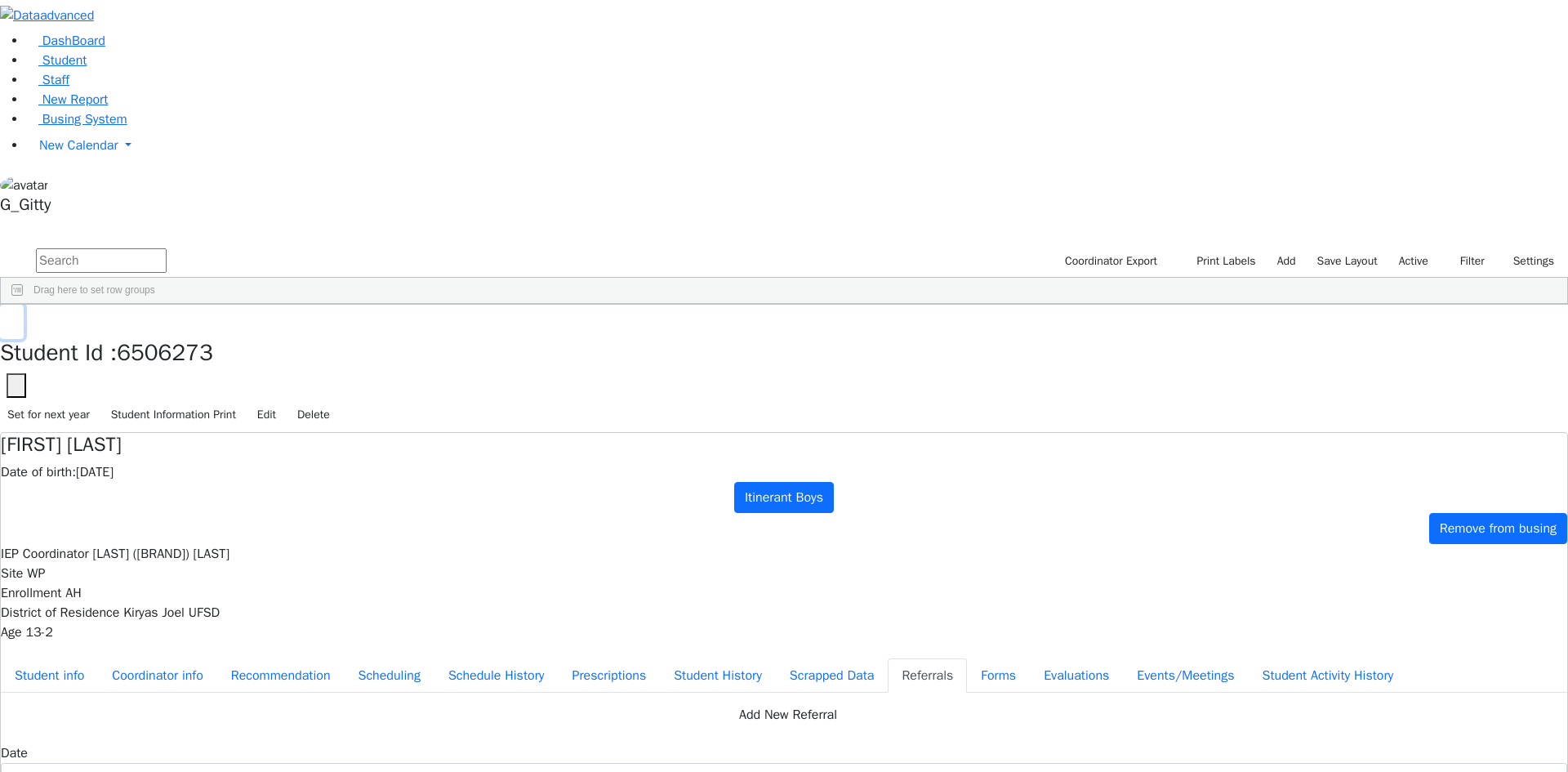 click at bounding box center (11, 322) 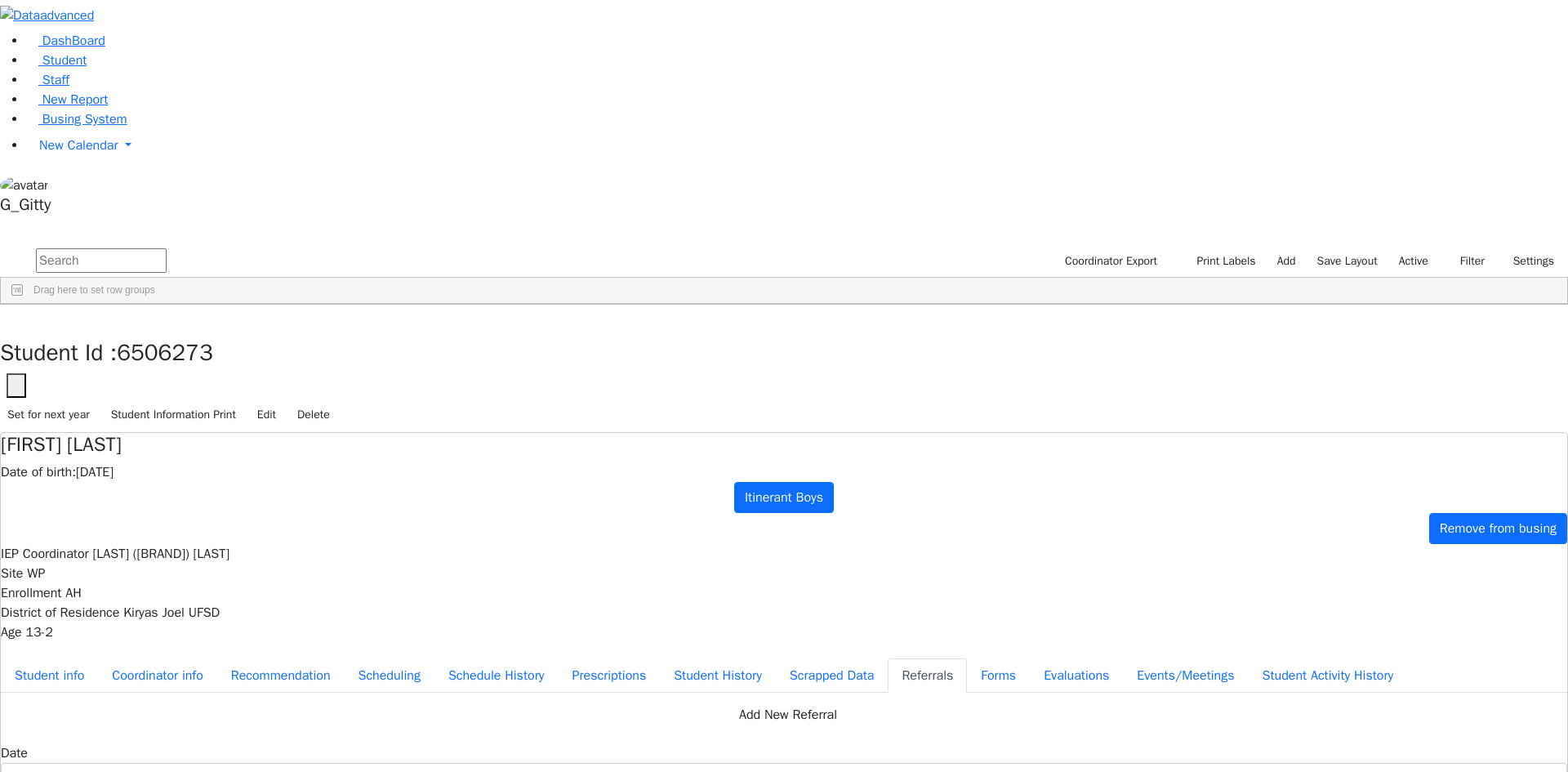 click on "Friedlander" at bounding box center (157, 656) 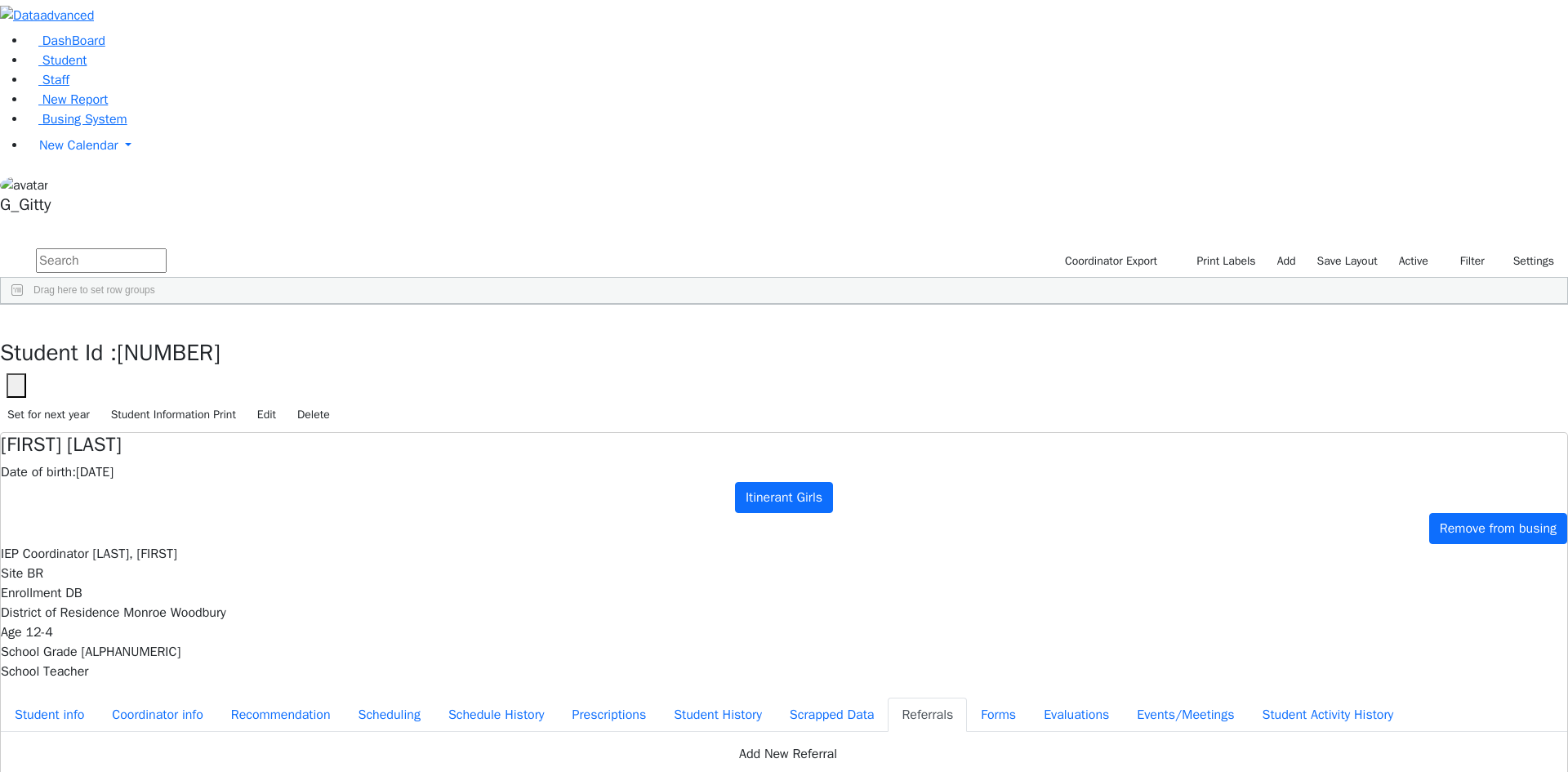 scroll, scrollTop: 43, scrollLeft: 0, axis: vertical 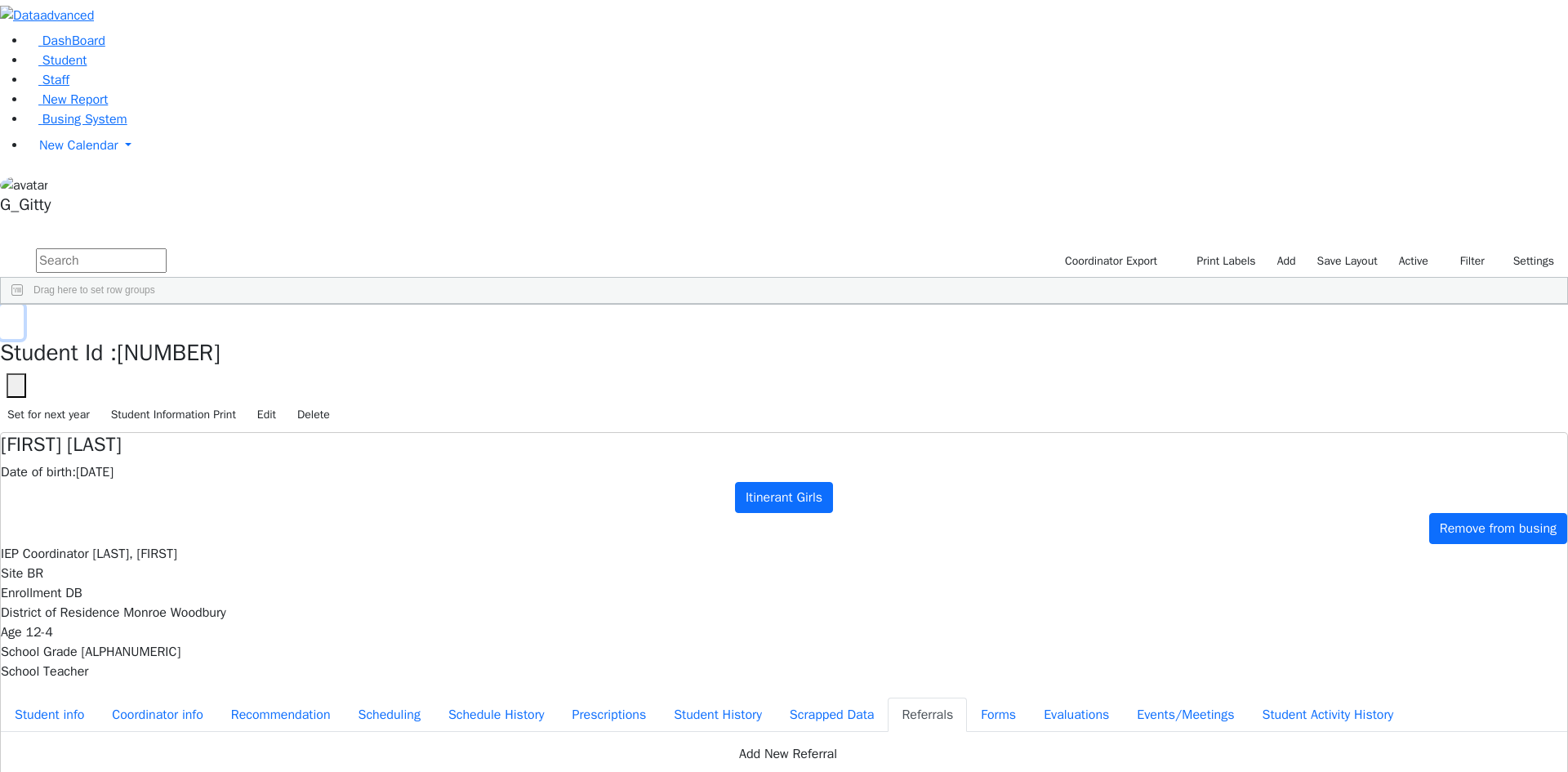 click 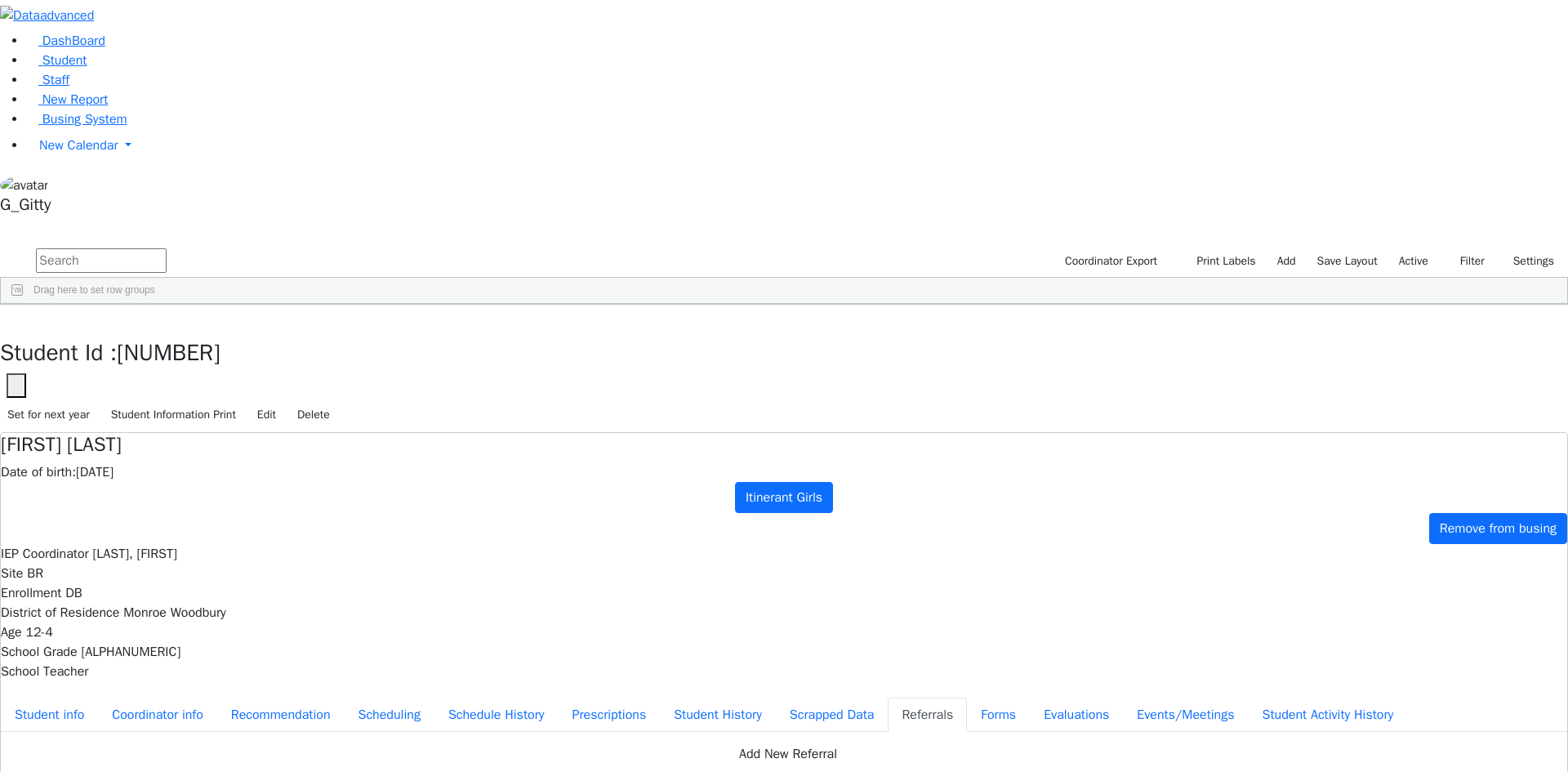 click at bounding box center (101, 261) 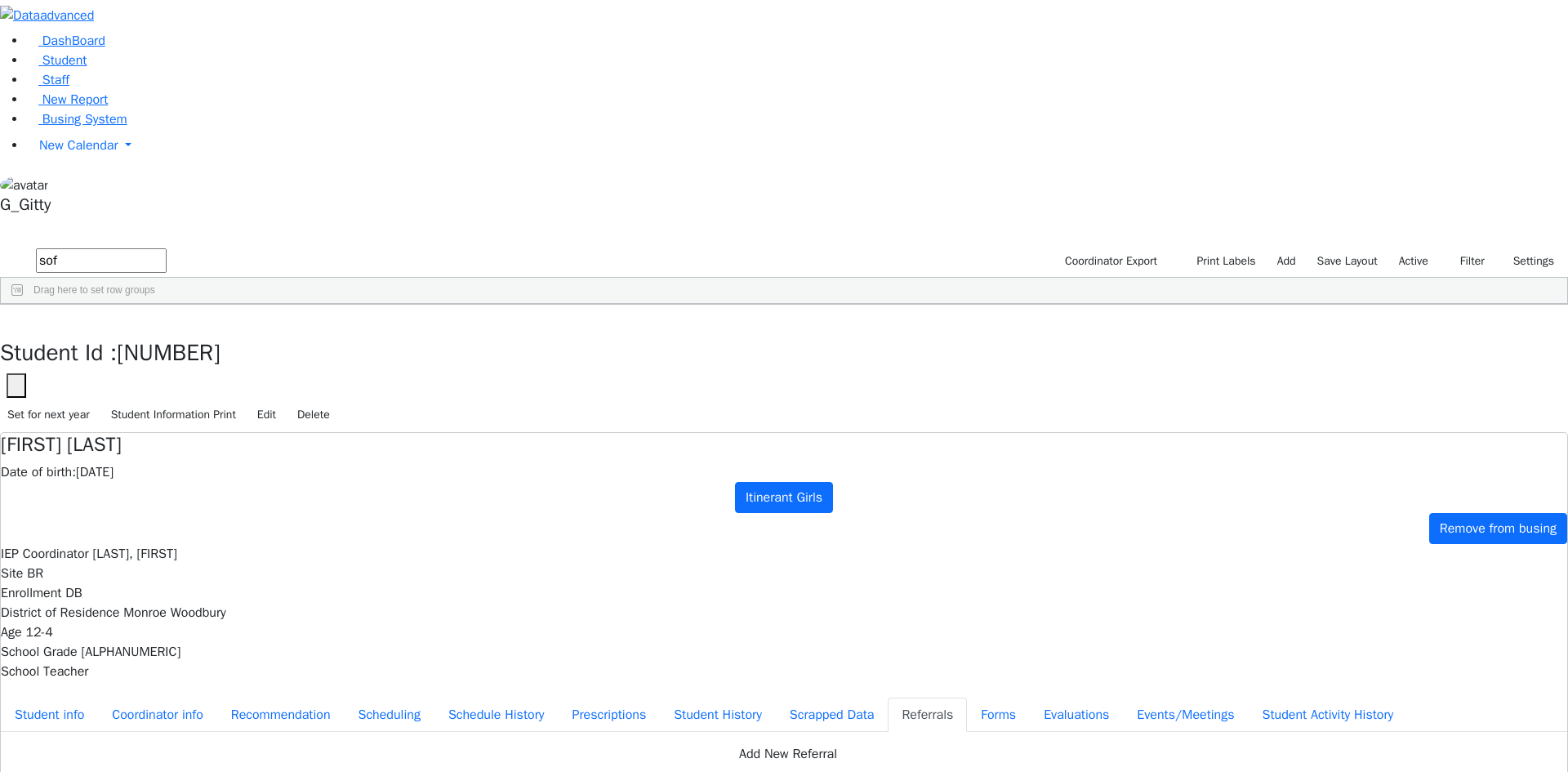 scroll, scrollTop: 0, scrollLeft: 0, axis: both 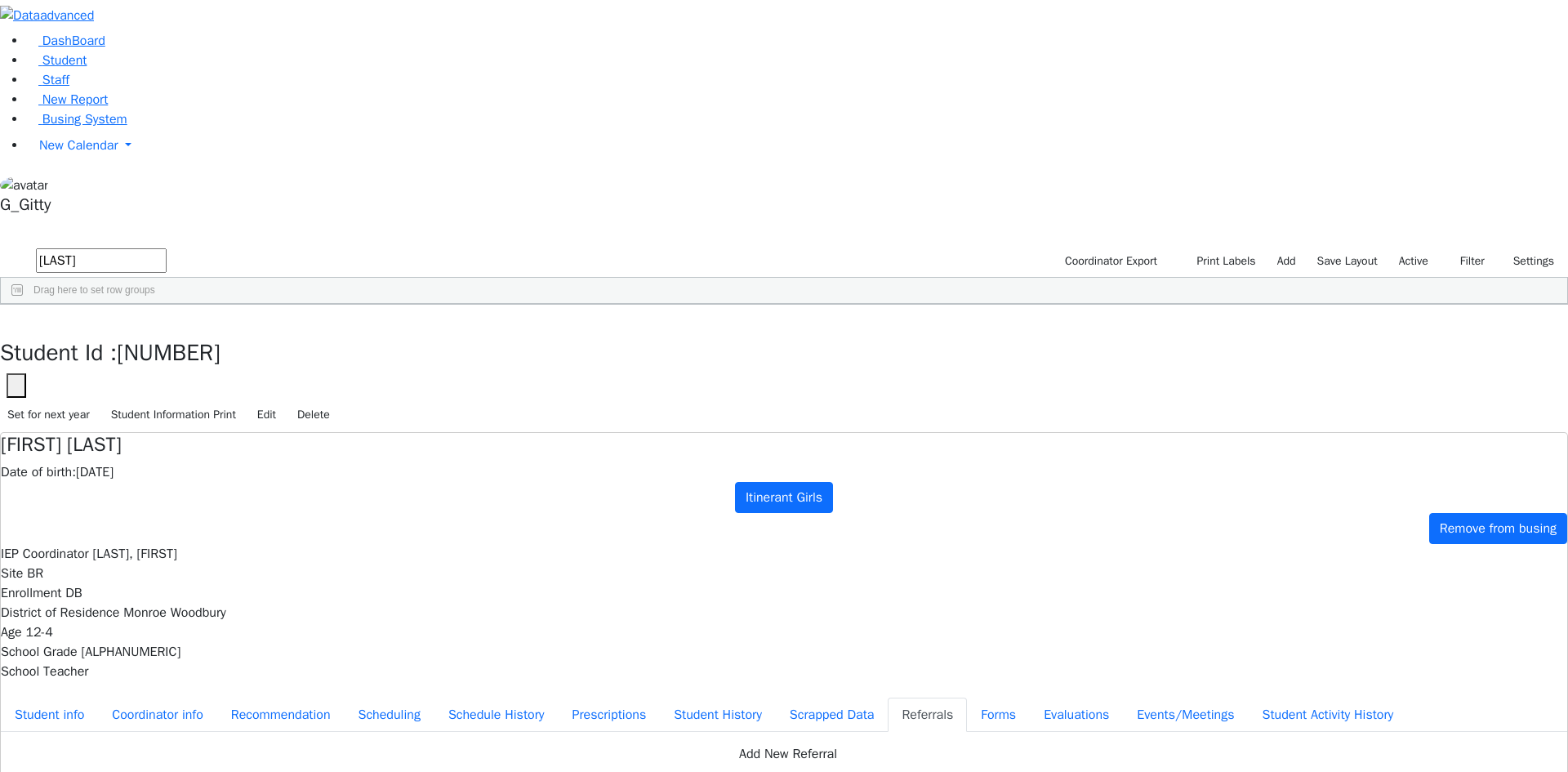 click on "Sofer" at bounding box center [157, 342] 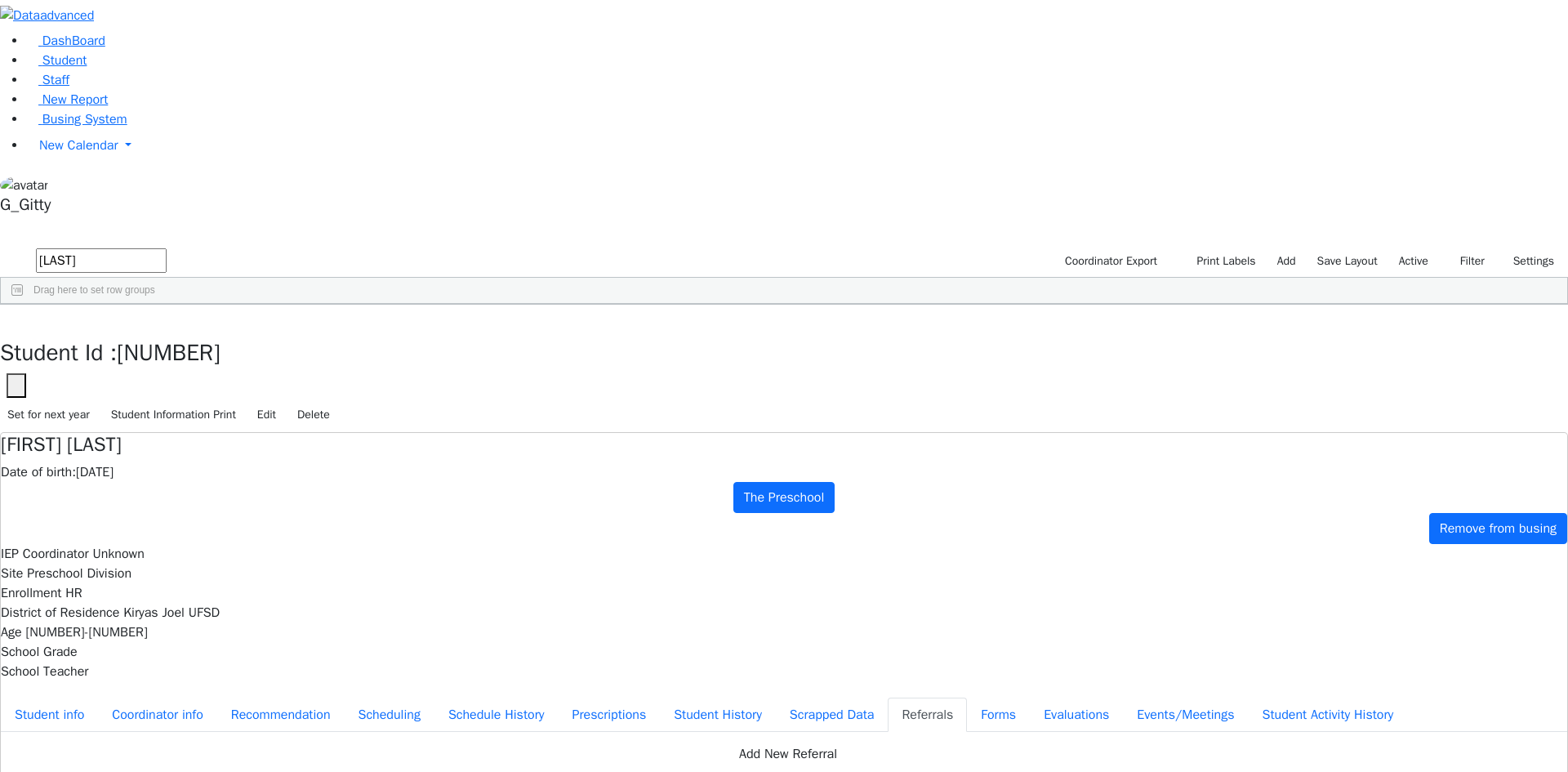 scroll, scrollTop: 16, scrollLeft: 0, axis: vertical 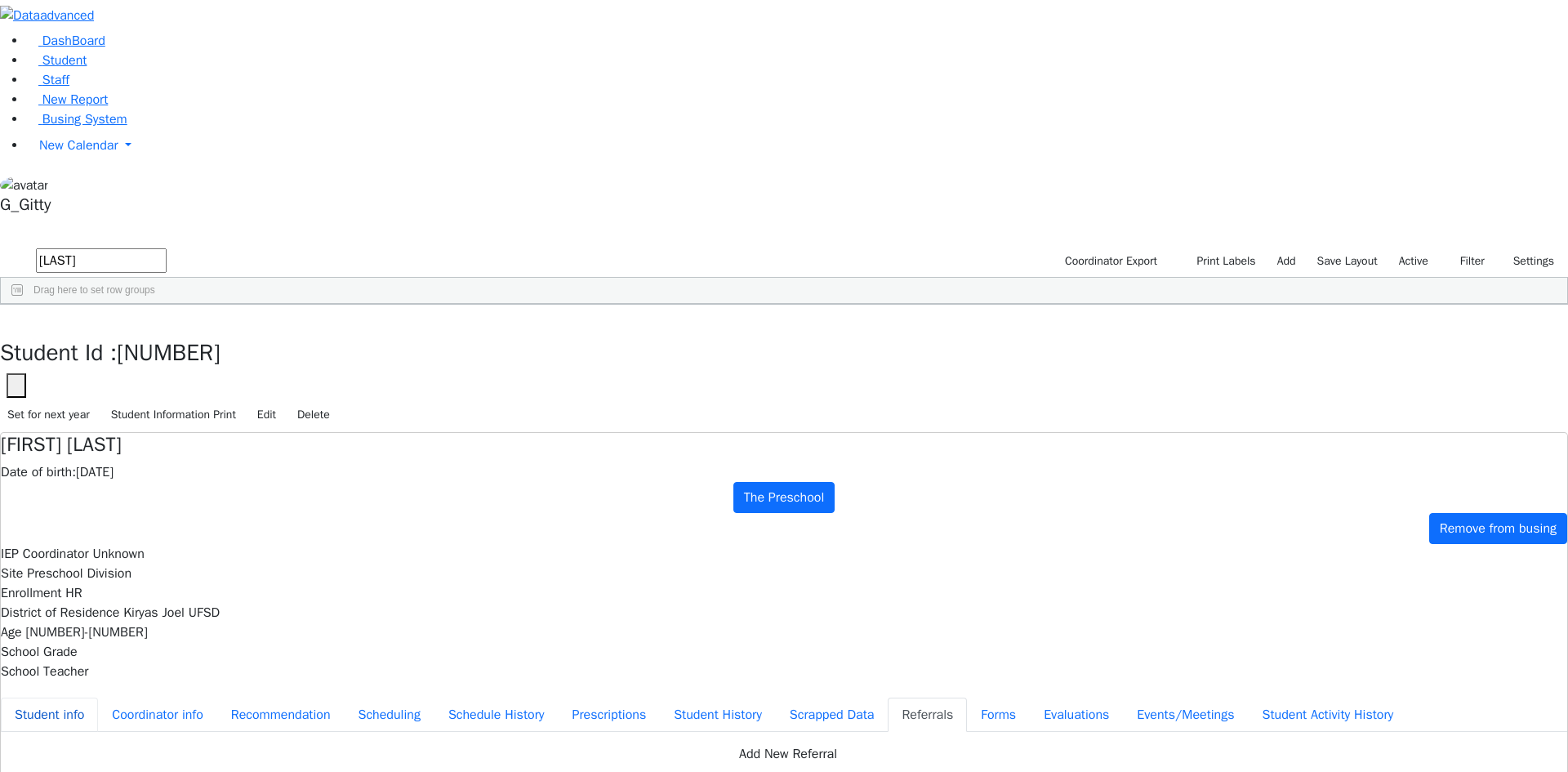 click on "Student info" at bounding box center (49, 715) 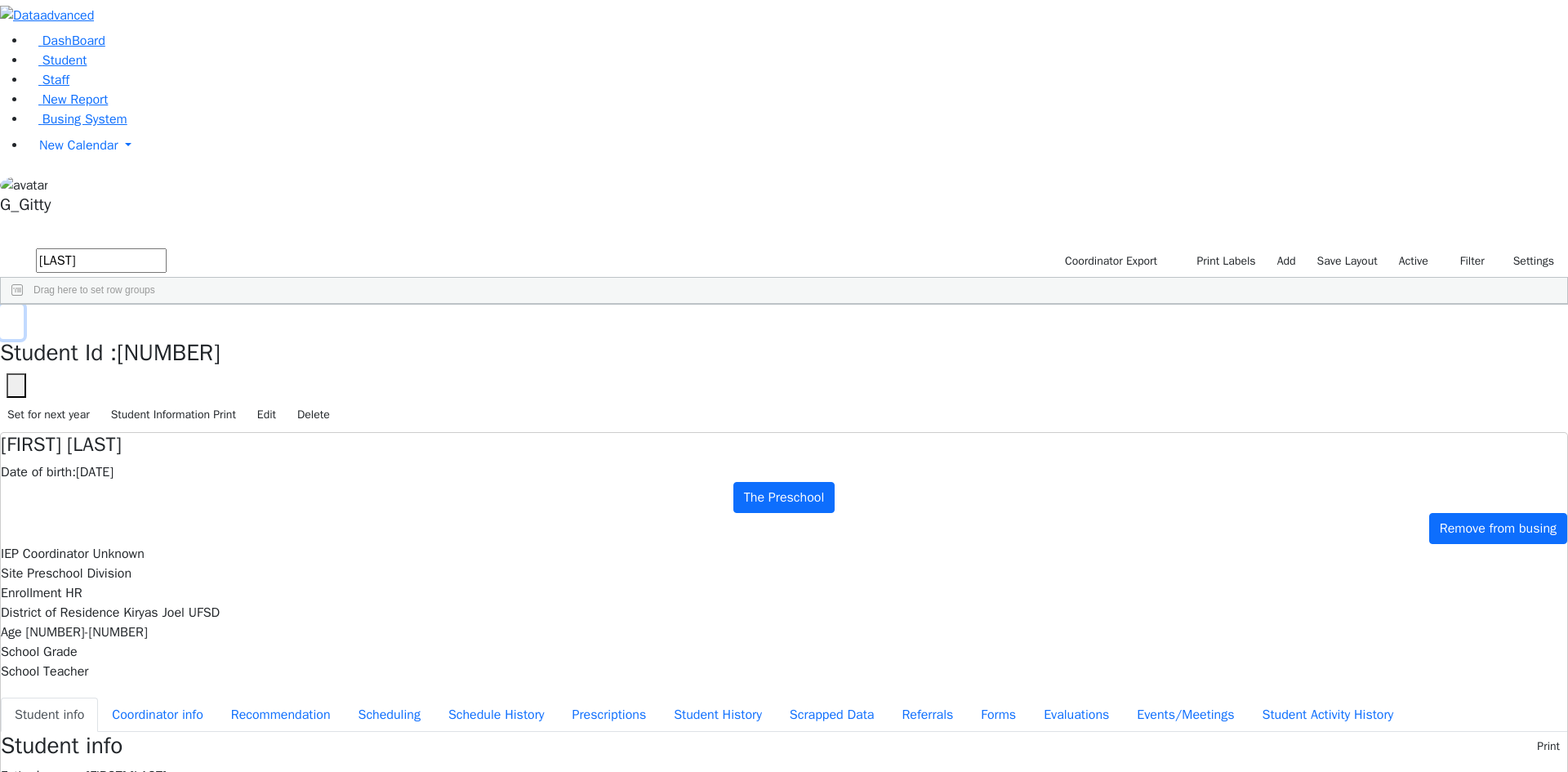 click 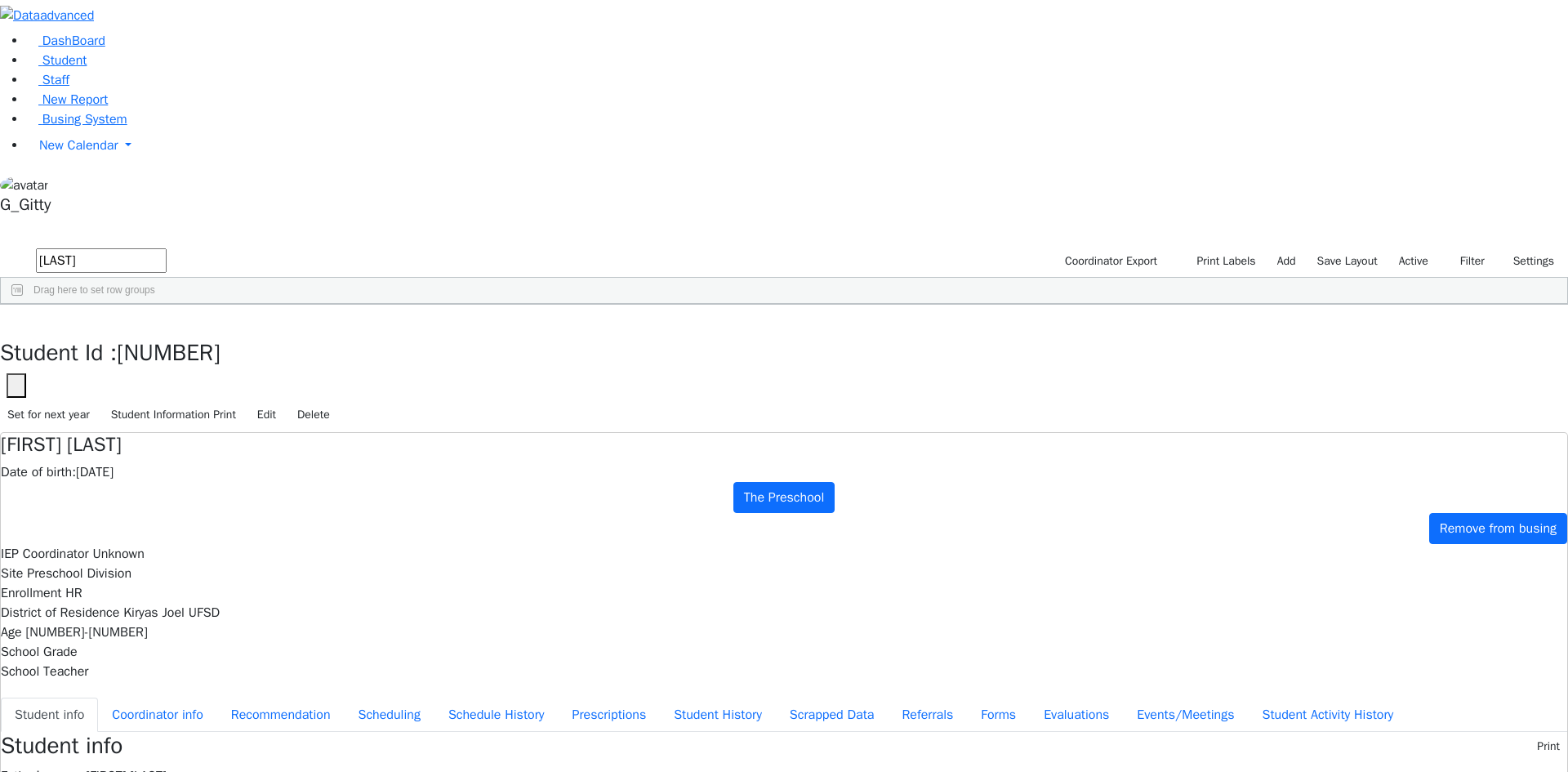 click on "sofer" at bounding box center [101, 261] 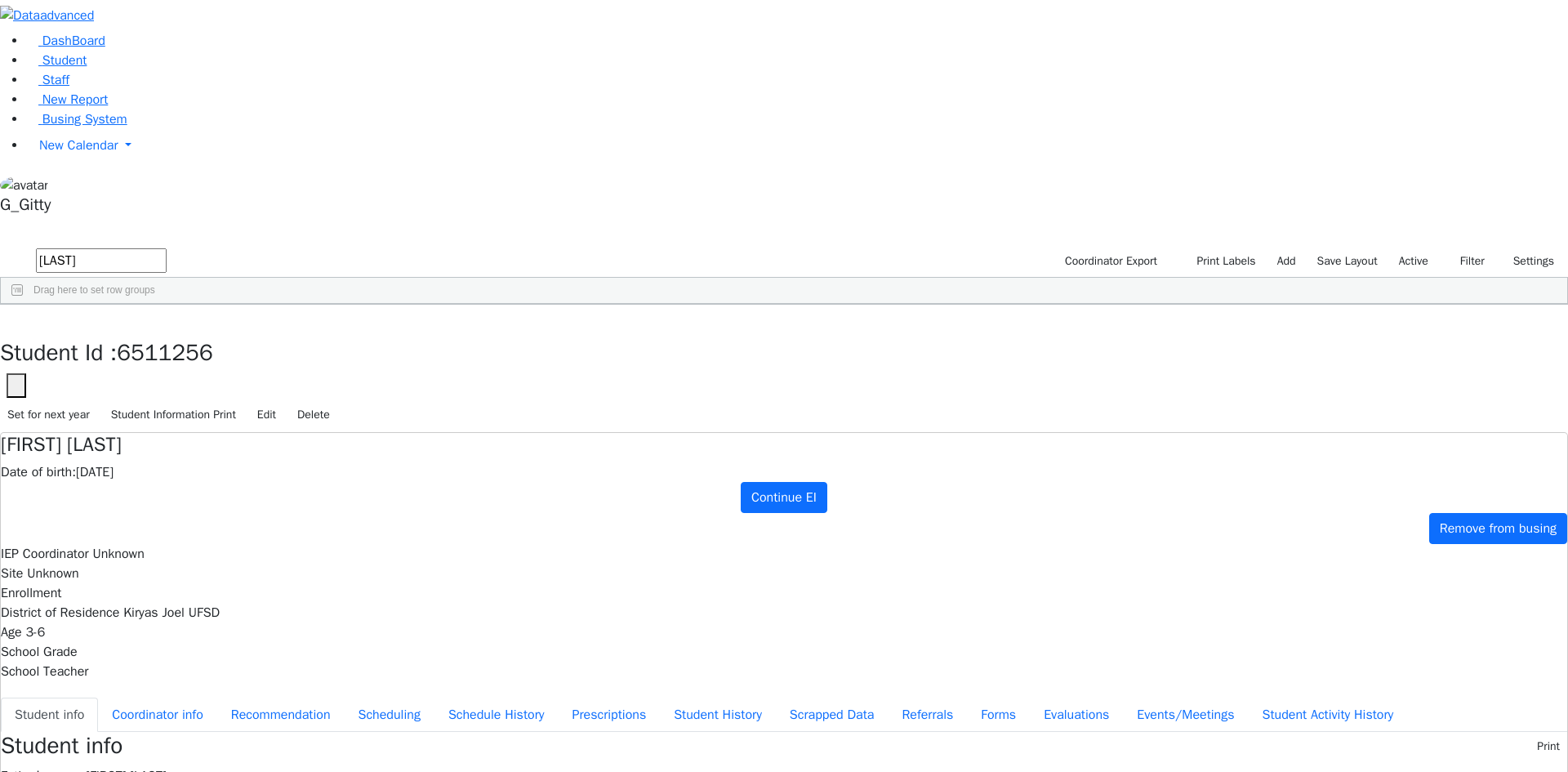 scroll, scrollTop: 0, scrollLeft: 0, axis: both 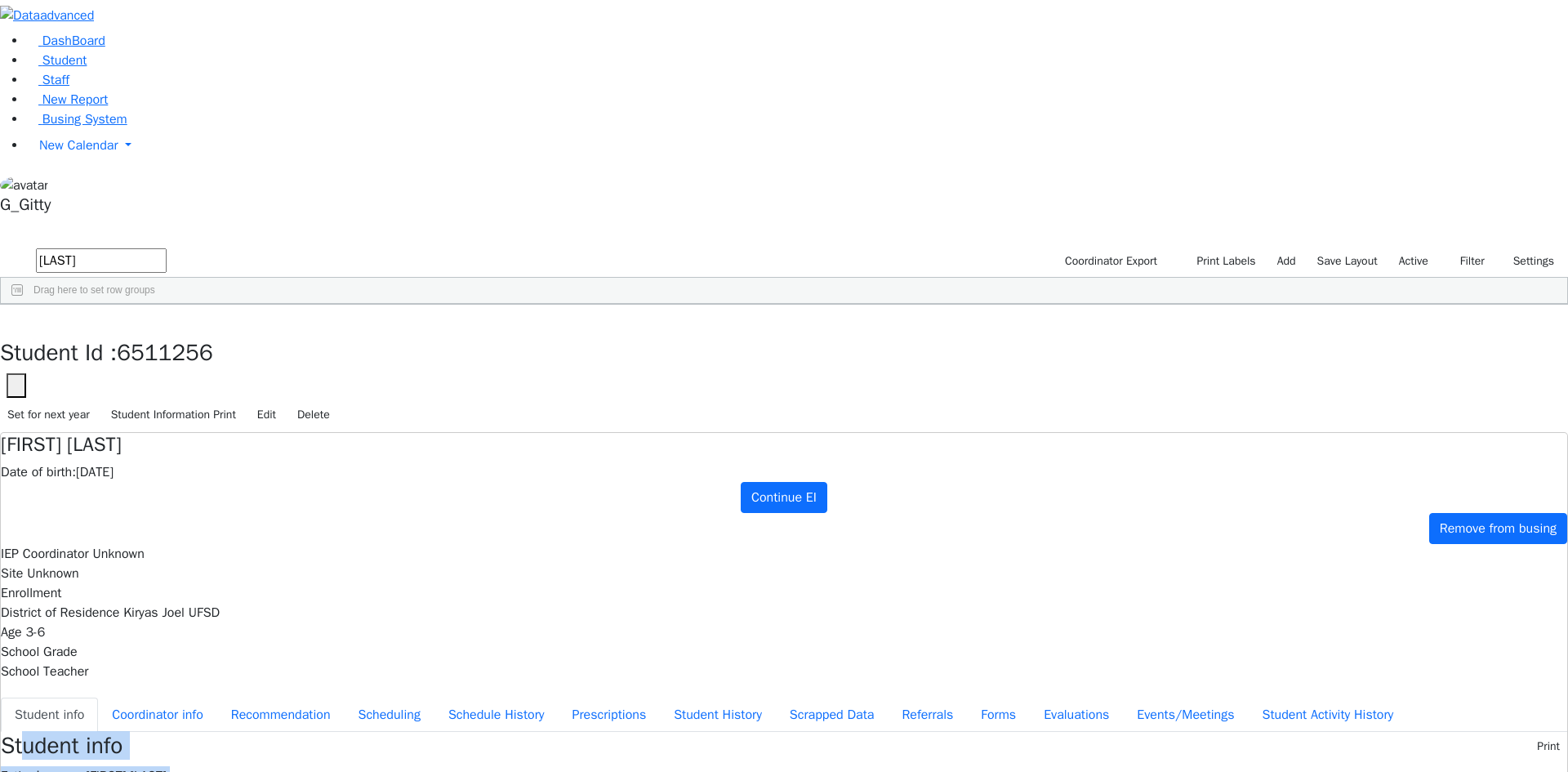 drag, startPoint x: 519, startPoint y: 223, endPoint x: 710, endPoint y: 458, distance: 302.83 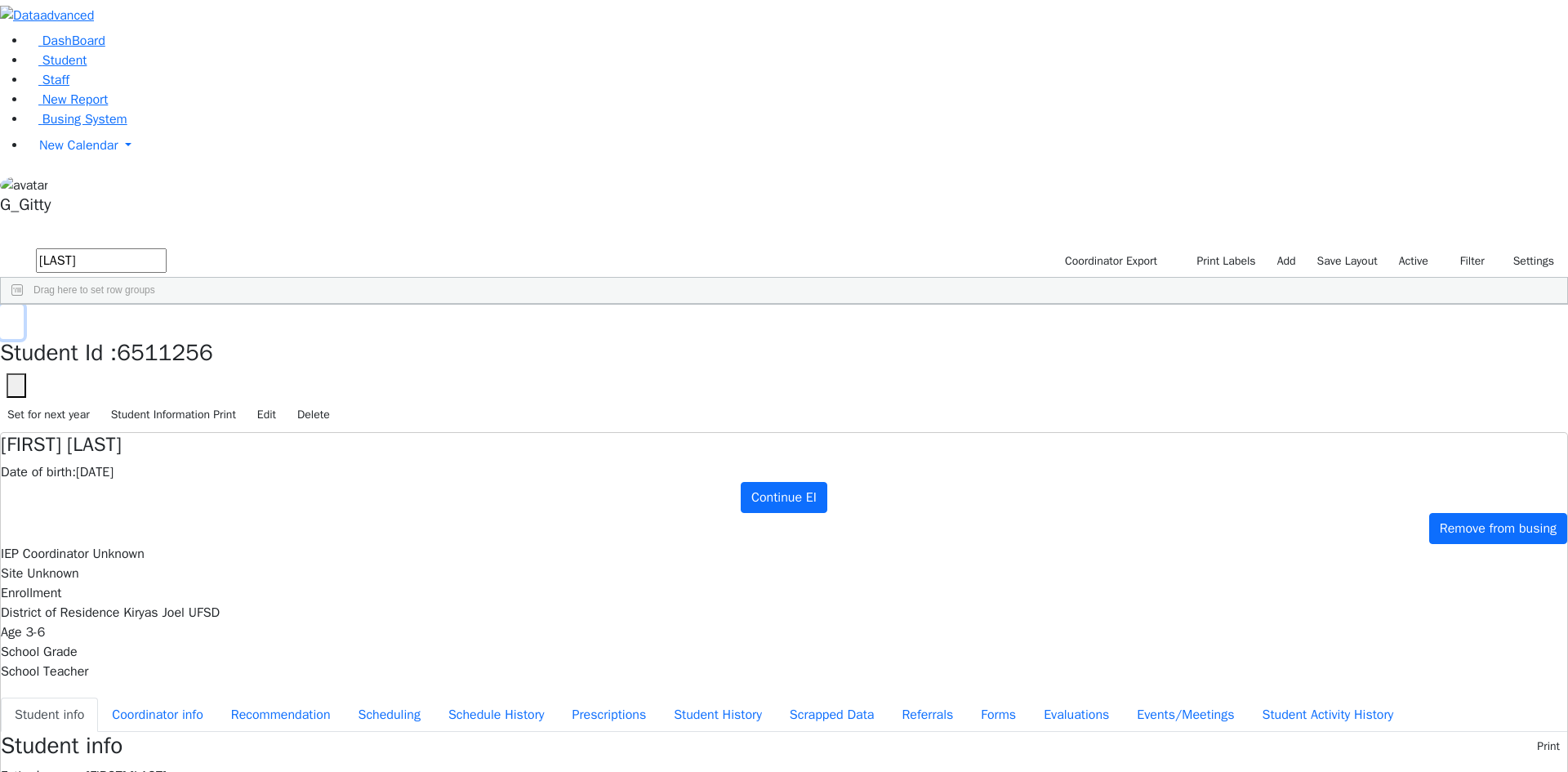 click 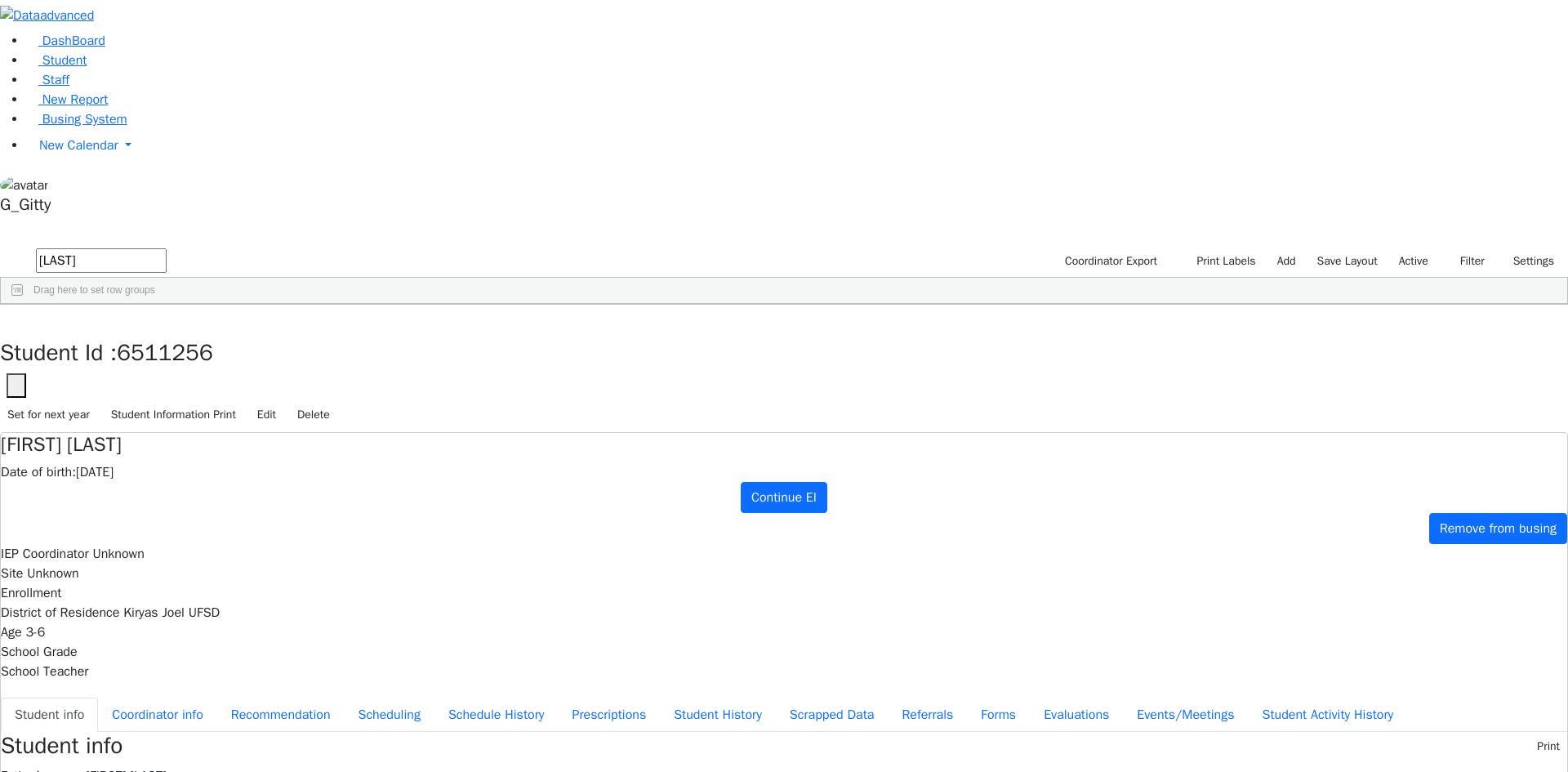 drag, startPoint x: 318, startPoint y: 55, endPoint x: 162, endPoint y: 49, distance: 156.11534 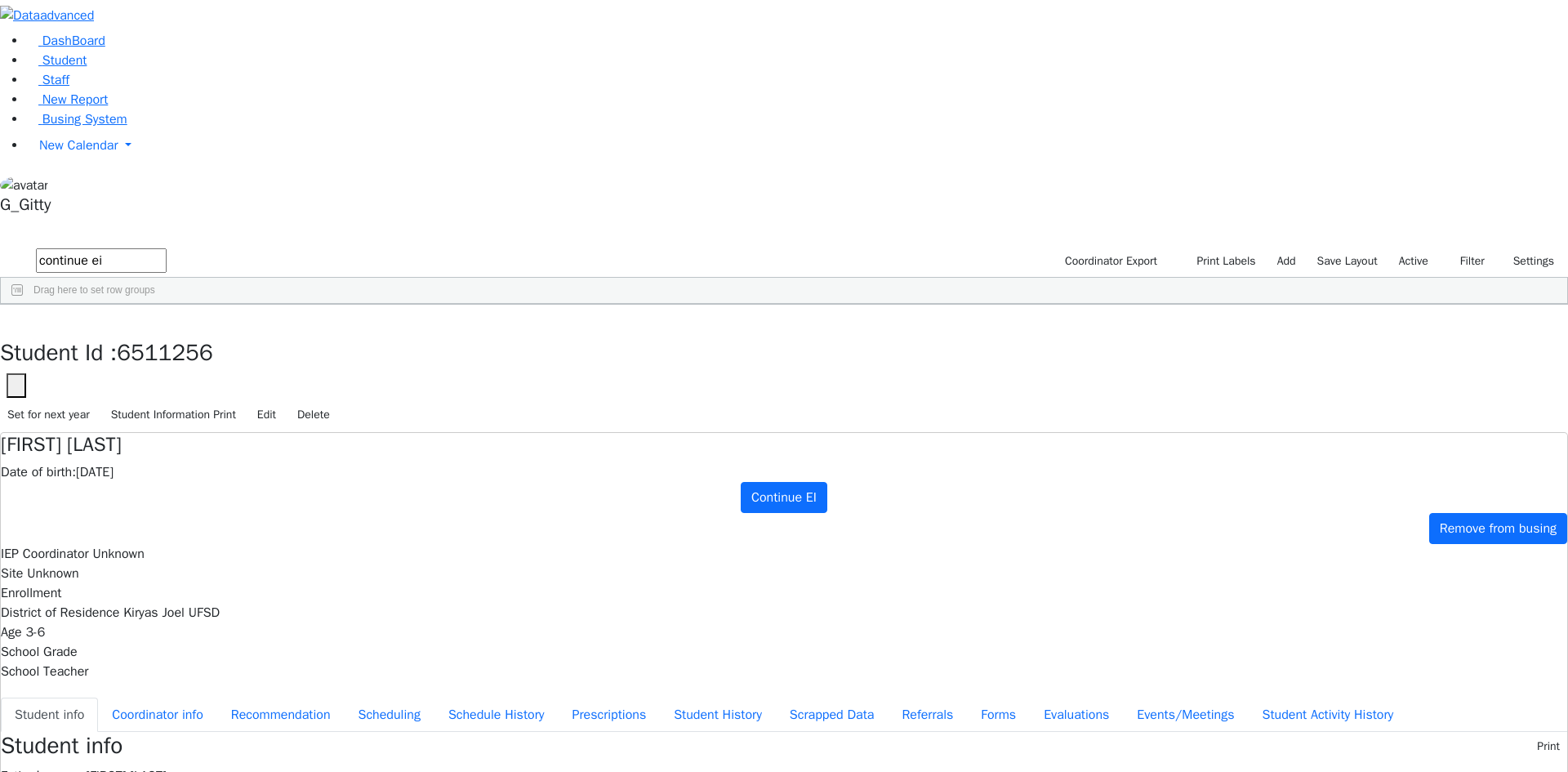 type on "continue ei" 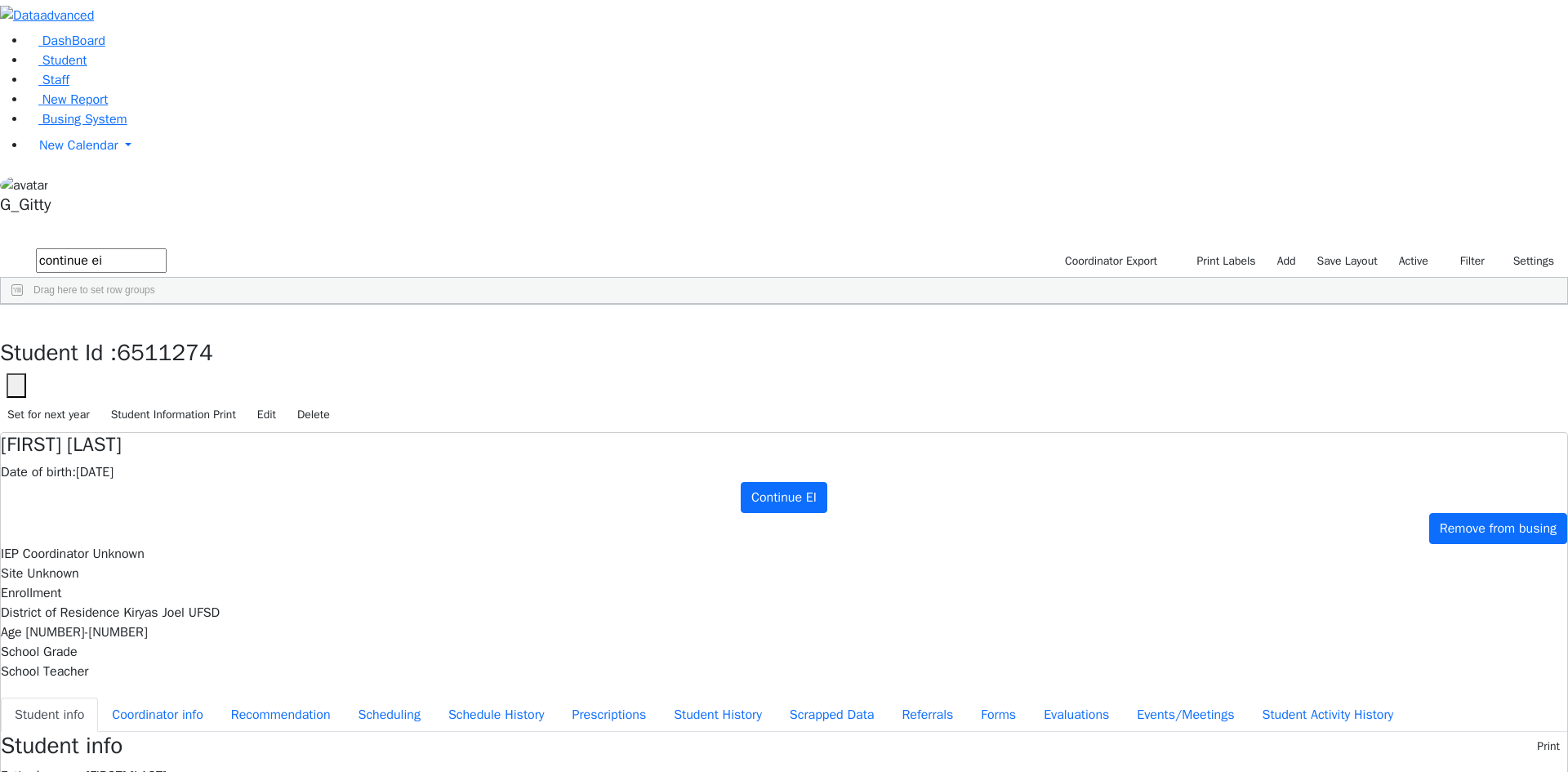 drag, startPoint x: 800, startPoint y: 283, endPoint x: 491, endPoint y: 310, distance: 310.17737 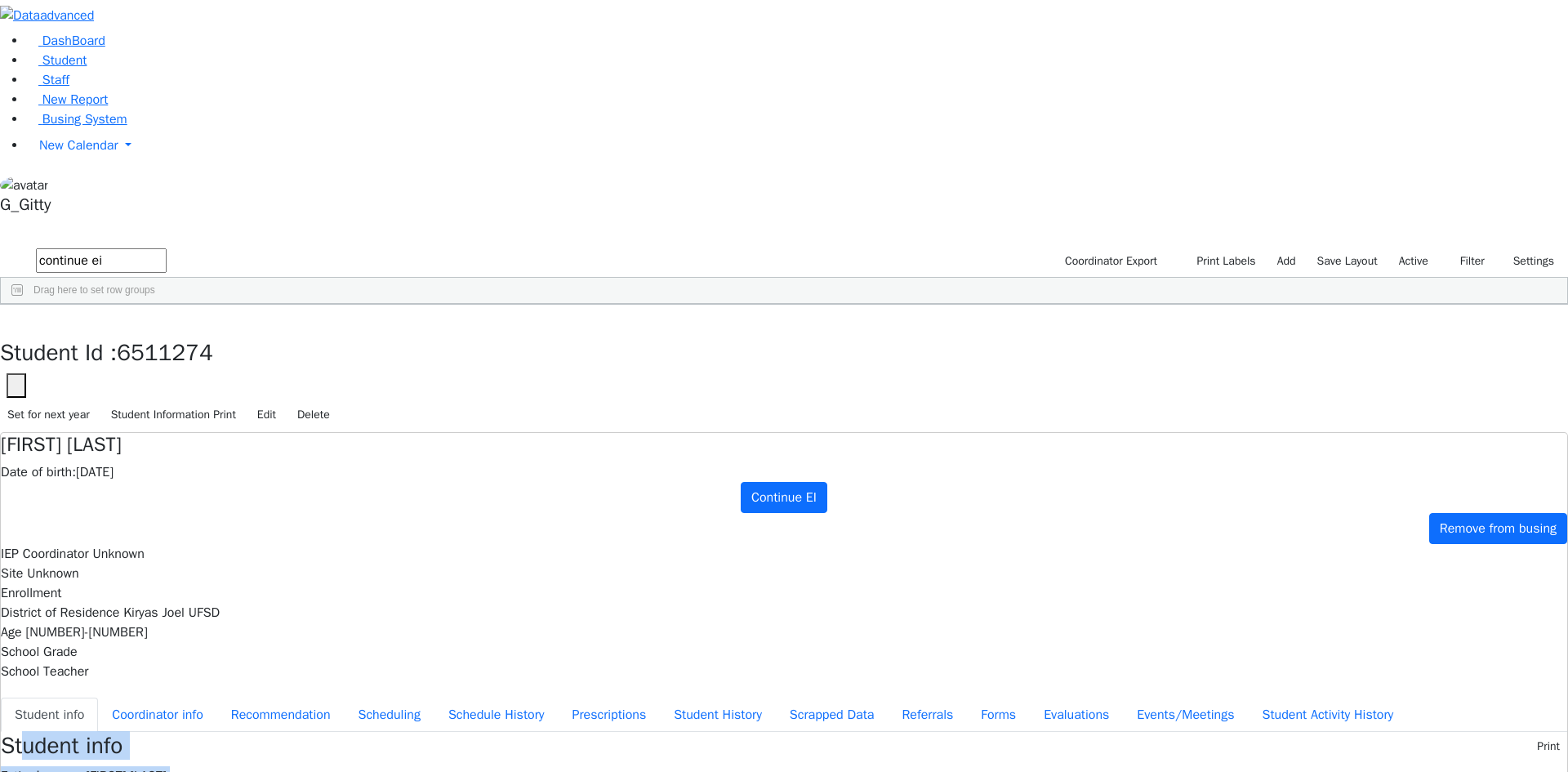 drag, startPoint x: 506, startPoint y: 193, endPoint x: 742, endPoint y: 499, distance: 386.43499 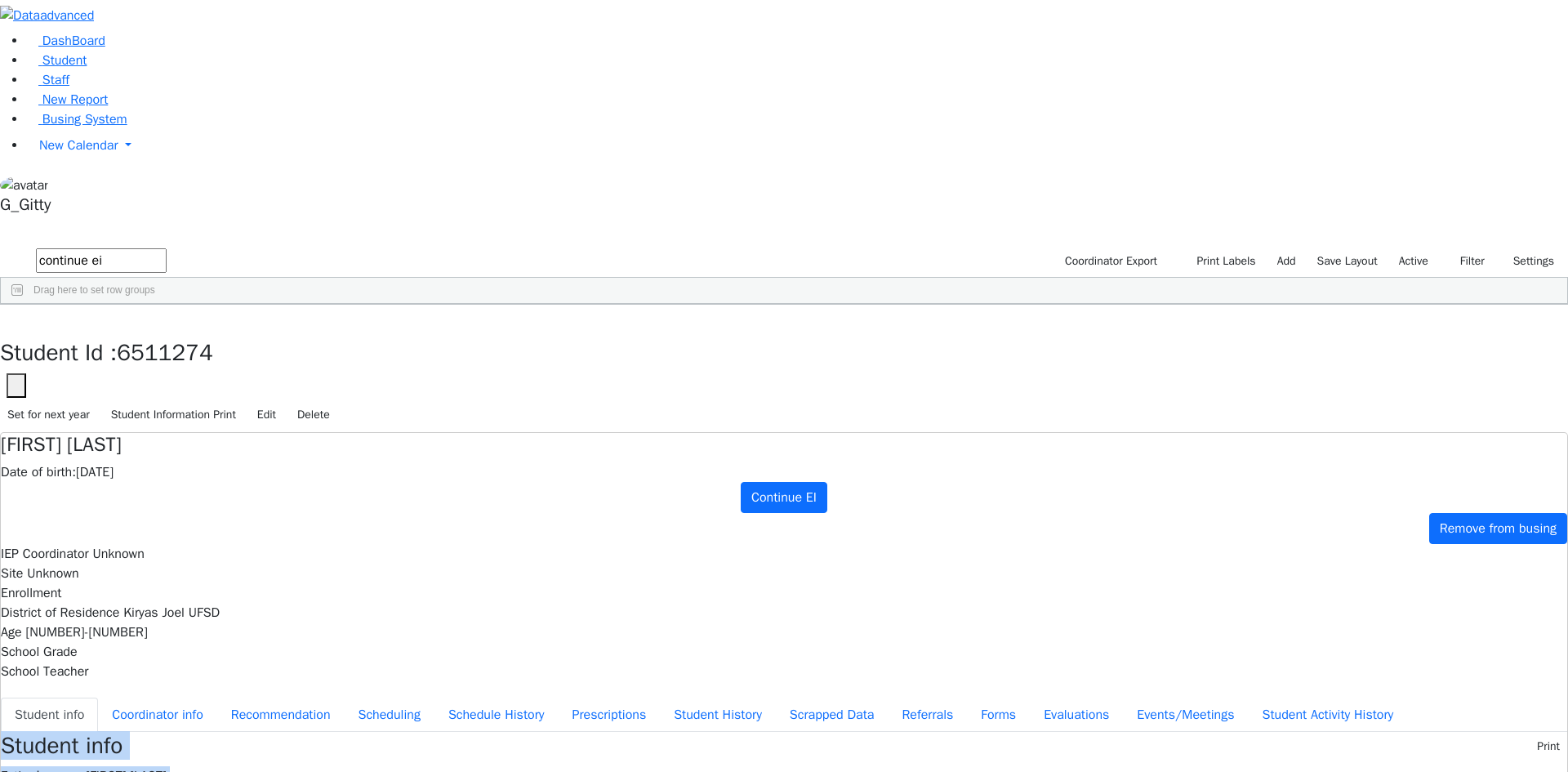 drag, startPoint x: 477, startPoint y: 188, endPoint x: 697, endPoint y: 537, distance: 412.55424 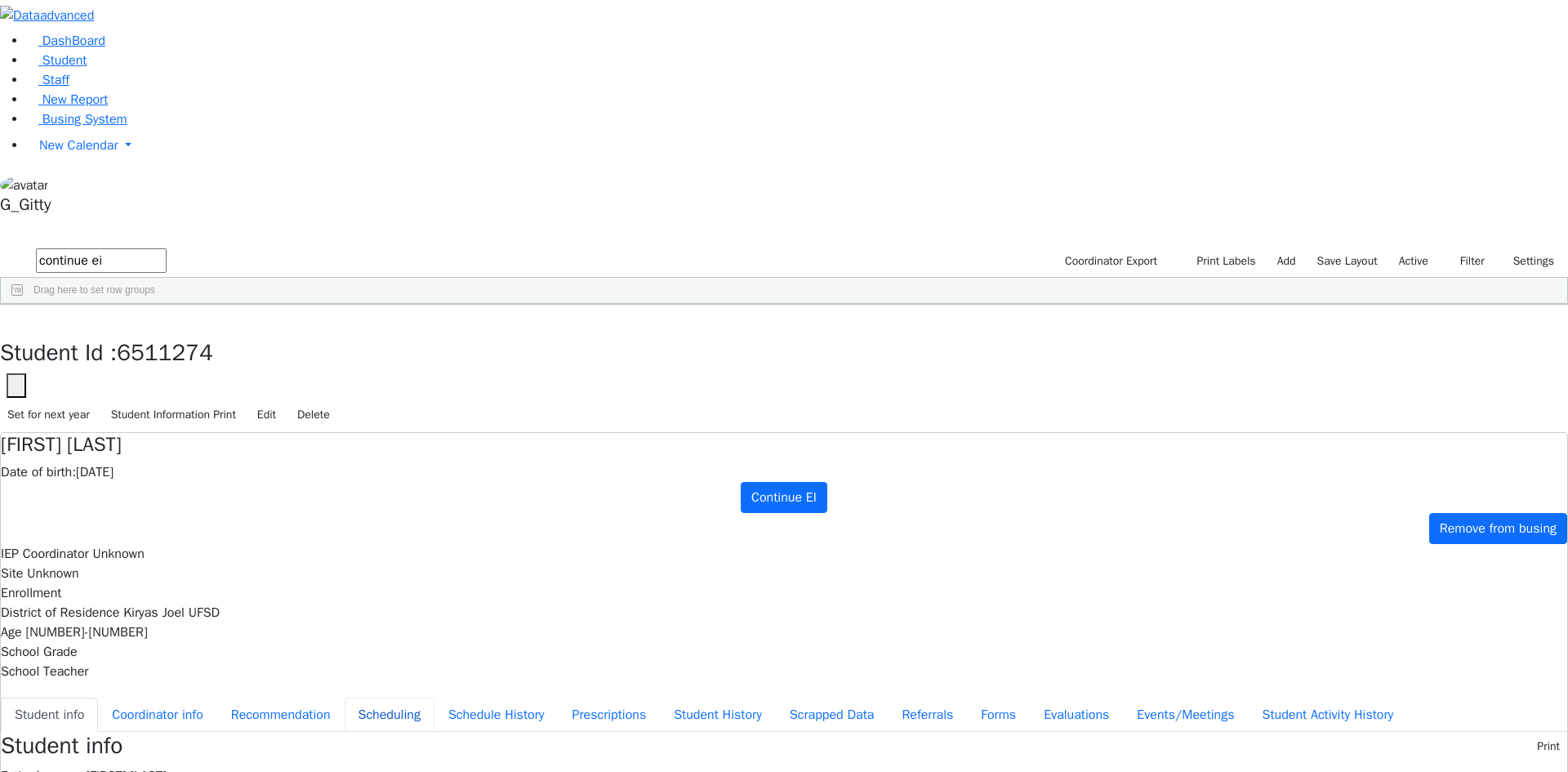 click on "Scheduling" at bounding box center [390, 715] 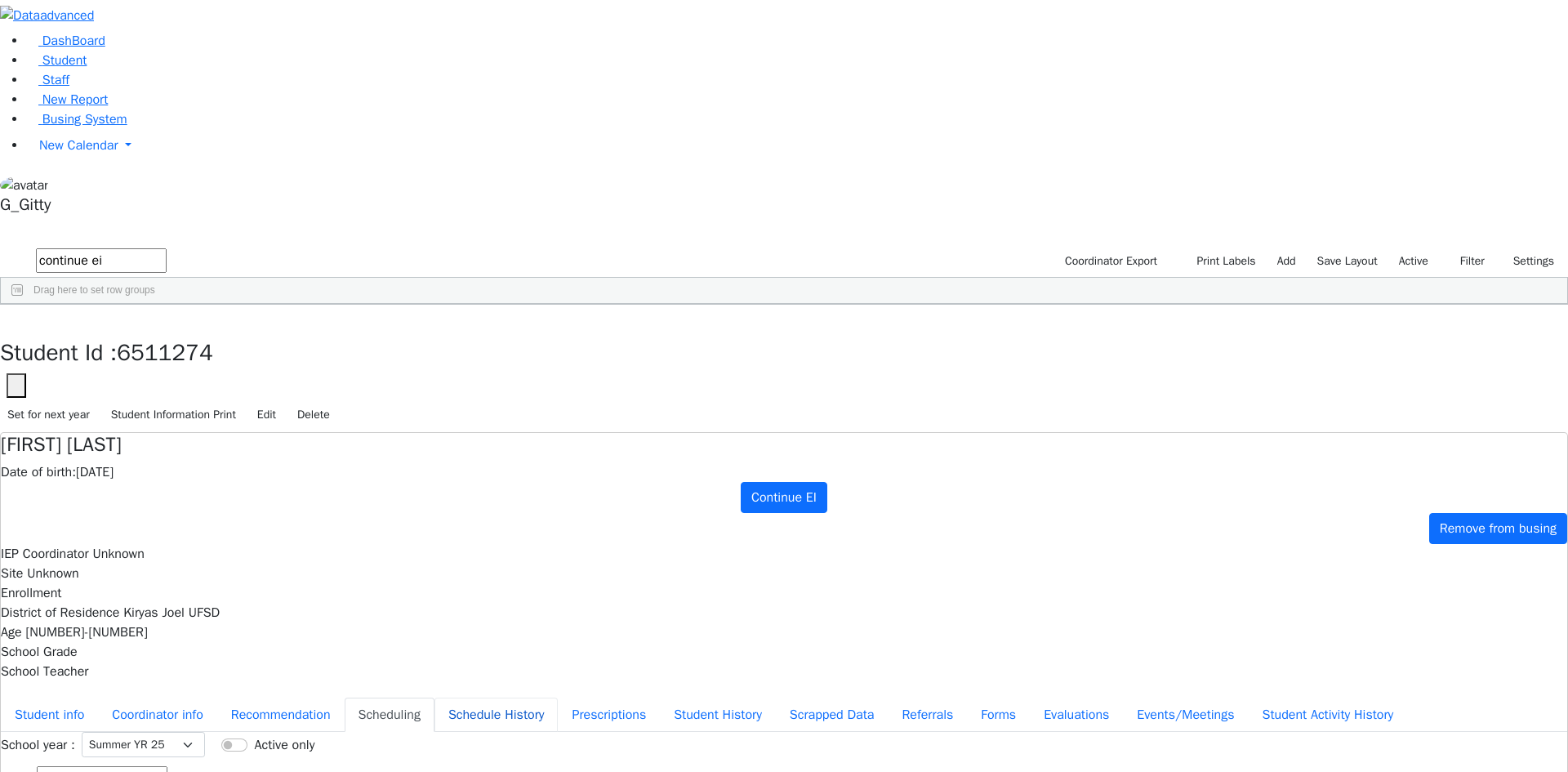 click on "Schedule History" at bounding box center (497, 715) 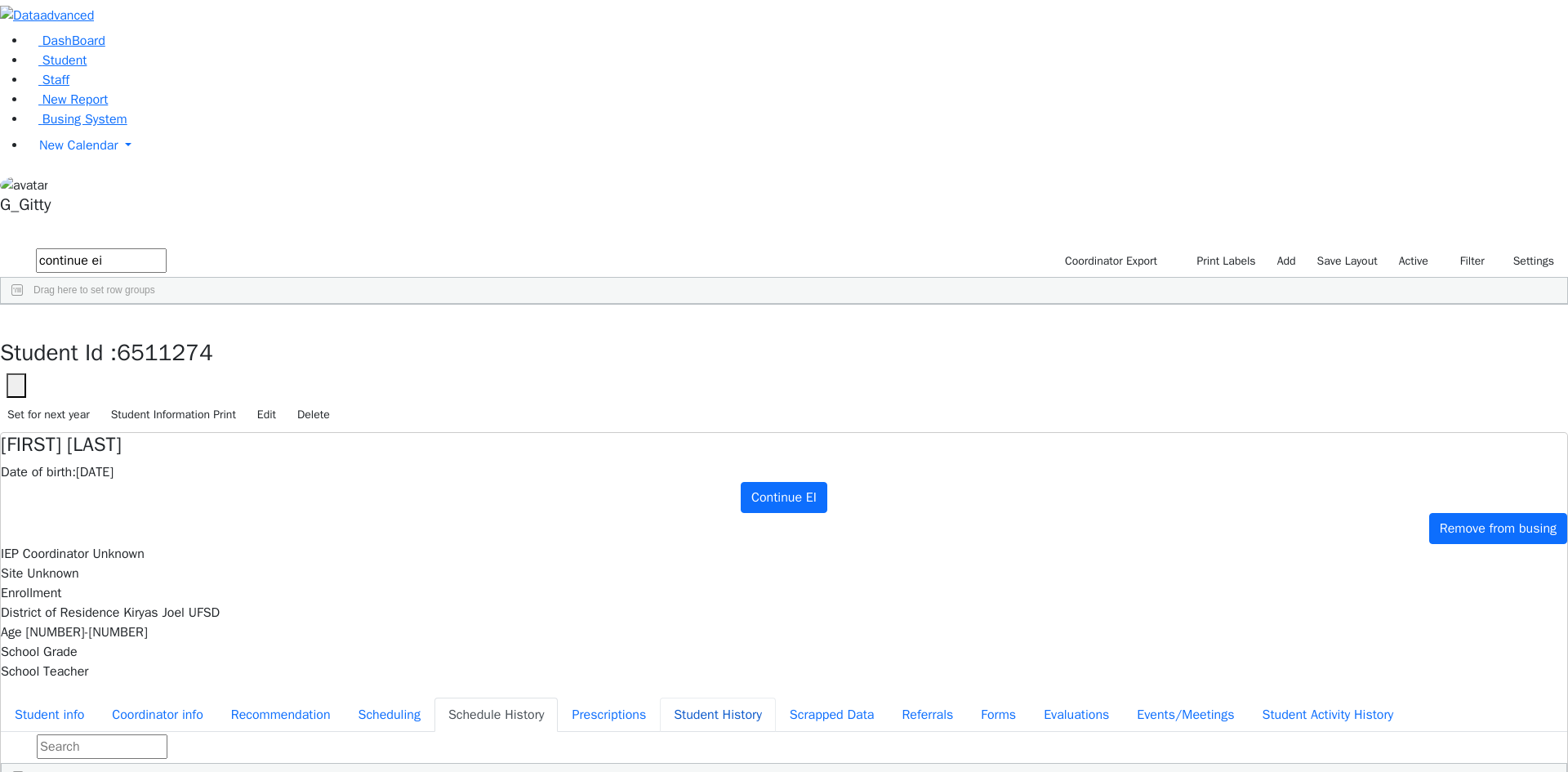 click on "Student History" at bounding box center [718, 715] 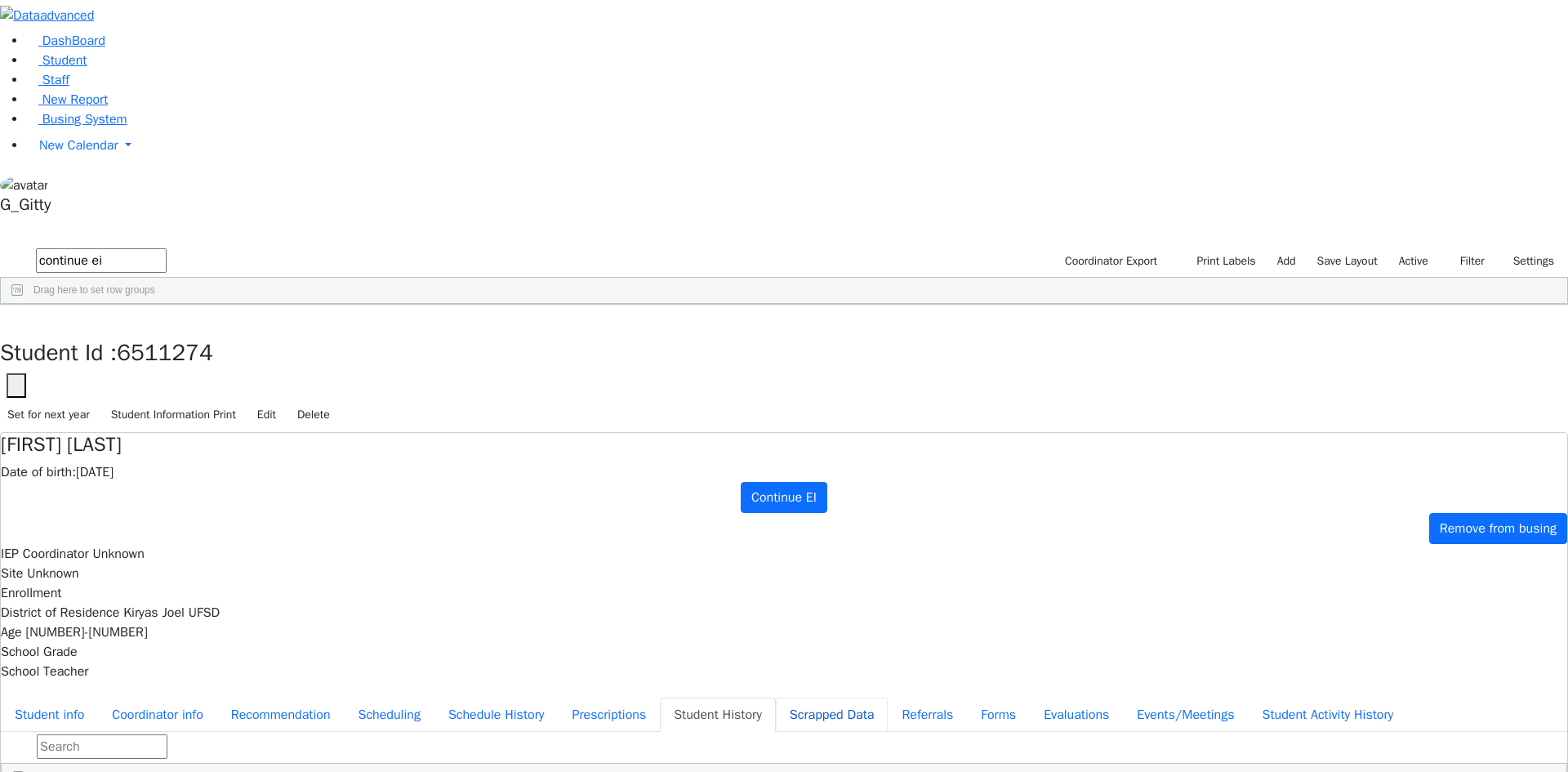 click on "Scrapped  Data" at bounding box center [832, 715] 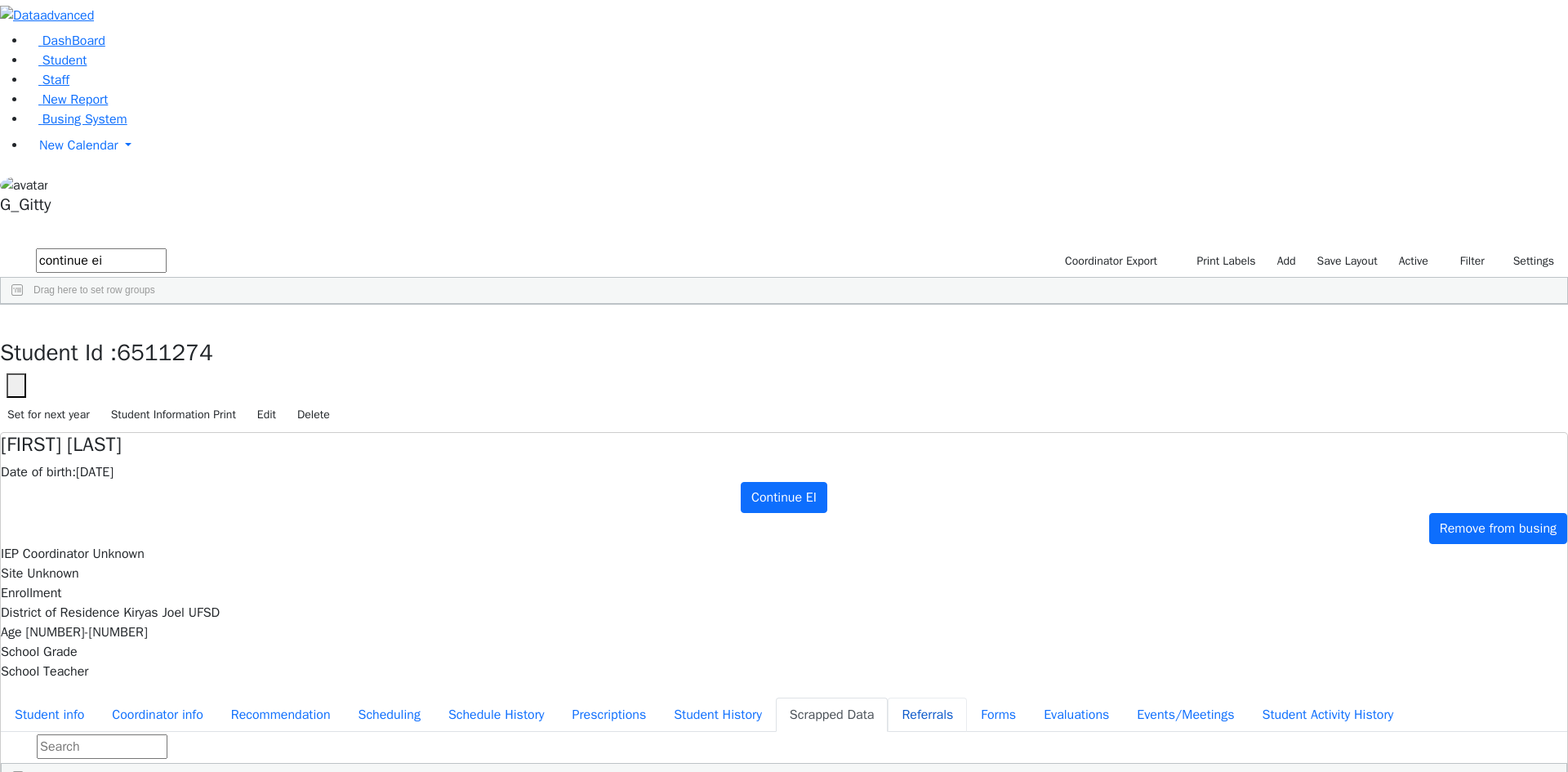 click on "Referrals" at bounding box center (927, 715) 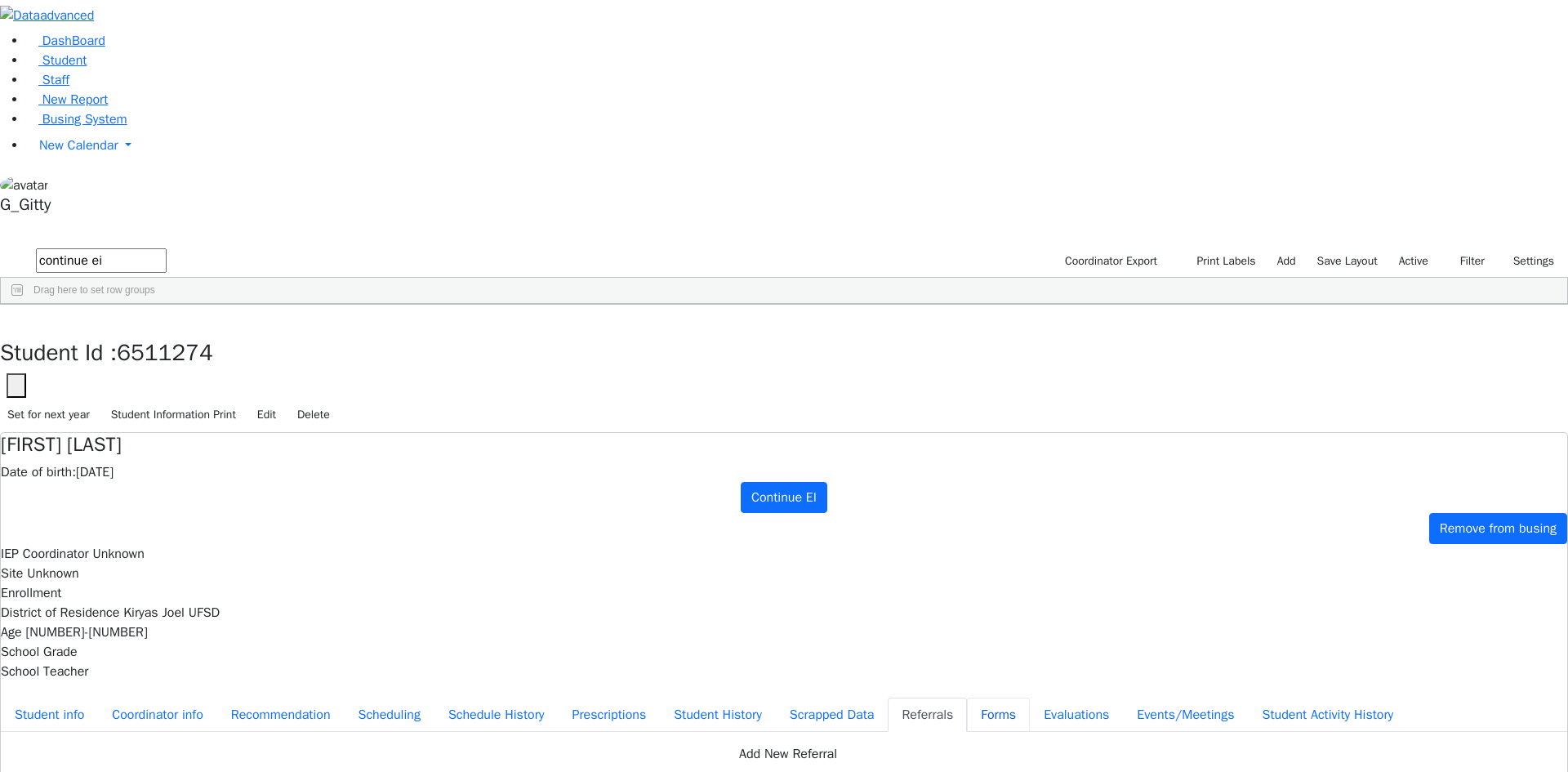 click on "Forms" at bounding box center [998, 715] 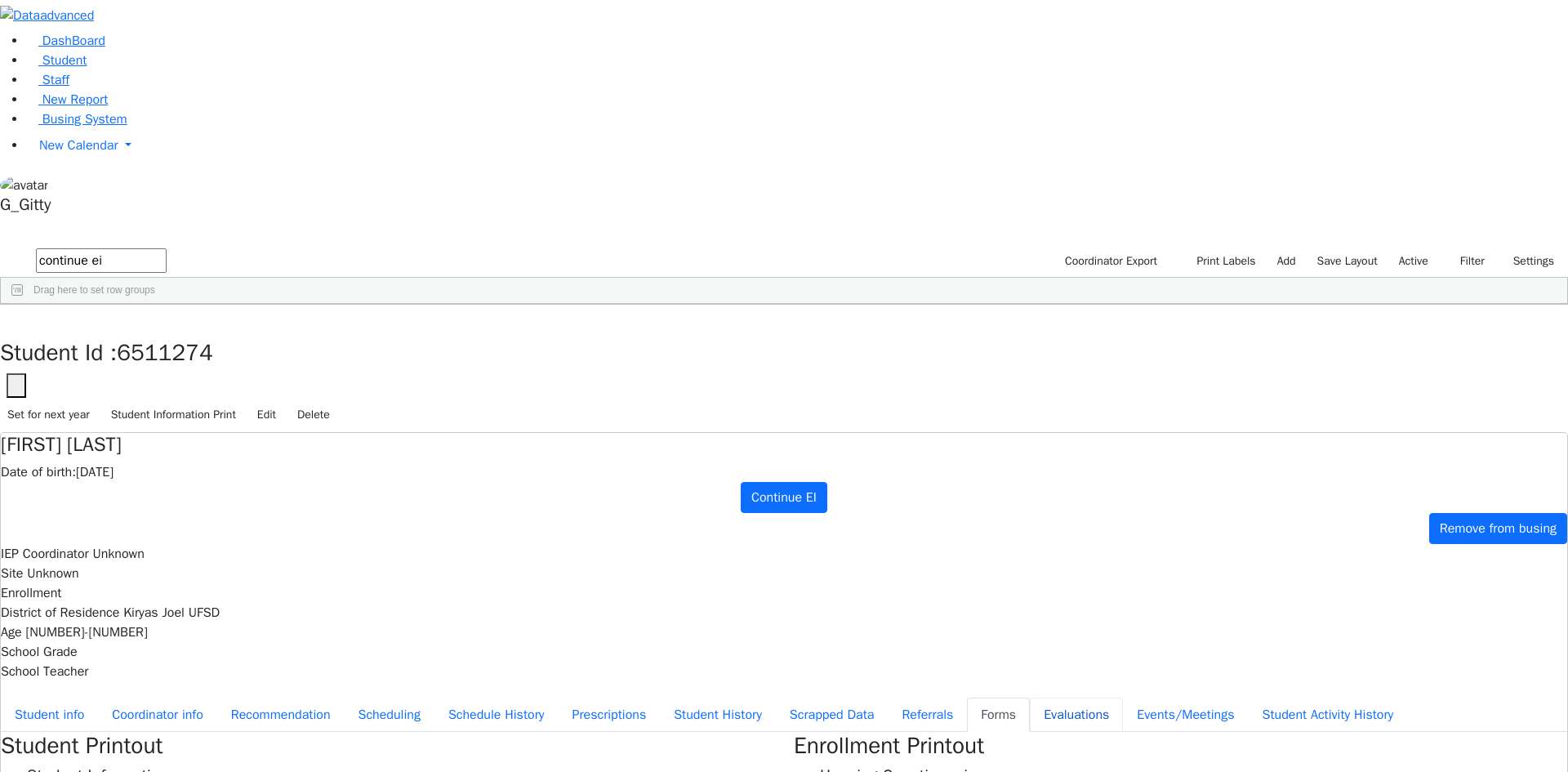 click on "Evaluations" at bounding box center [1076, 715] 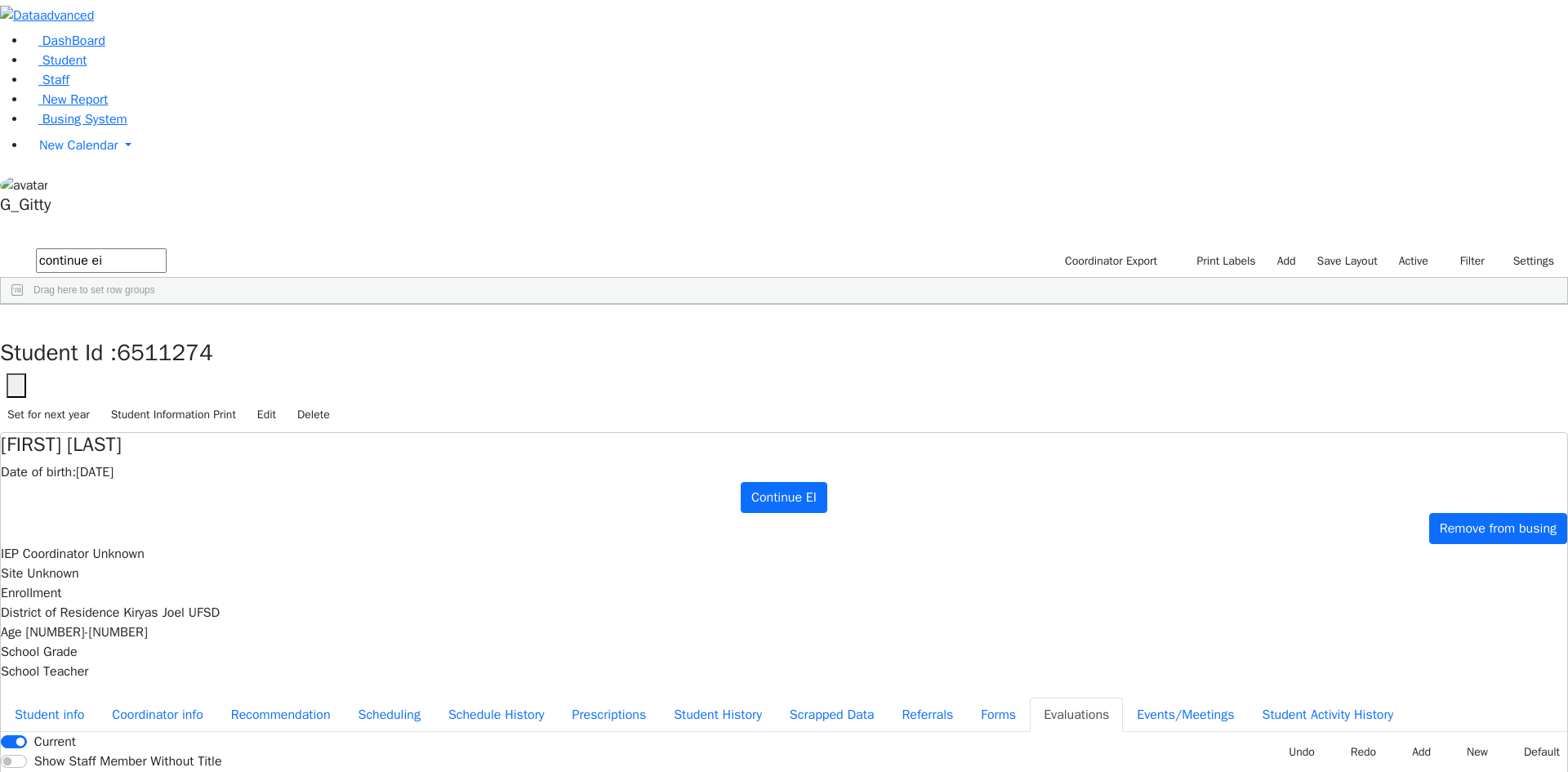 click on "Physical Therapy Initial Evaluation Schwab Basya 01/16/2025
Speech Initial Evaluation Flegmann Esther S 01/09/2025
Social History Initial Evaluation Fulda Judith 01/09/2025
Psychological Initial Evaluation Fulda Judith 01/09/2025
Educational Initial Evaluation Fulda Judith" at bounding box center [764, 943] 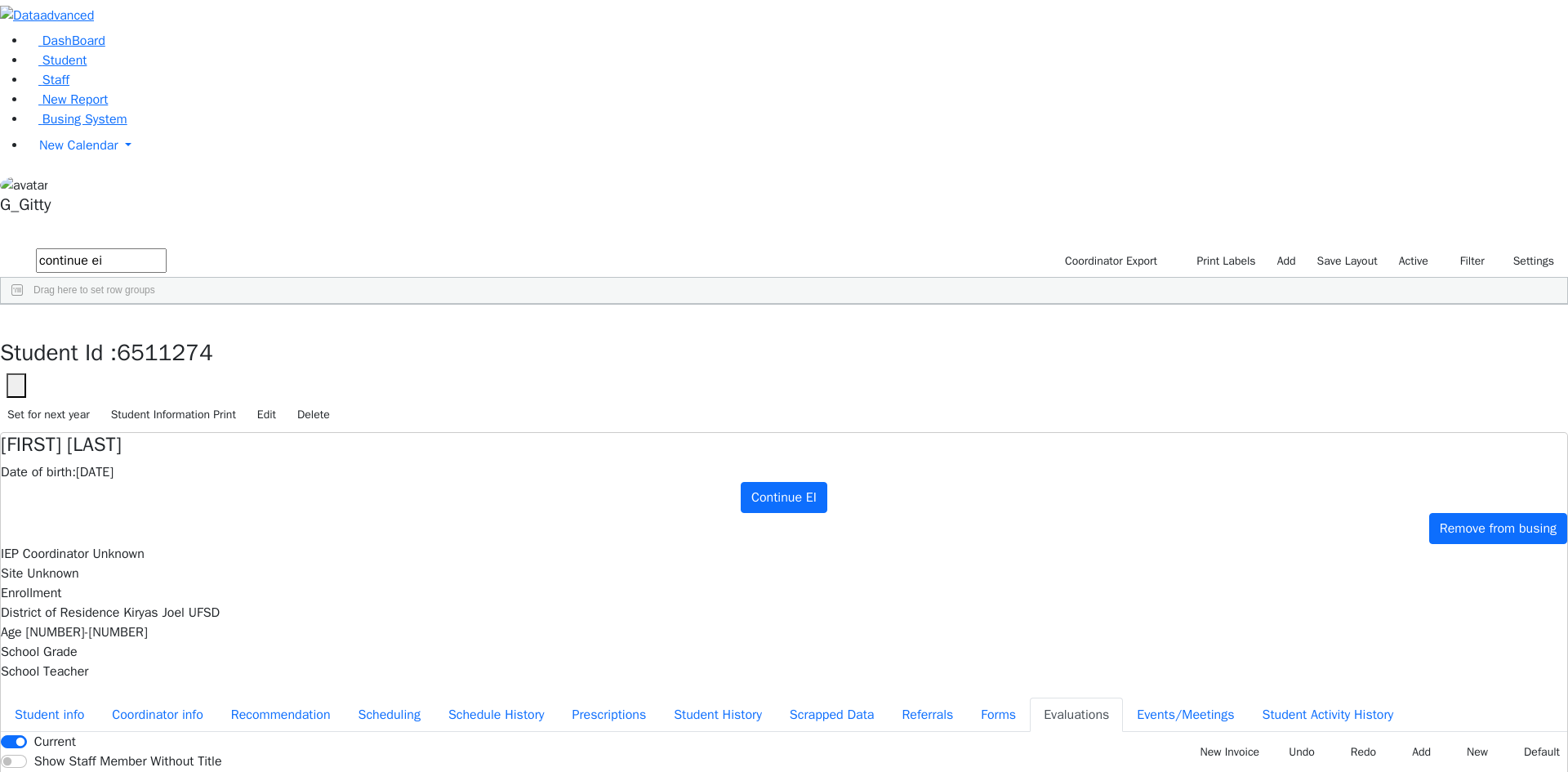 click at bounding box center (18, 874) 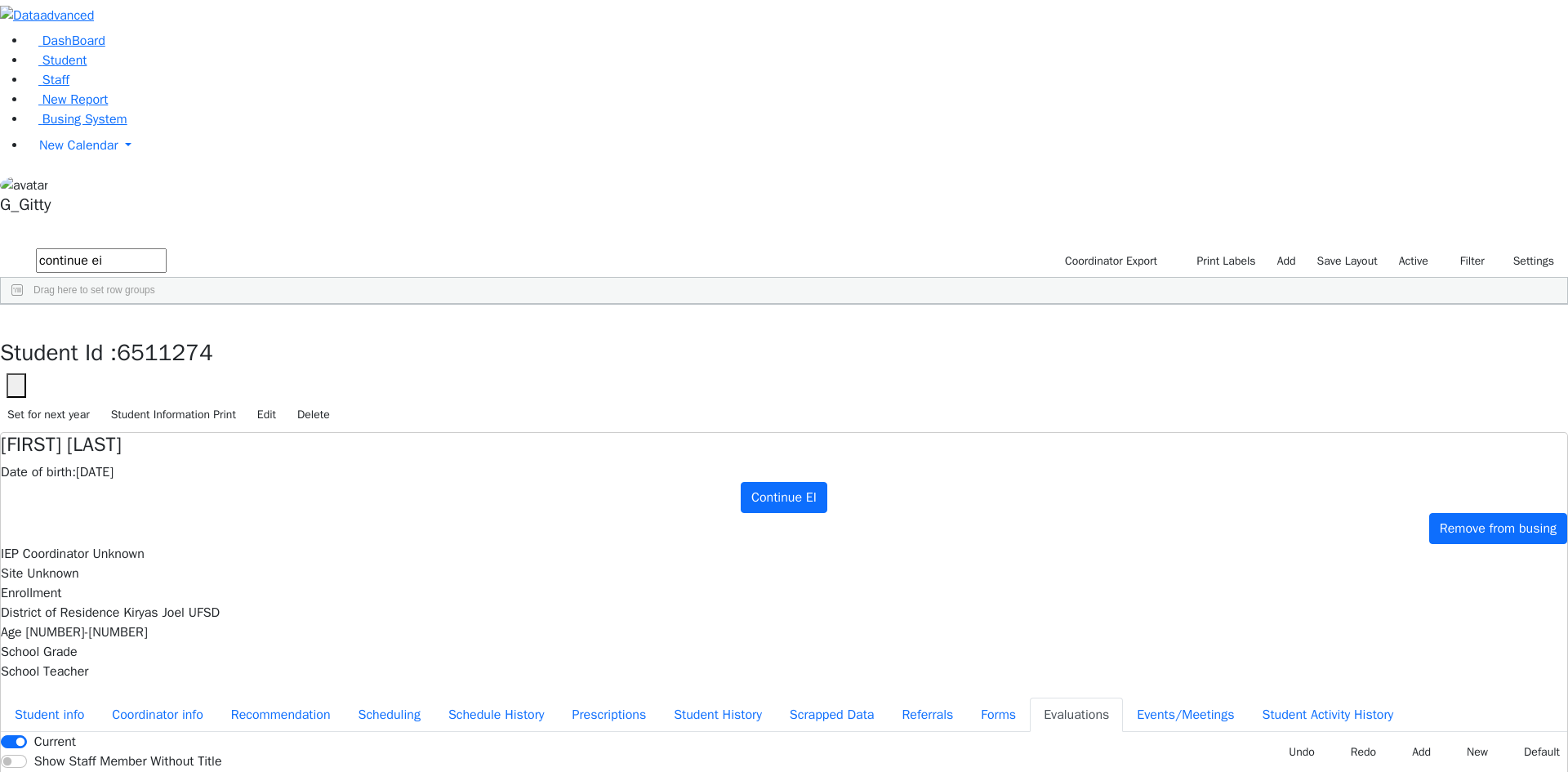 click on "Physical Therapy Initial Evaluation Schwab Basya 01/16/2025
Speech Initial Evaluation Flegmann Esther S 01/09/2025
Social History Initial Evaluation Fulda Judith 01/09/2025
Psychological Initial Evaluation Fulda Judith 01/09/2025
Educational Initial Evaluation Fulda Judith" at bounding box center [764, 943] 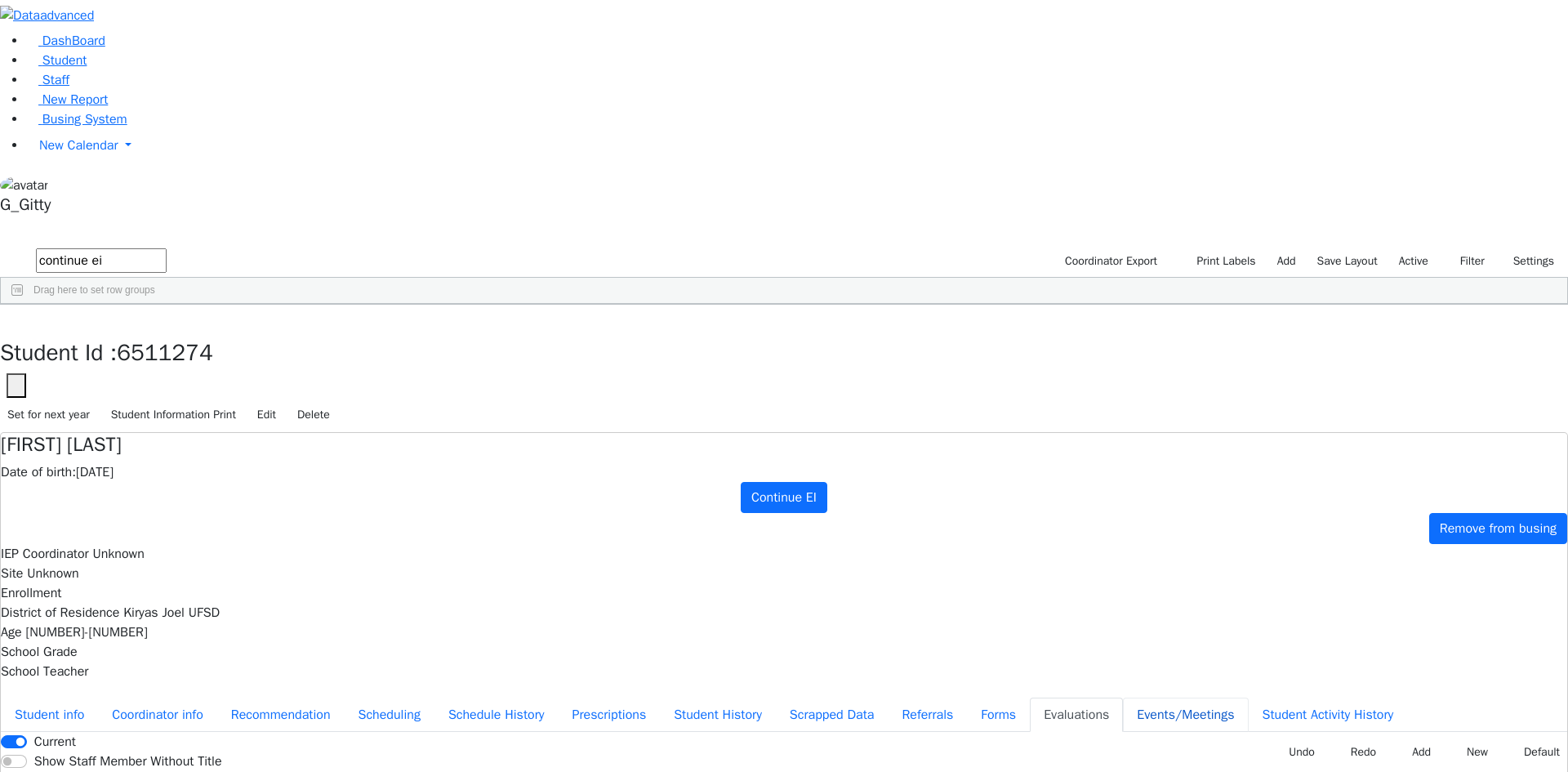 click on "Events/Meetings" at bounding box center (1185, 715) 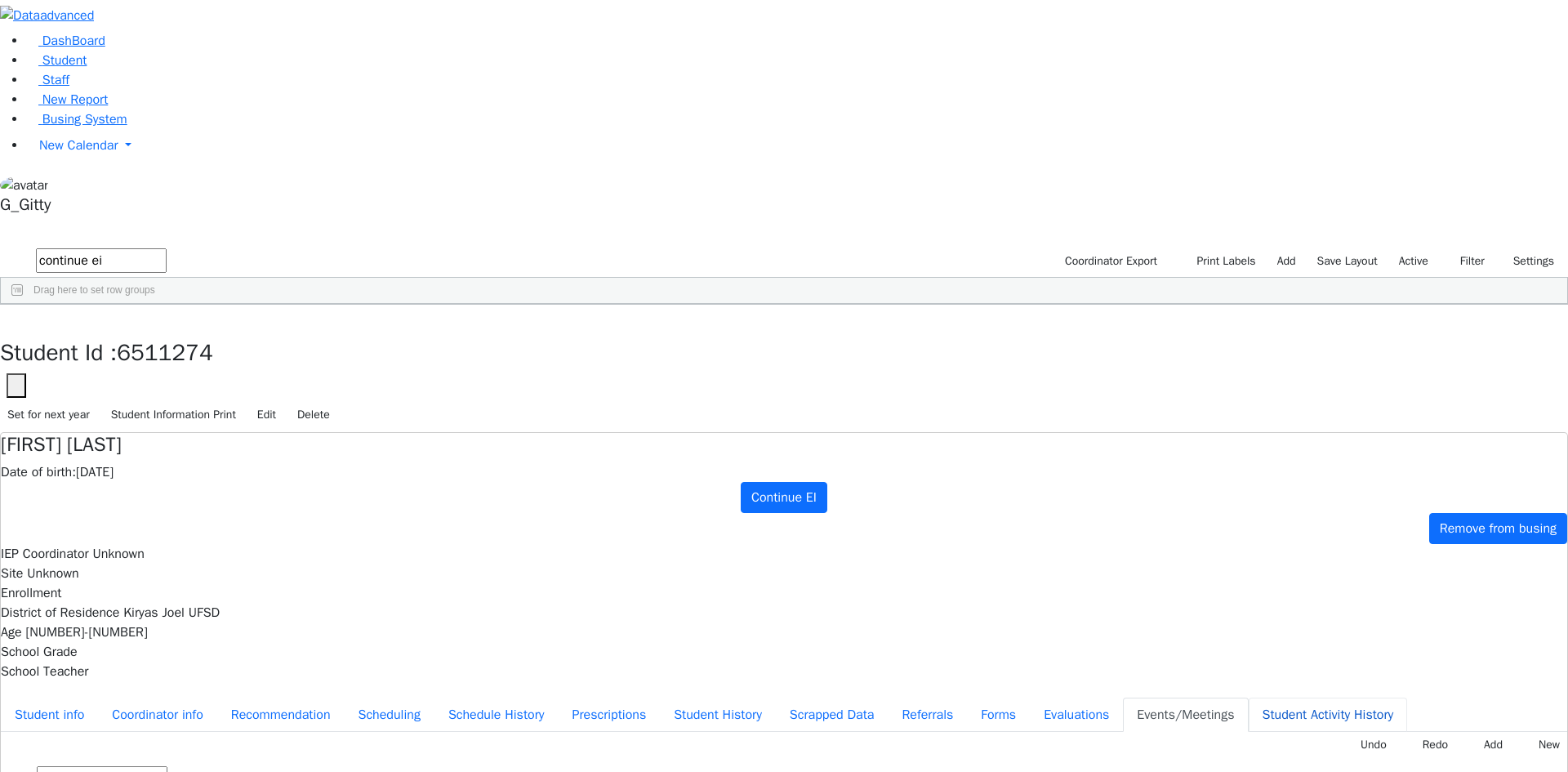 click on "Student Activity History" at bounding box center [1328, 715] 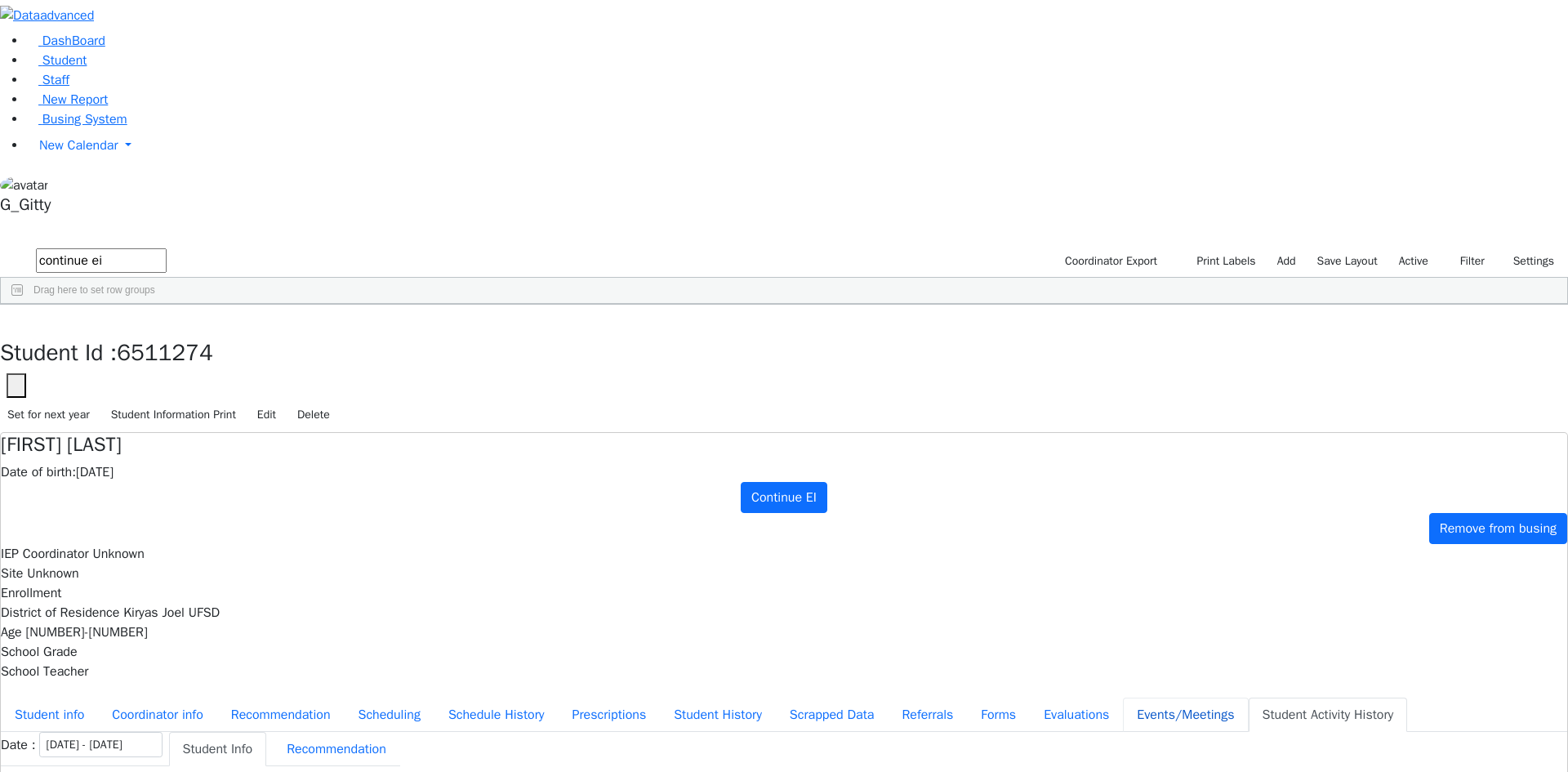 click on "Events/Meetings" at bounding box center [1185, 715] 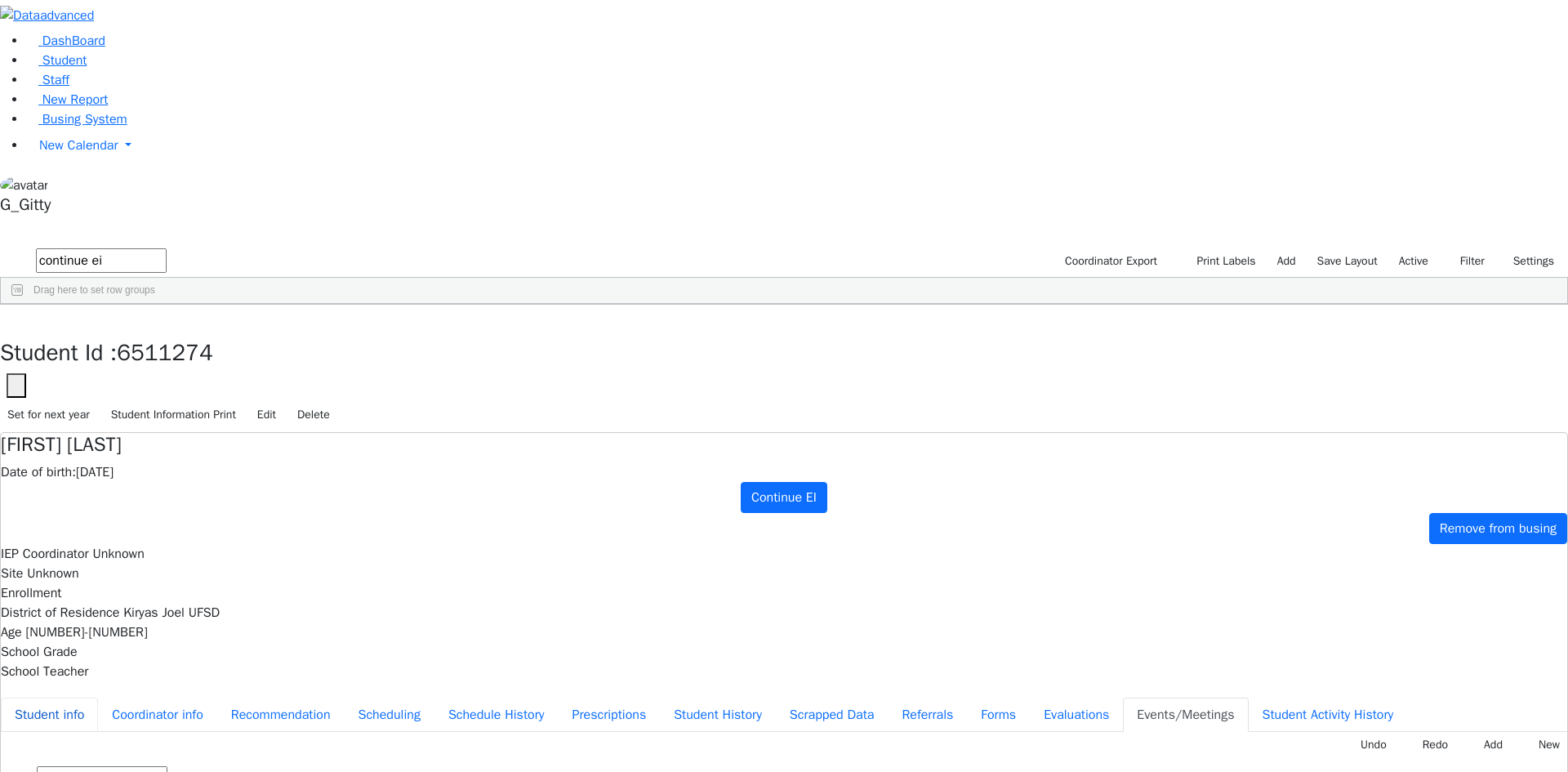 click on "Student info" at bounding box center (49, 715) 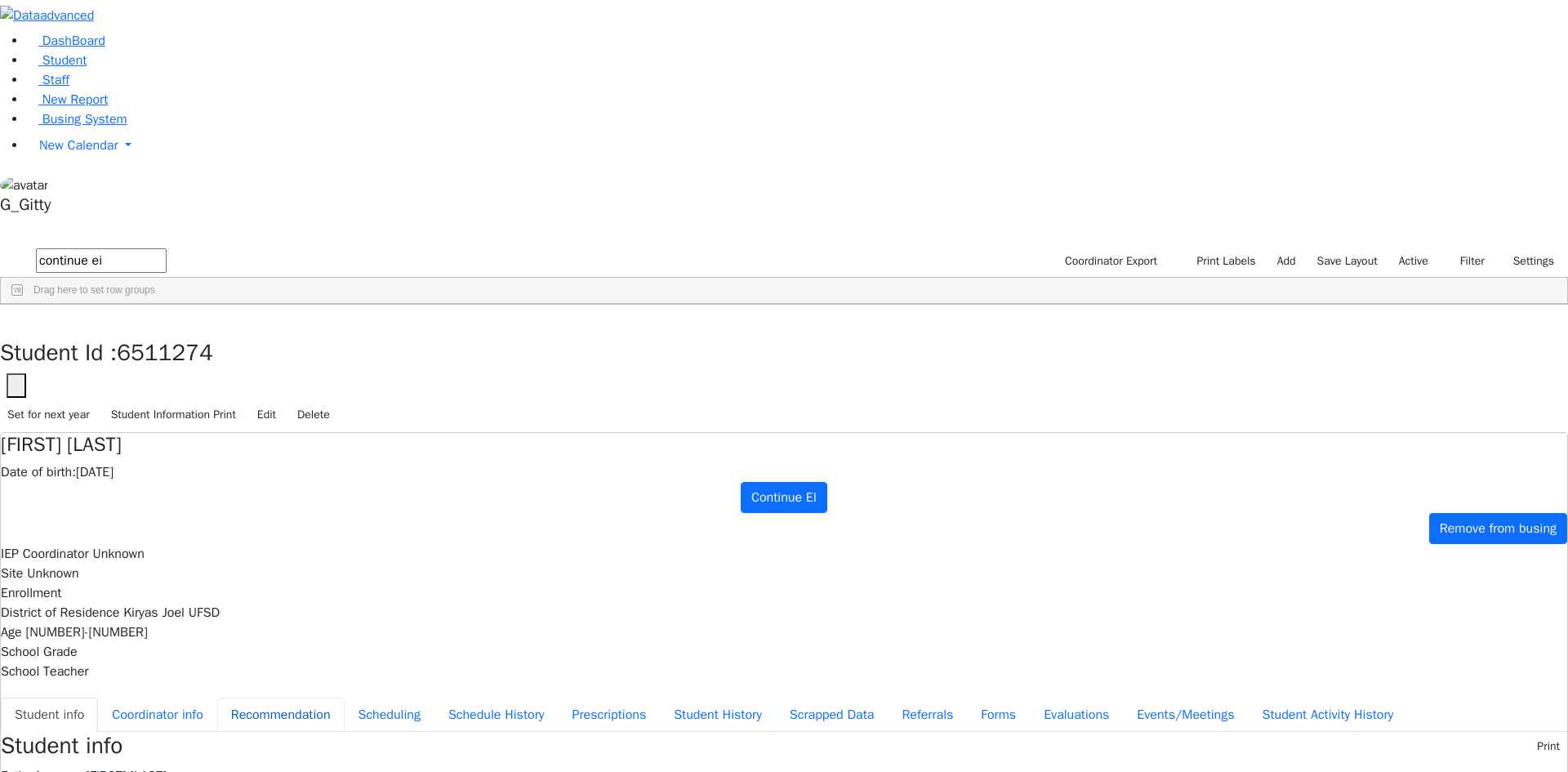click on "Recommendation" at bounding box center [281, 715] 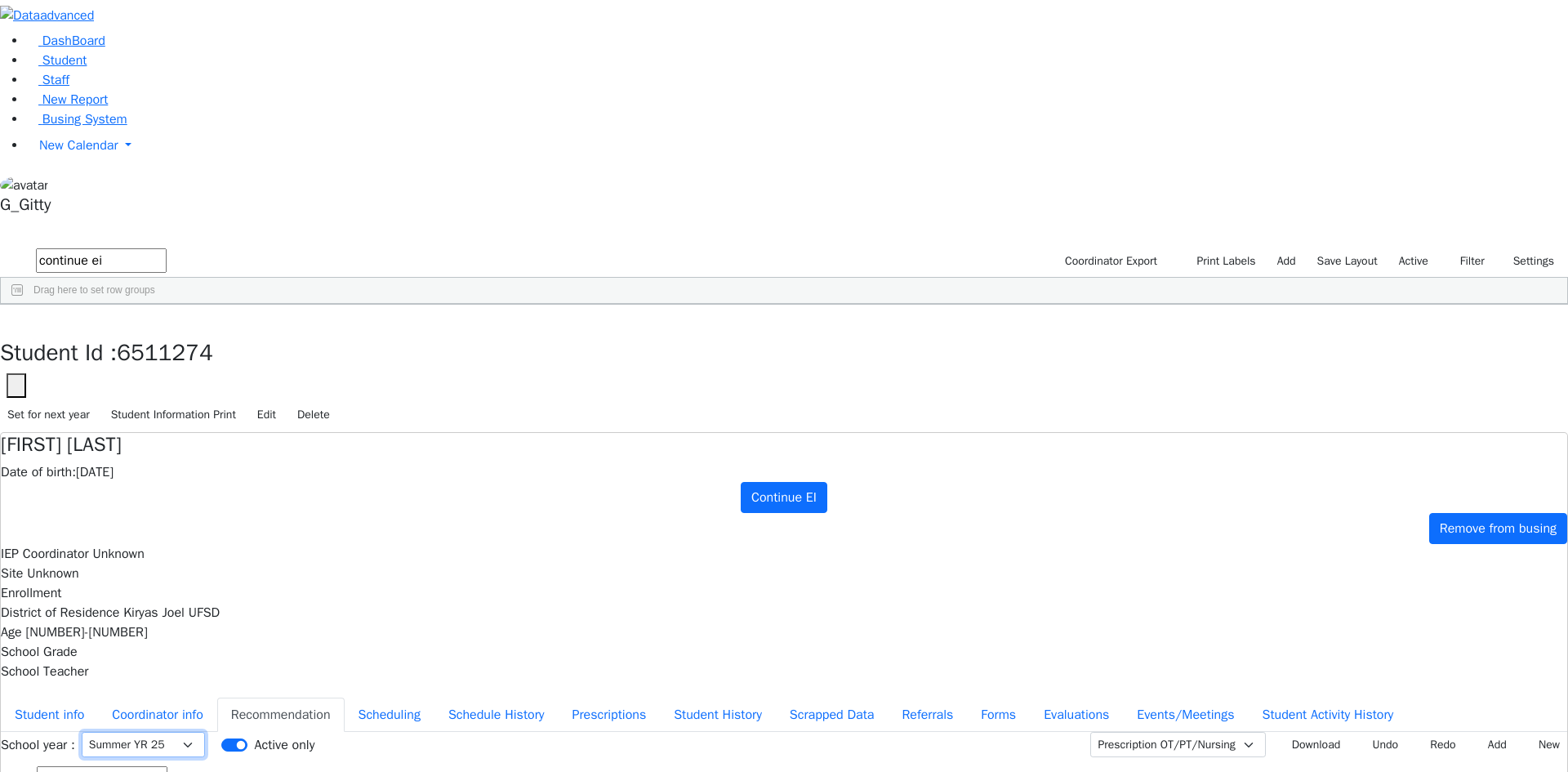 drag, startPoint x: 604, startPoint y: 194, endPoint x: 604, endPoint y: 208, distance: 14 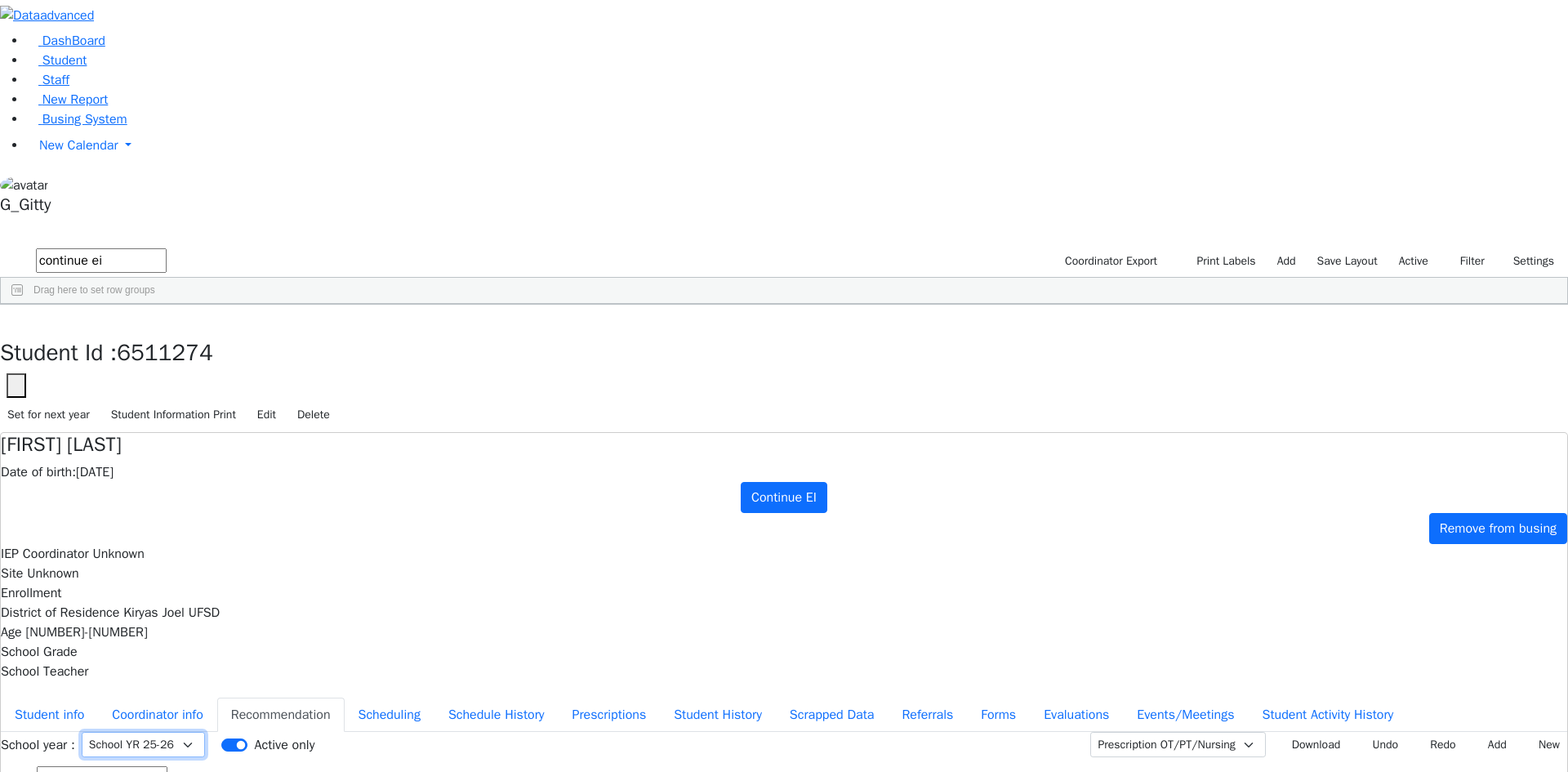 click on "Select School YR School YR 25-26 Summer YR 25 School YR 24-25 Summer YR 24 School YR 23-24 Summer YR 23 School YR 22-23 Summer YR 22 School YR 21-22 Summer YR 21 School YR 20-21 Summer YR 20 School YR 19-20 Summer YR 19 School YR 18-19 Summer YR 18 School YR 17-18 Summer YR 17 School YR 16-17 Summer YR 16 School YR 15-16 Summer YR 15 School YR 14-15 Summer YR 14 School YR 13-14 Summer YR 13 School YR 12-13 Summer YR 12 School YR 11-12 Summer YR 11 School YR 10-11 Summer YR 10 Current+ All Custom Date" at bounding box center [143, 744] 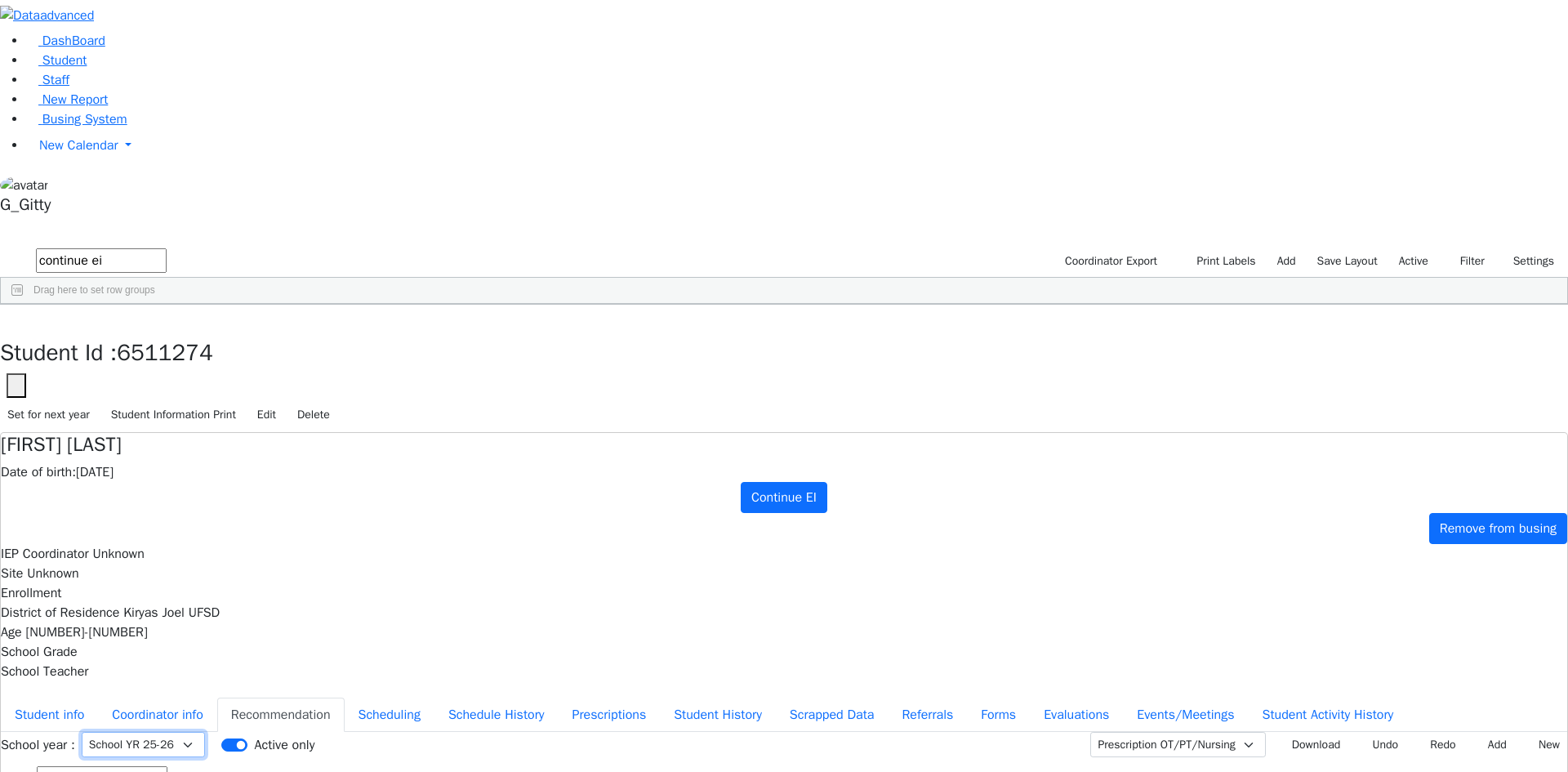 click on "Select School YR School YR 25-26 Summer YR 25 School YR 24-25 Summer YR 24 School YR 23-24 Summer YR 23 School YR 22-23 Summer YR 22 School YR 21-22 Summer YR 21 School YR 20-21 Summer YR 20 School YR 19-20 Summer YR 19 School YR 18-19 Summer YR 18 School YR 17-18 Summer YR 17 School YR 16-17 Summer YR 16 School YR 15-16 Summer YR 15 School YR 14-15 Summer YR 14 School YR 13-14 Summer YR 13 School YR 12-13 Summer YR 12 School YR 11-12 Summer YR 11 School YR 10-11 Summer YR 10 Current+ All Custom Date" at bounding box center (143, 744) 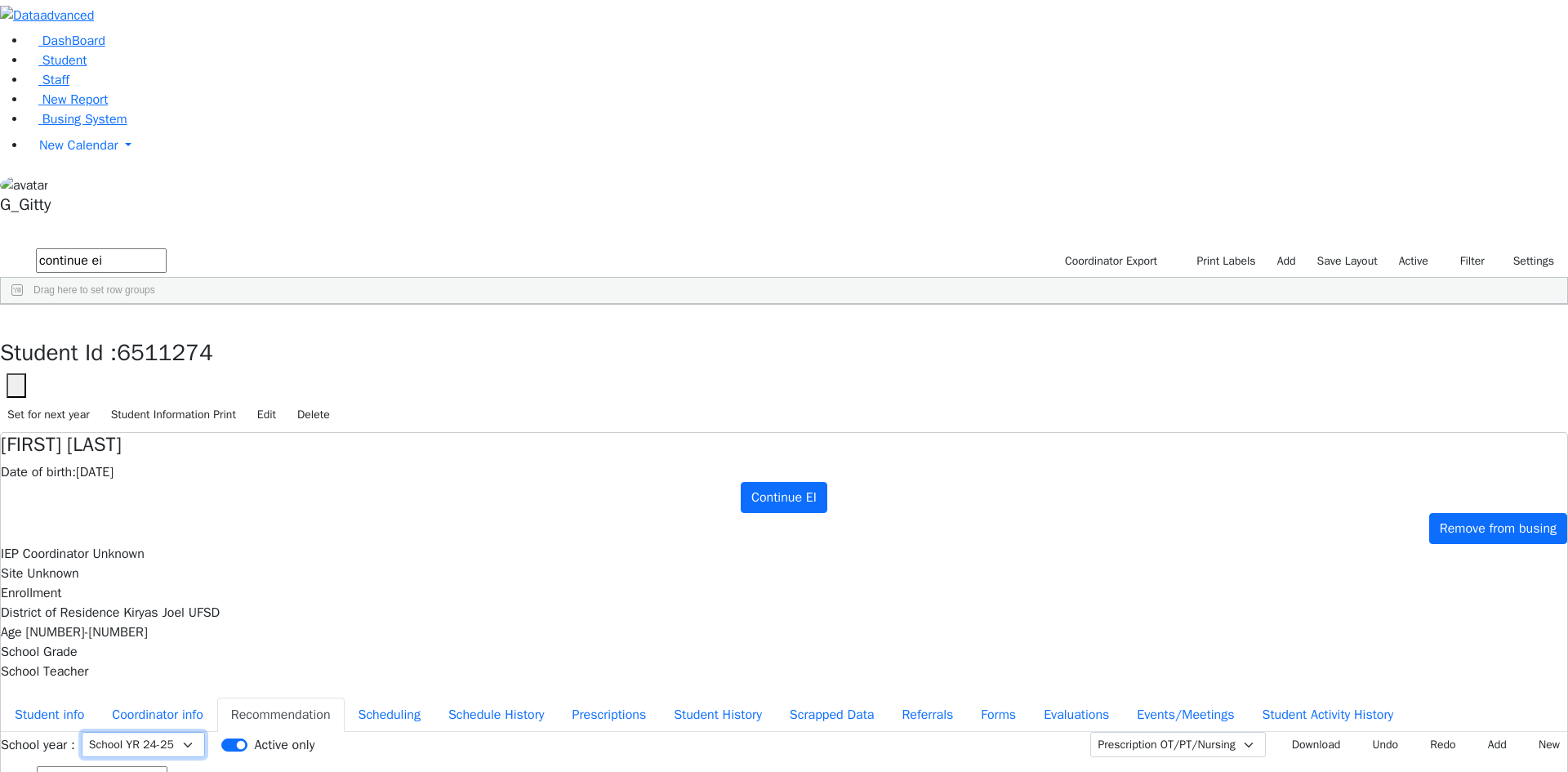 click on "Select School YR School YR 25-26 Summer YR 25 School YR 24-25 Summer YR 24 School YR 23-24 Summer YR 23 School YR 22-23 Summer YR 22 School YR 21-22 Summer YR 21 School YR 20-21 Summer YR 20 School YR 19-20 Summer YR 19 School YR 18-19 Summer YR 18 School YR 17-18 Summer YR 17 School YR 16-17 Summer YR 16 School YR 15-16 Summer YR 15 School YR 14-15 Summer YR 14 School YR 13-14 Summer YR 13 School YR 12-13 Summer YR 12 School YR 11-12 Summer YR 11 School YR 10-11 Summer YR 10 Current+ All Custom Date" at bounding box center (143, 744) 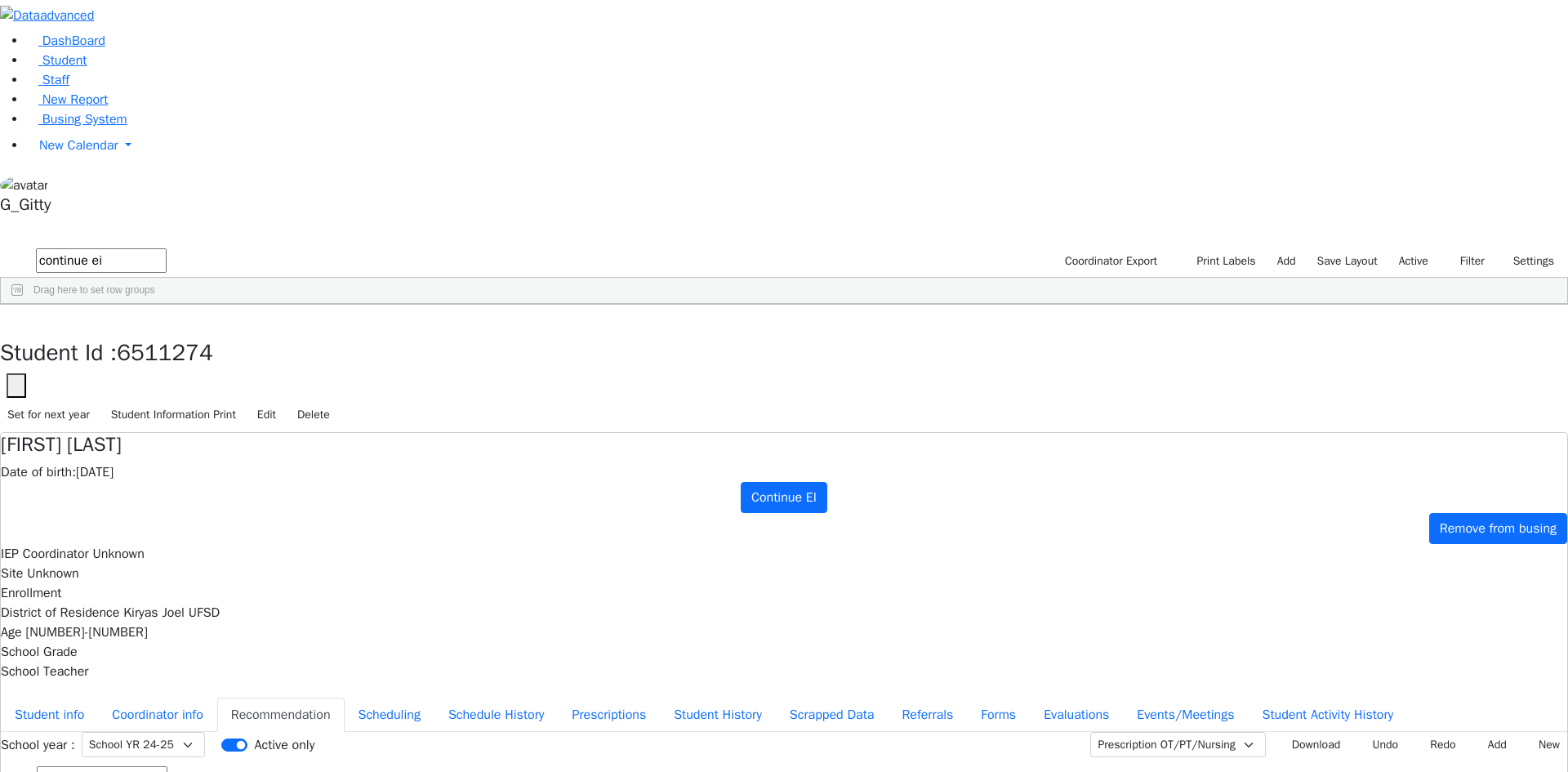 click on "02/04/2025 02/06/2025 Initial Referral Continue EI Initiate N/A Weekly N/A GRP 02/04/2025 06/25/2025" at bounding box center (741, 886) 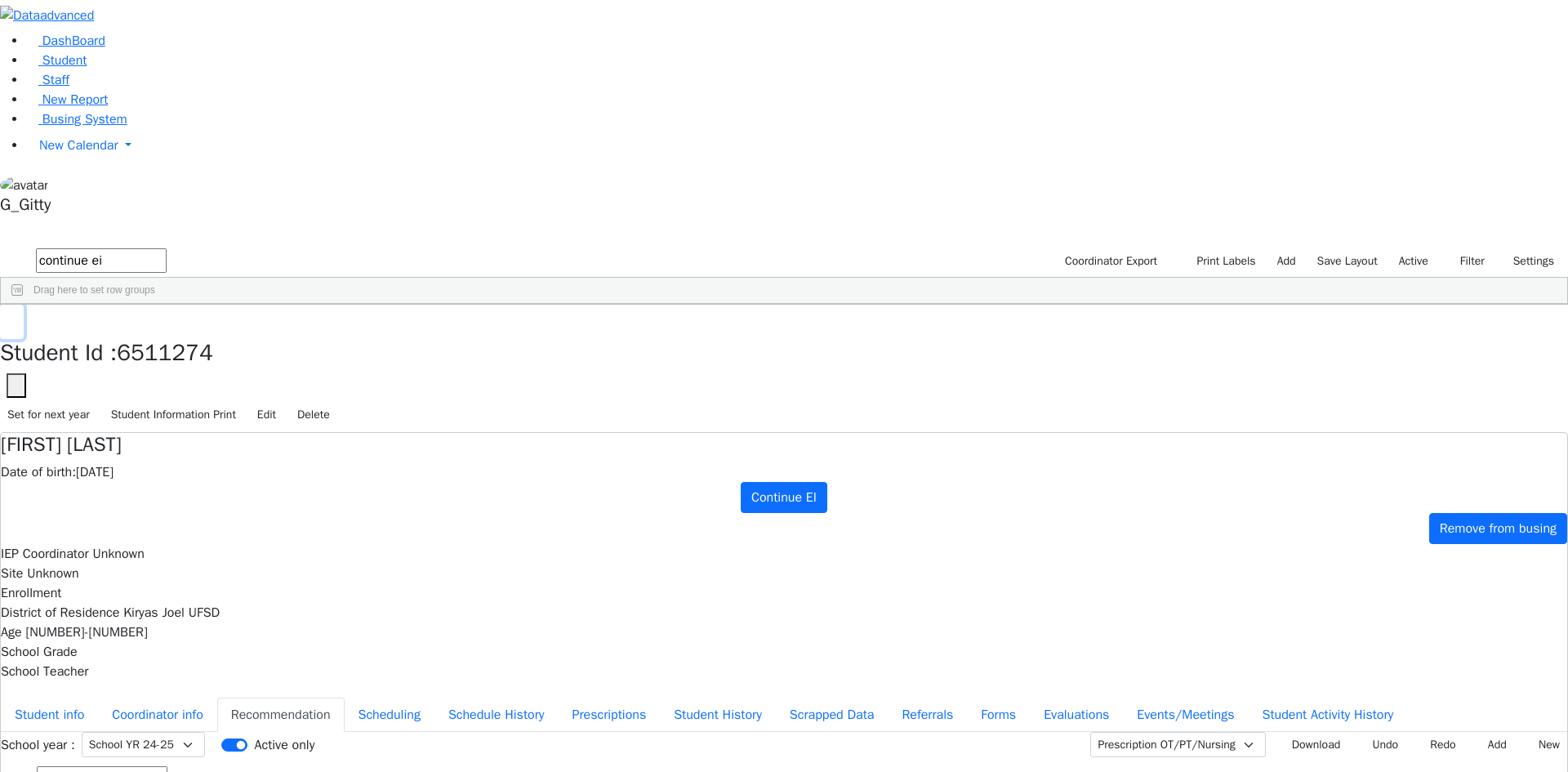 click at bounding box center [11, 322] 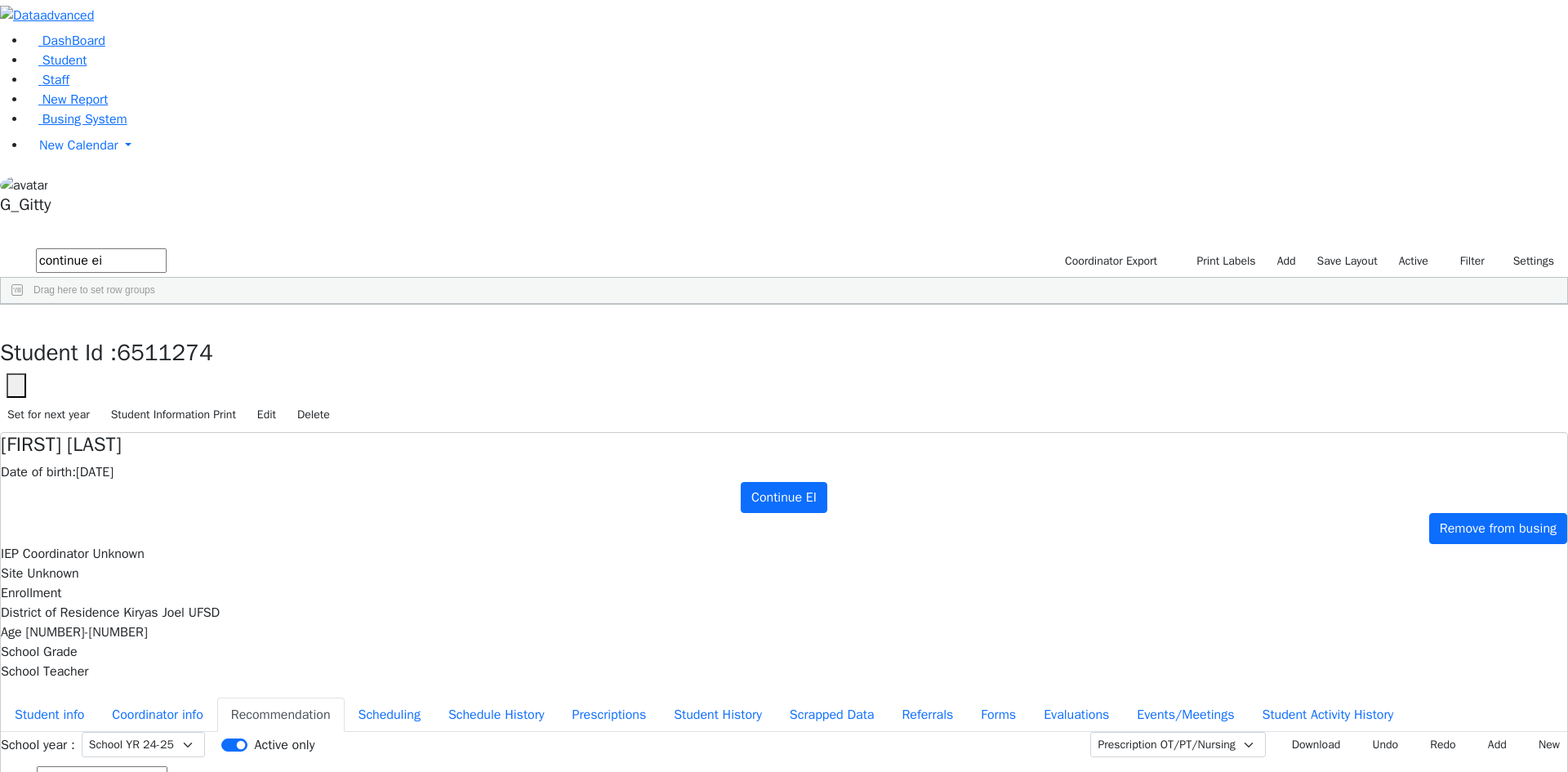 click on "continue ei" at bounding box center [101, 261] 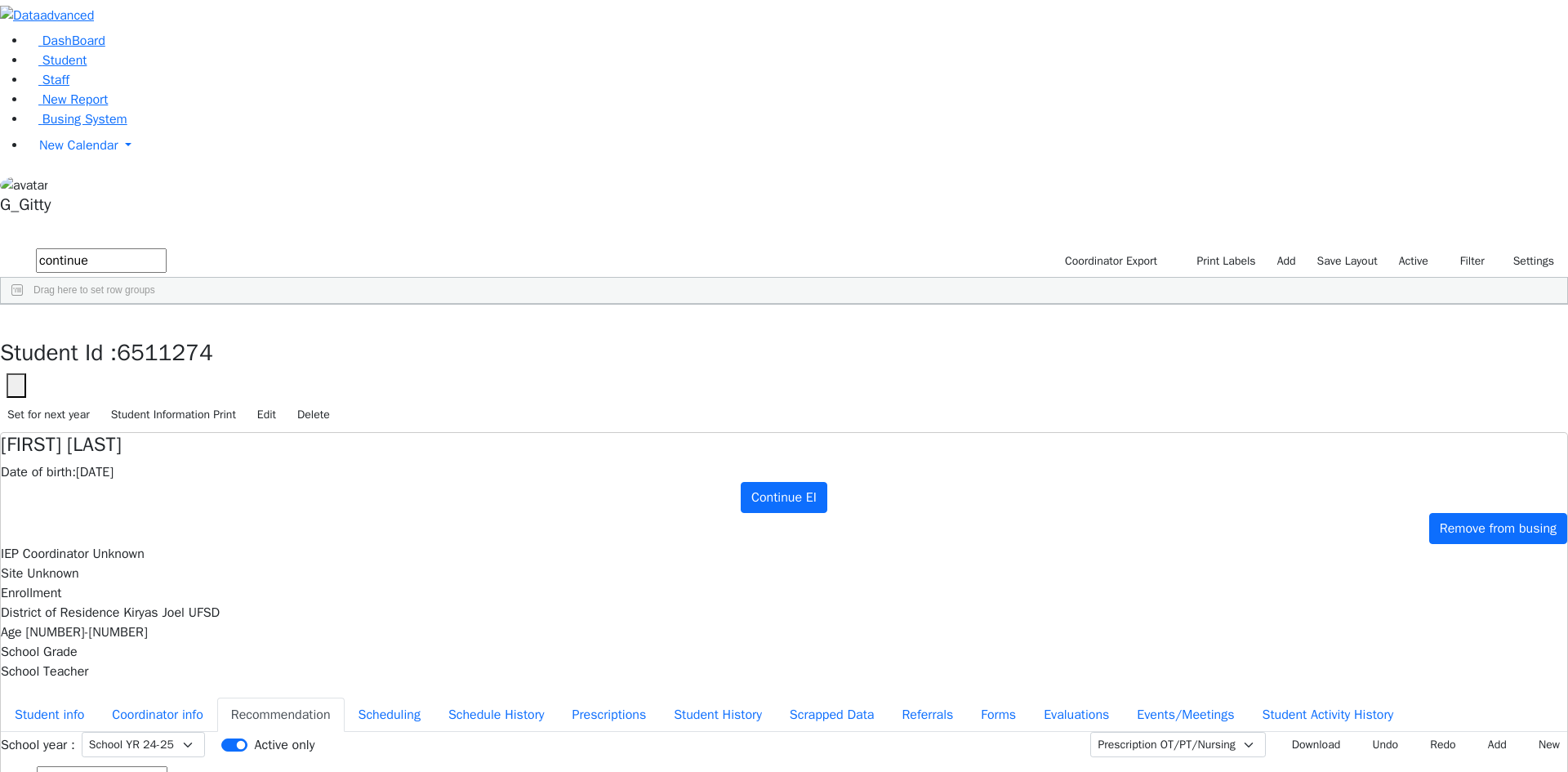 type on "continue" 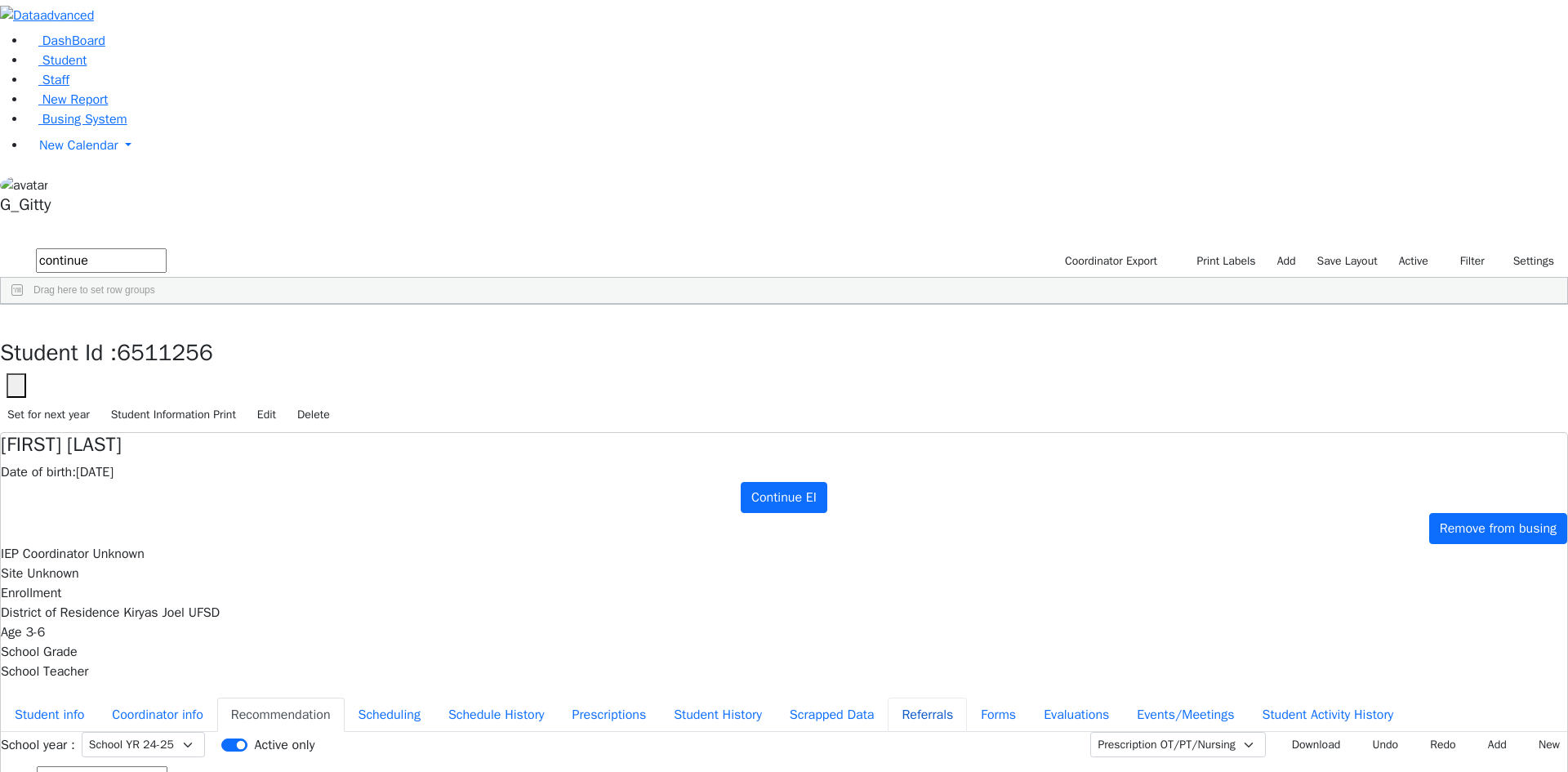 click on "Referrals" at bounding box center [927, 715] 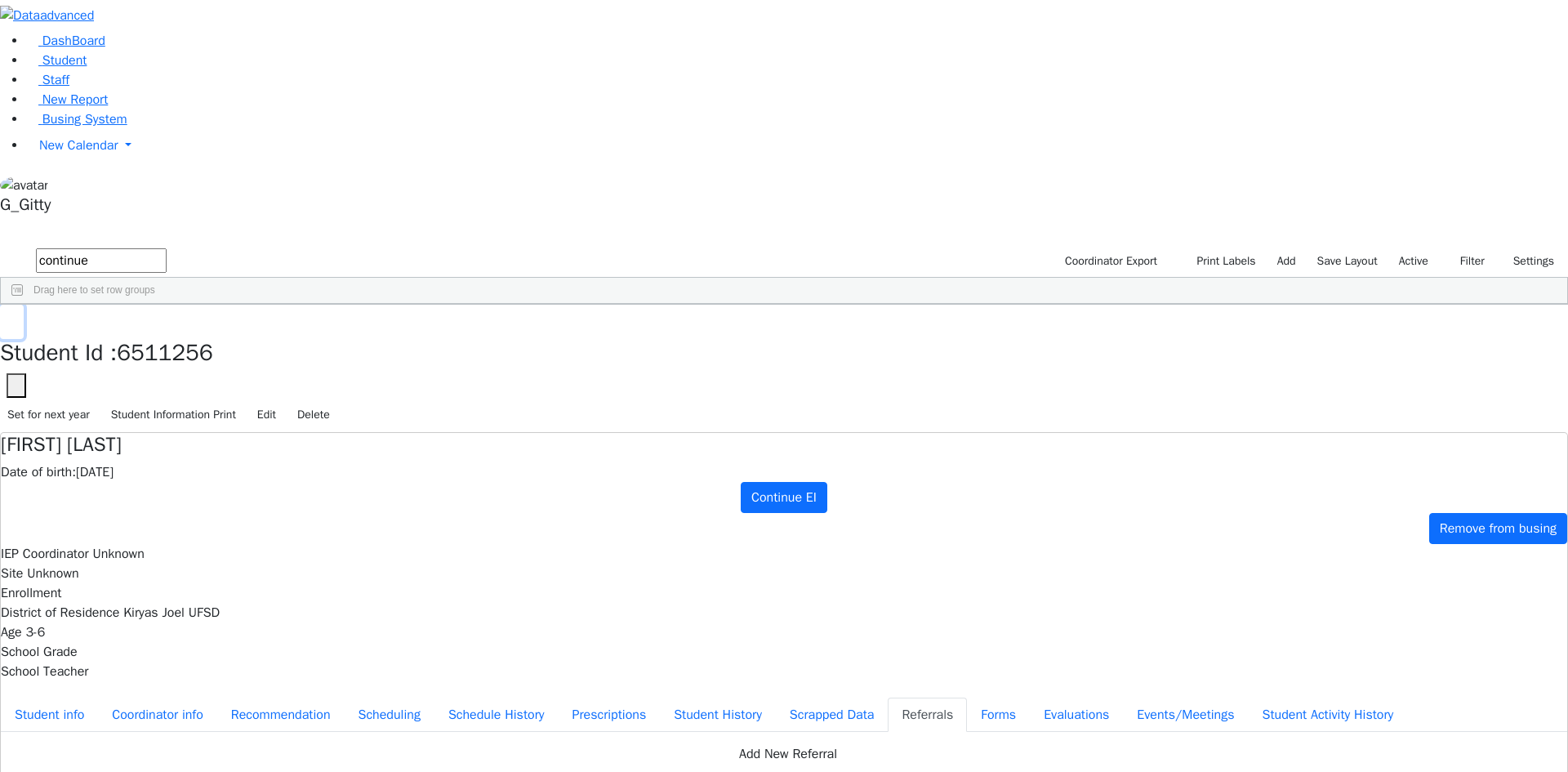 click at bounding box center [11, 322] 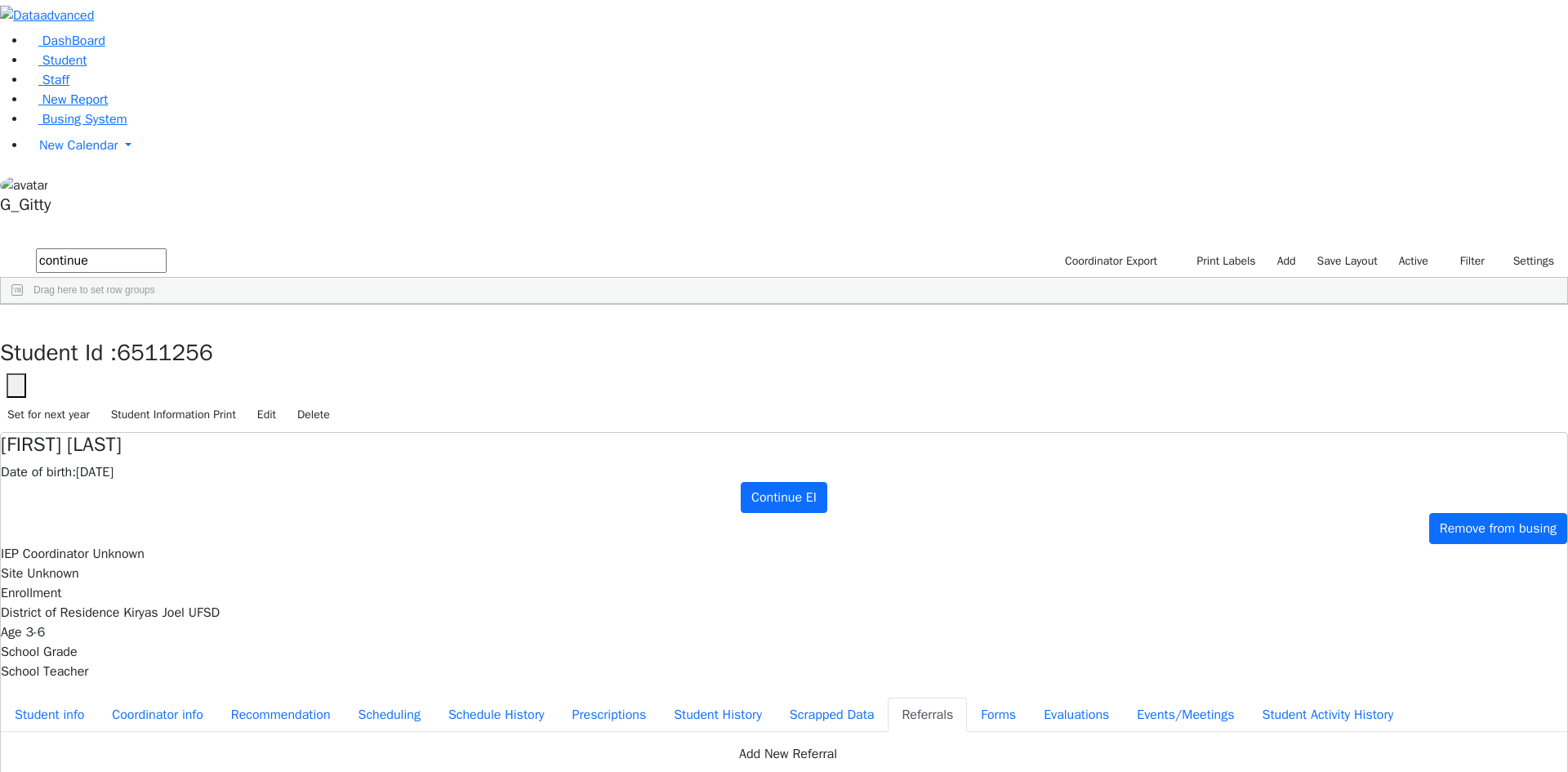 click on "Grosz" at bounding box center [152, 411] 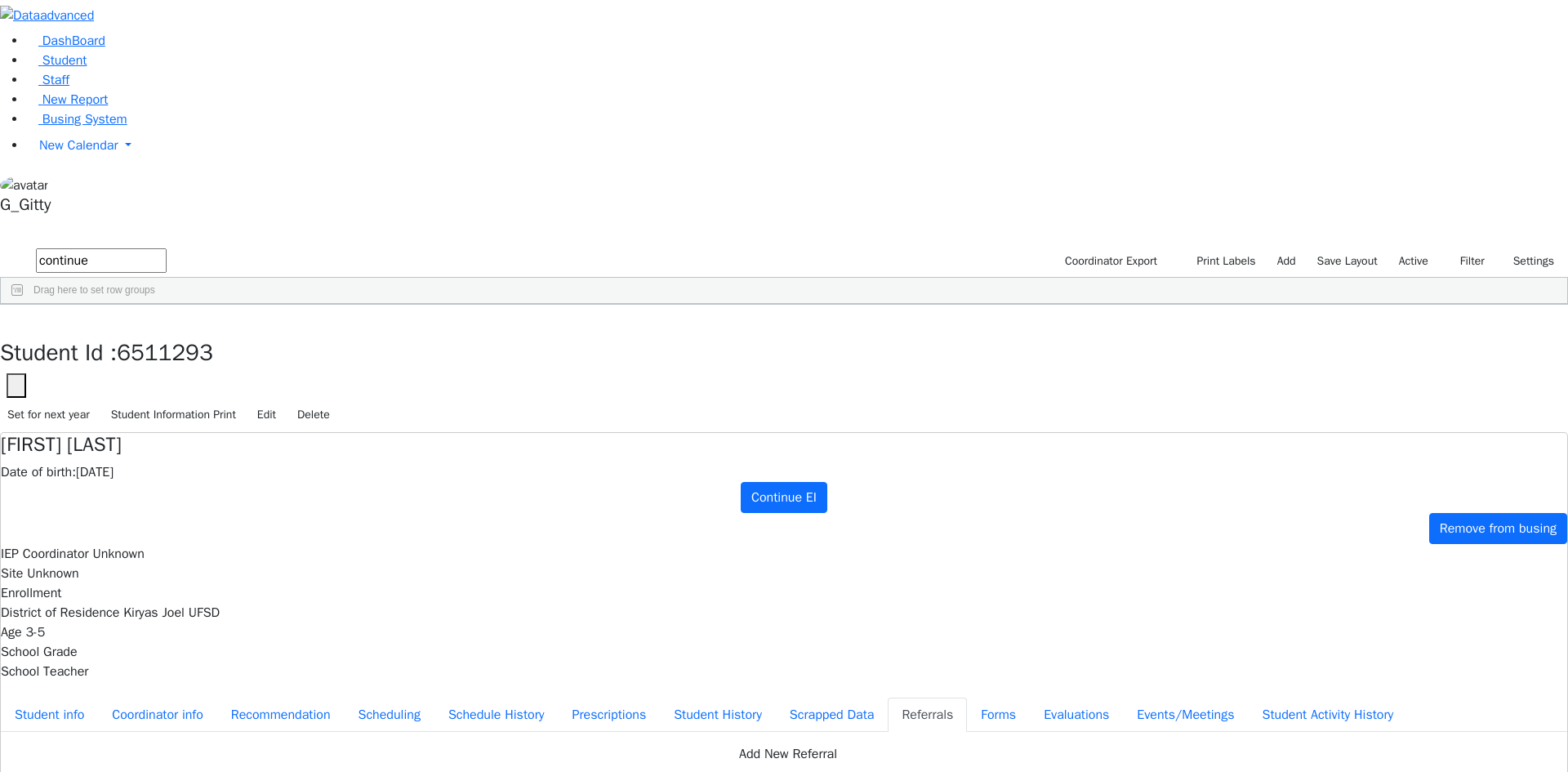 drag, startPoint x: 825, startPoint y: 308, endPoint x: 871, endPoint y: 347, distance: 60.307545 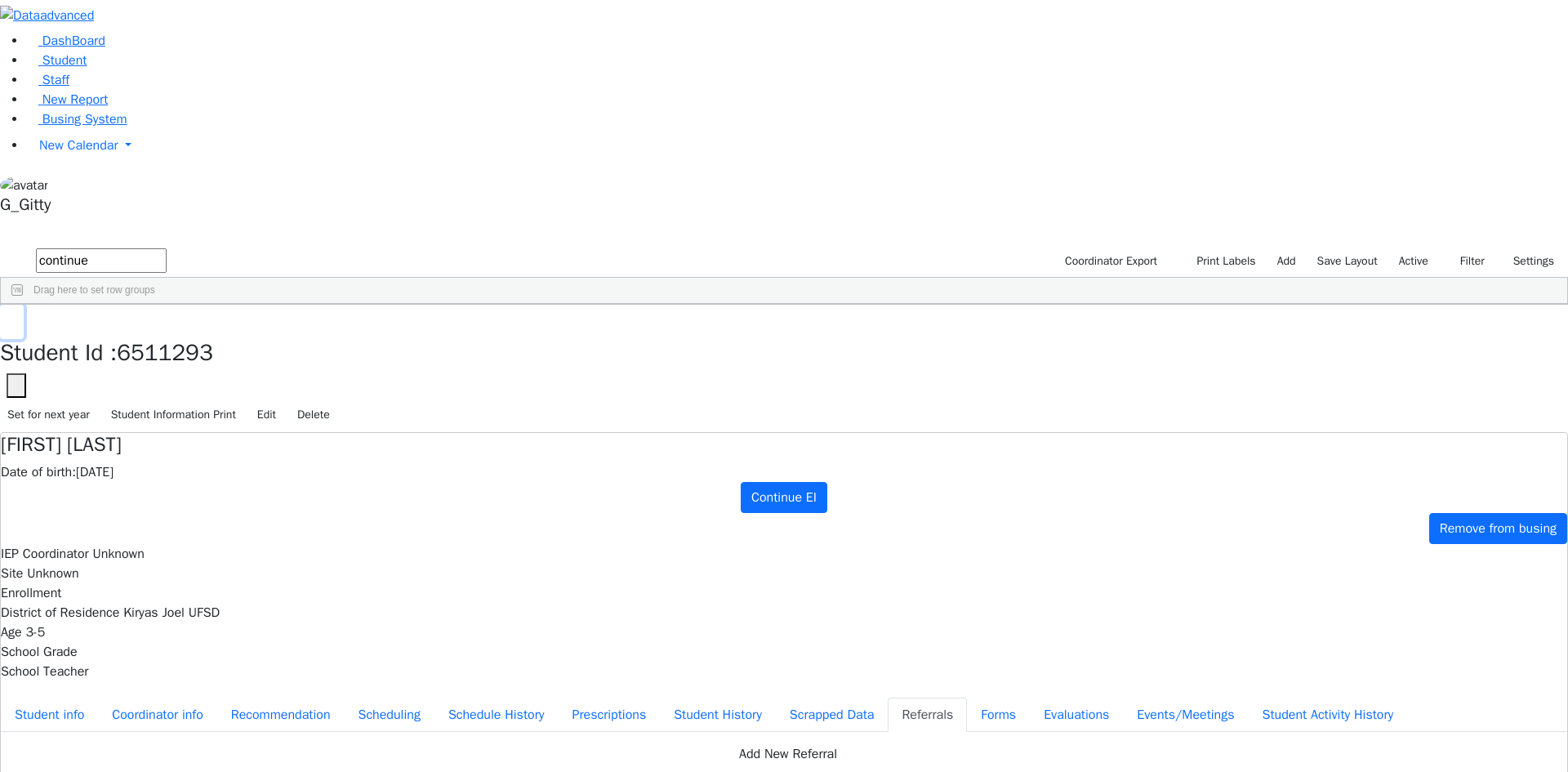 click at bounding box center [11, 322] 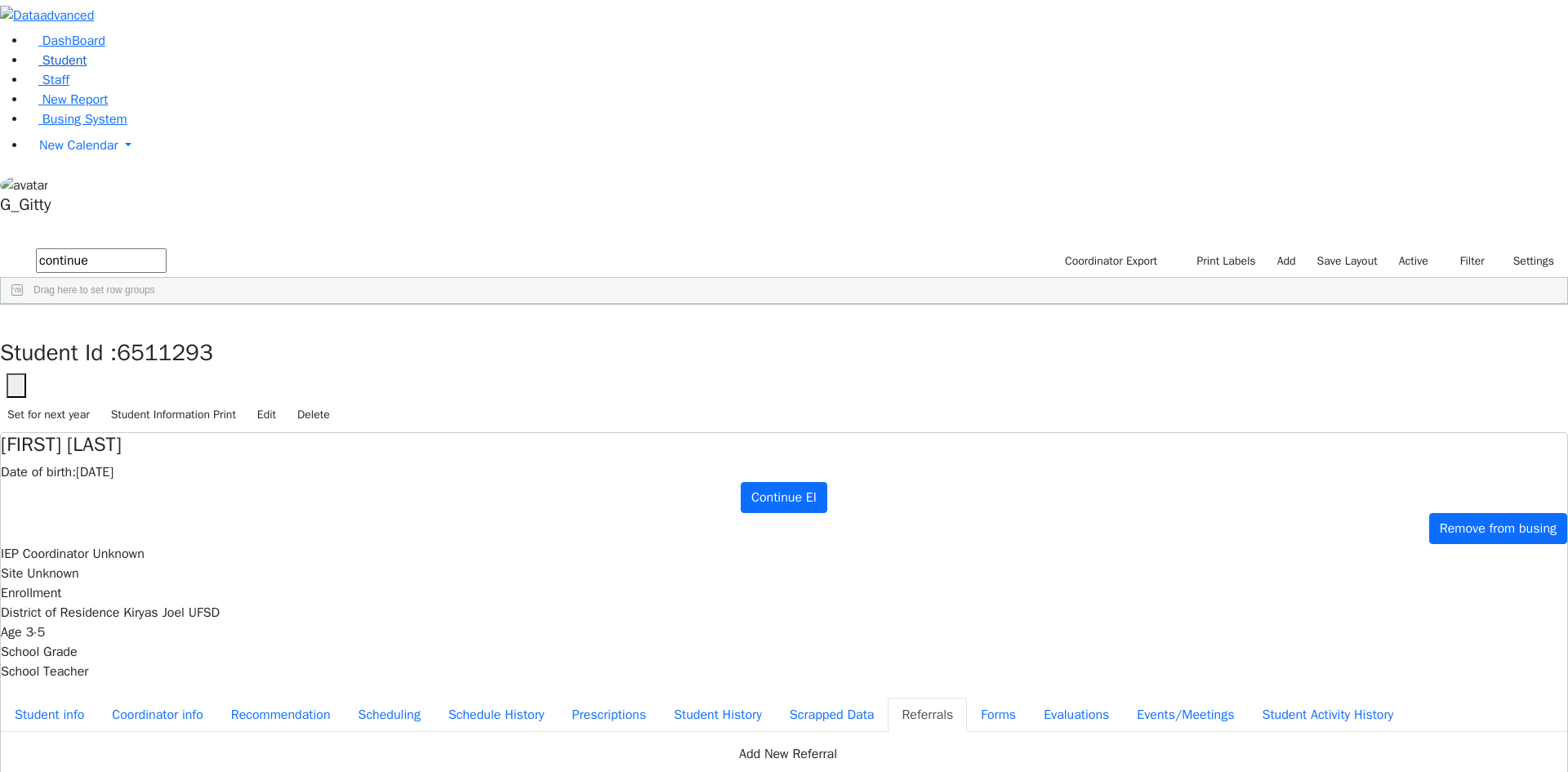 click on "Student" at bounding box center [56, 60] 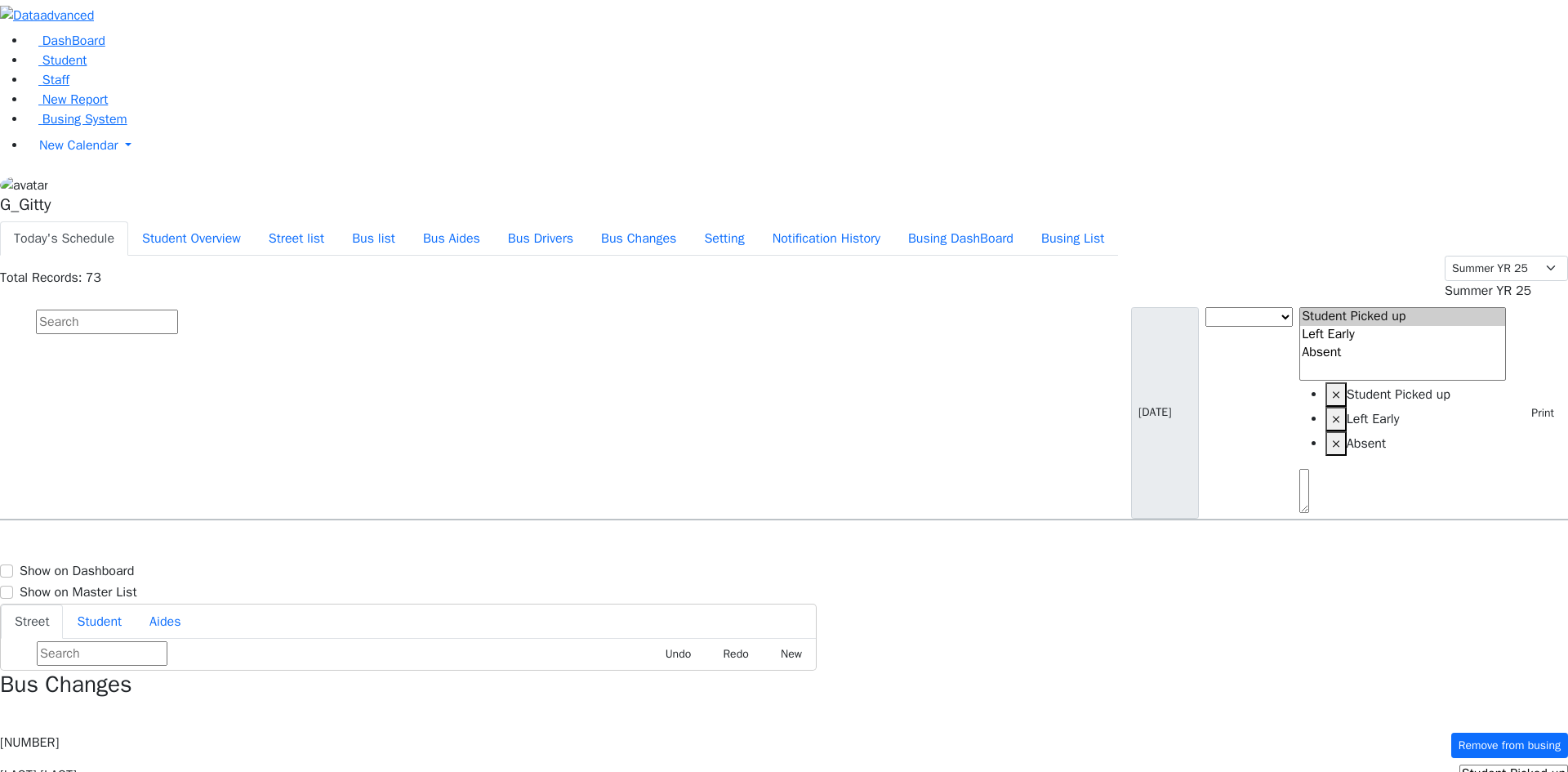 select on "2" 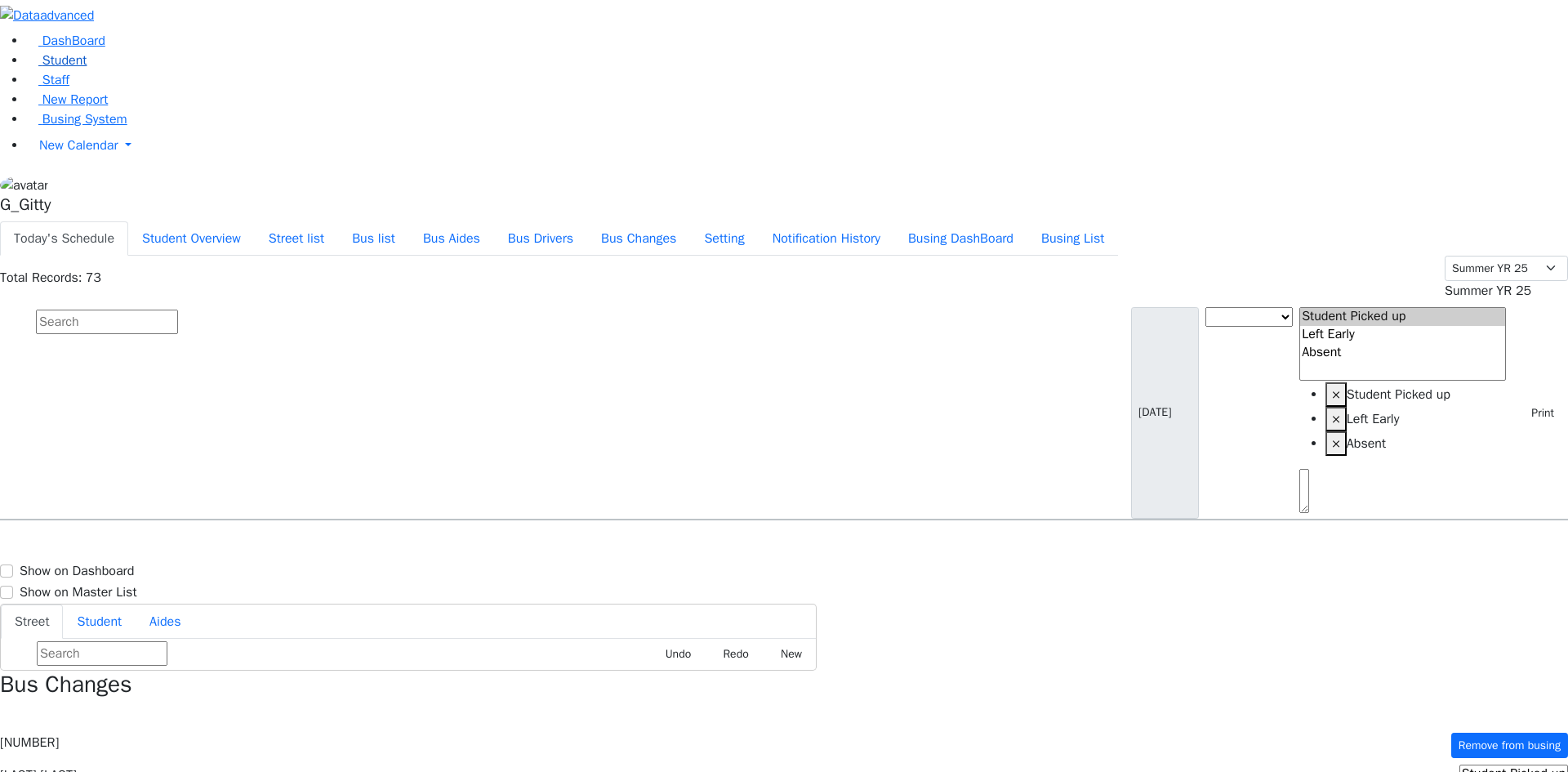 scroll, scrollTop: 0, scrollLeft: 0, axis: both 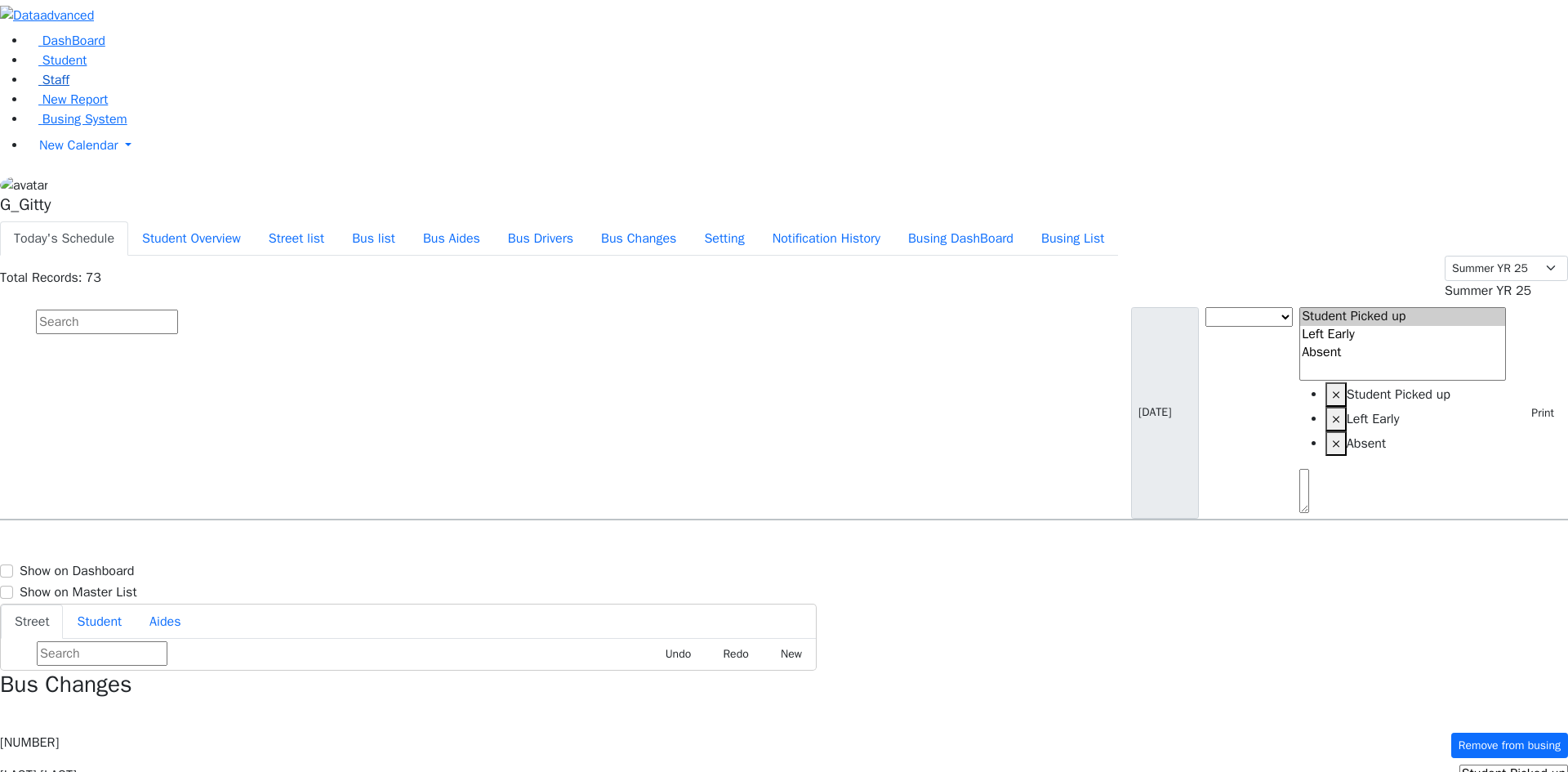 click on "Staff" at bounding box center [47, 80] 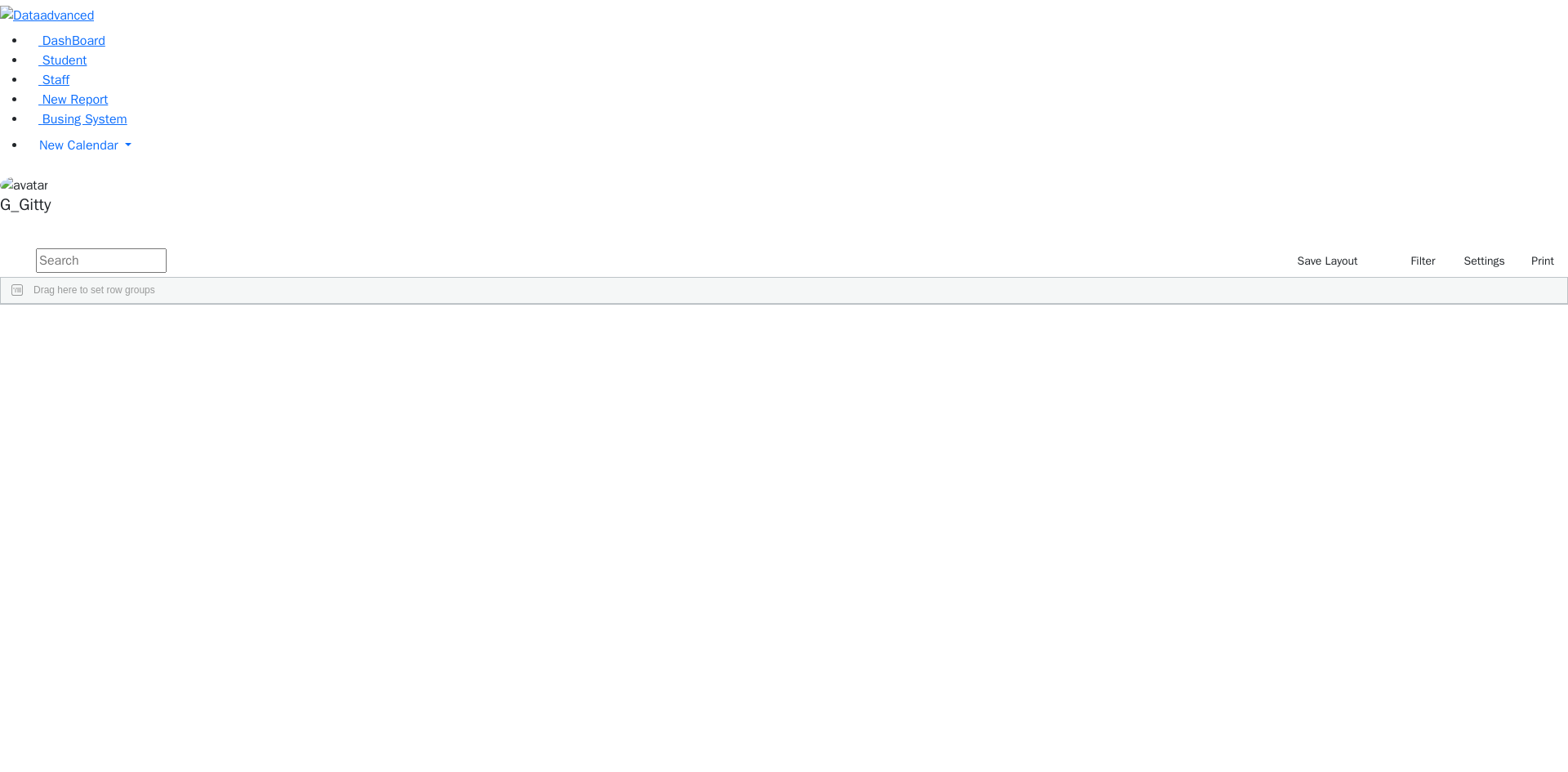 scroll, scrollTop: 0, scrollLeft: 0, axis: both 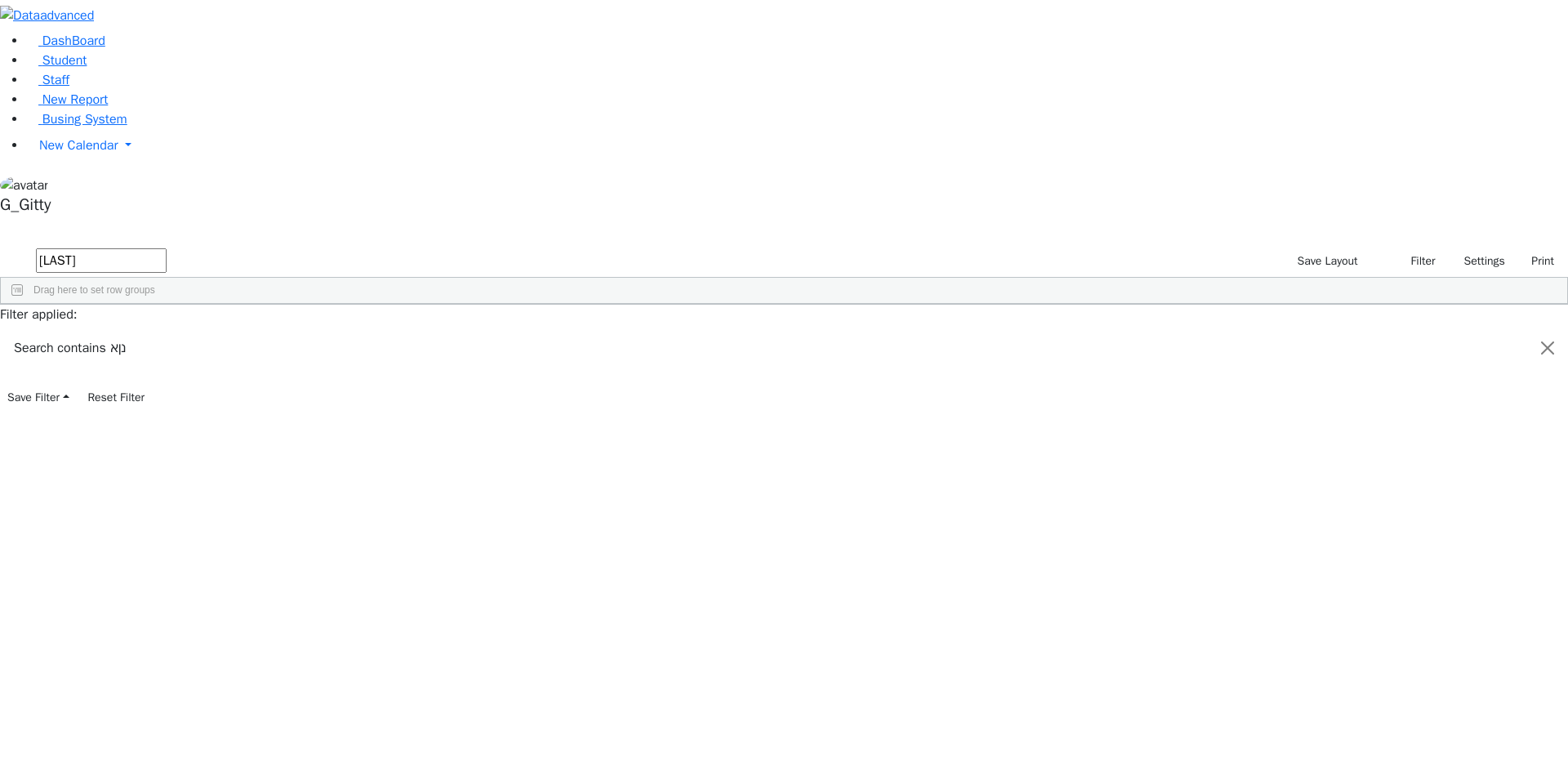 type on "נ" 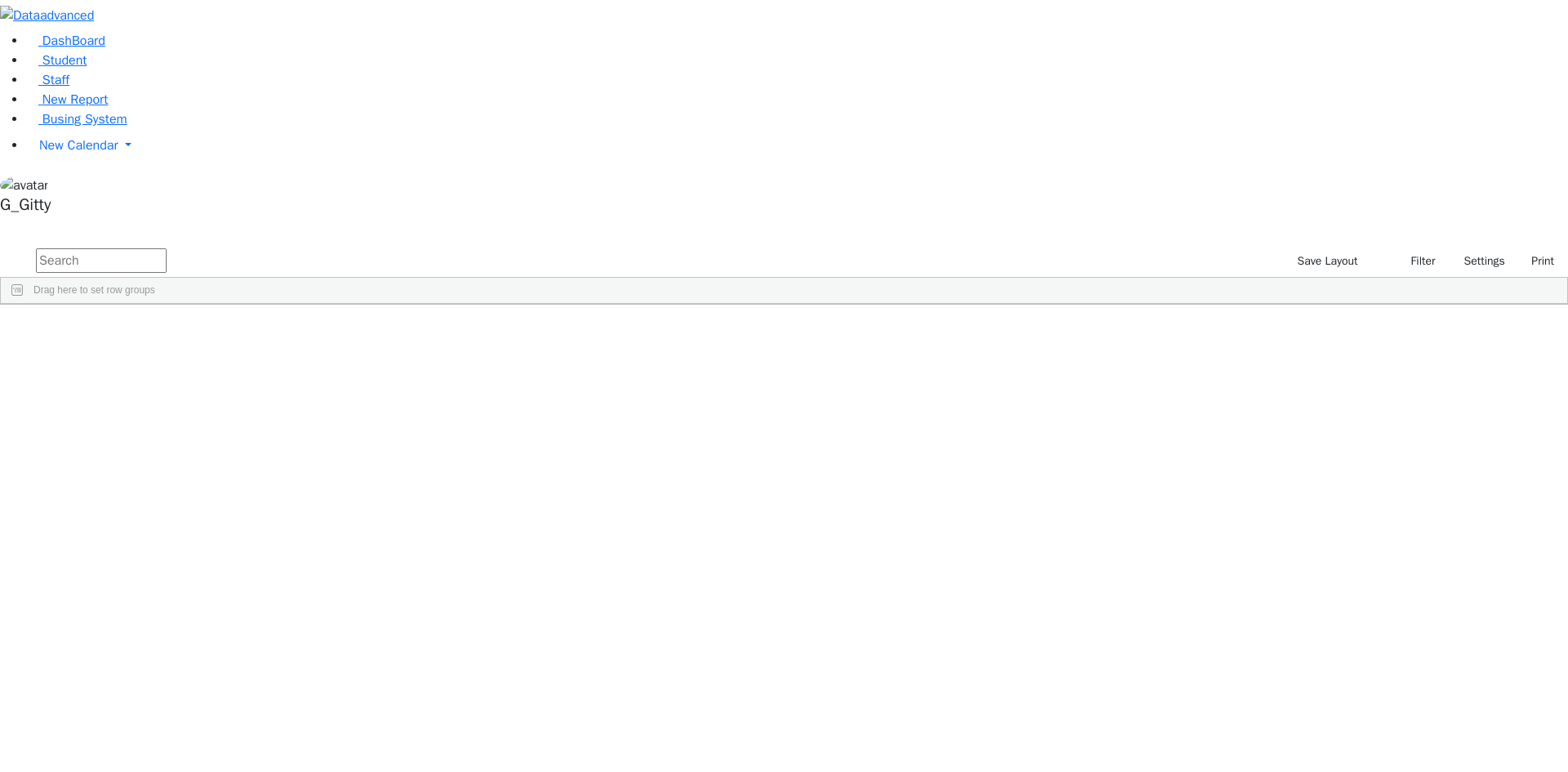 click at bounding box center (101, 261) 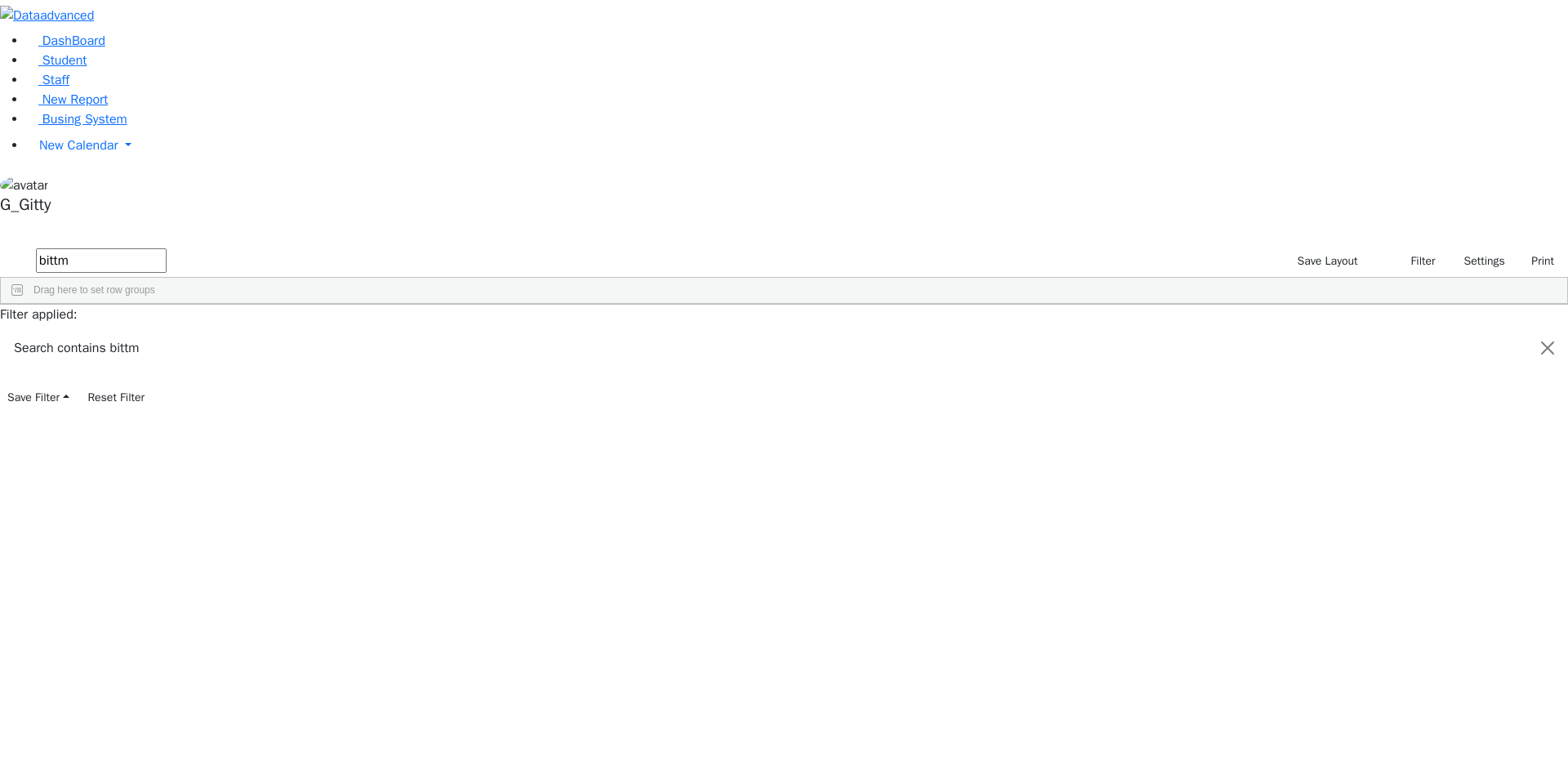 type on "bittm" 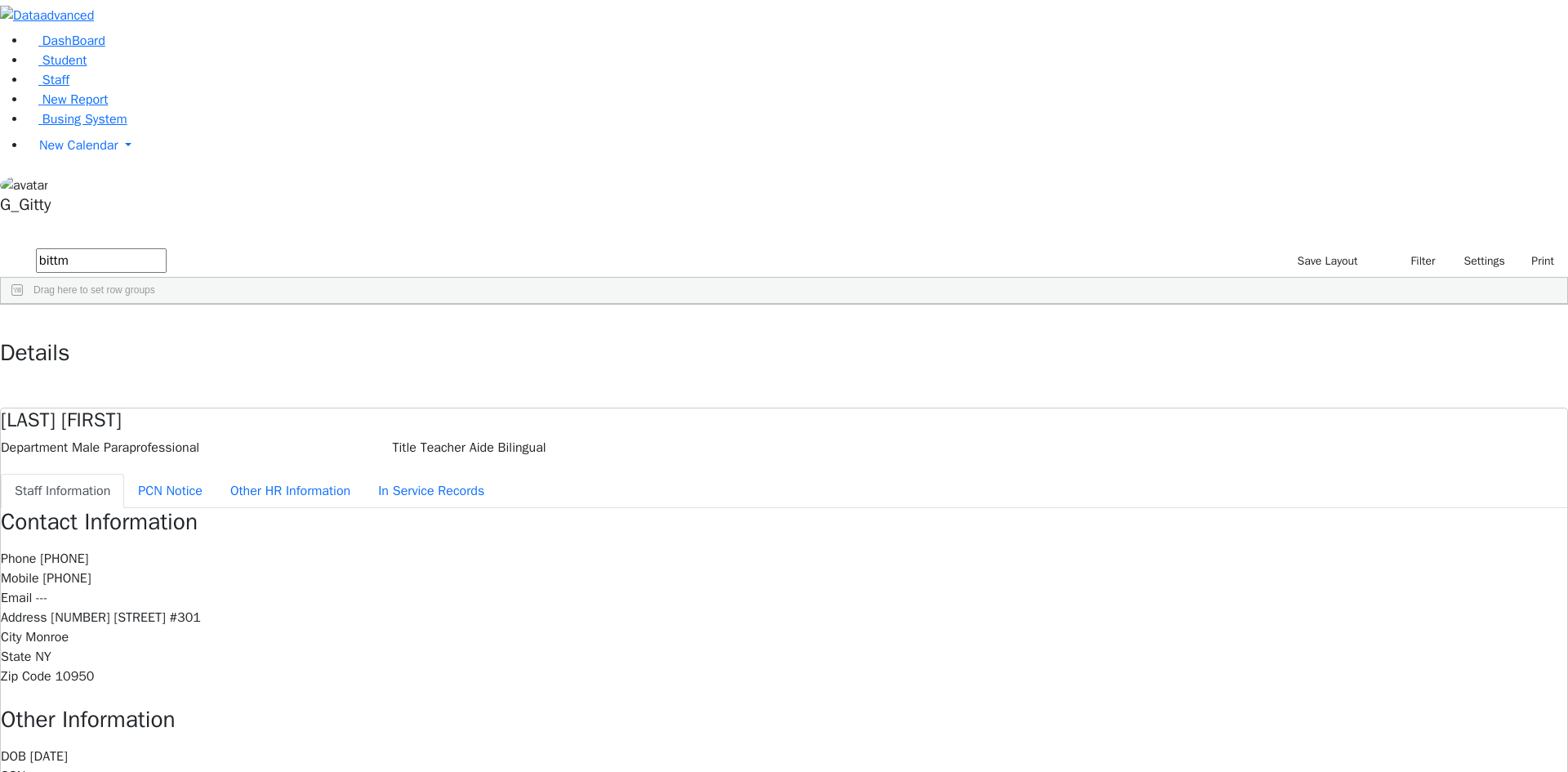 click on "Phone
(845) 774-2391
Mobile
(845) 238-7695
Email
---
Address
5 Hayes Ct. #301
City
Monroe
State
NY
Zip Code
10950" at bounding box center [784, 618] 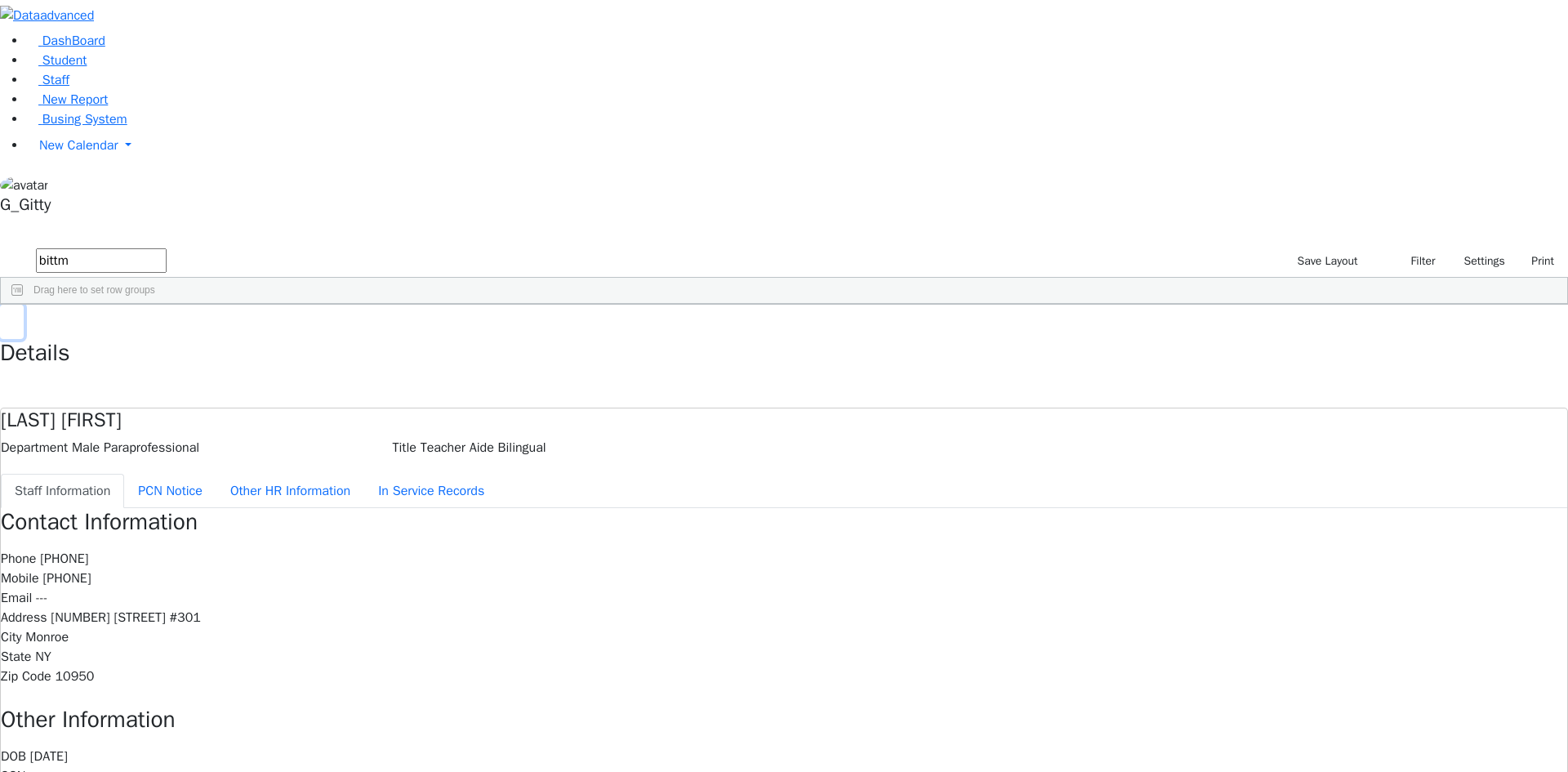 click at bounding box center (11, 322) 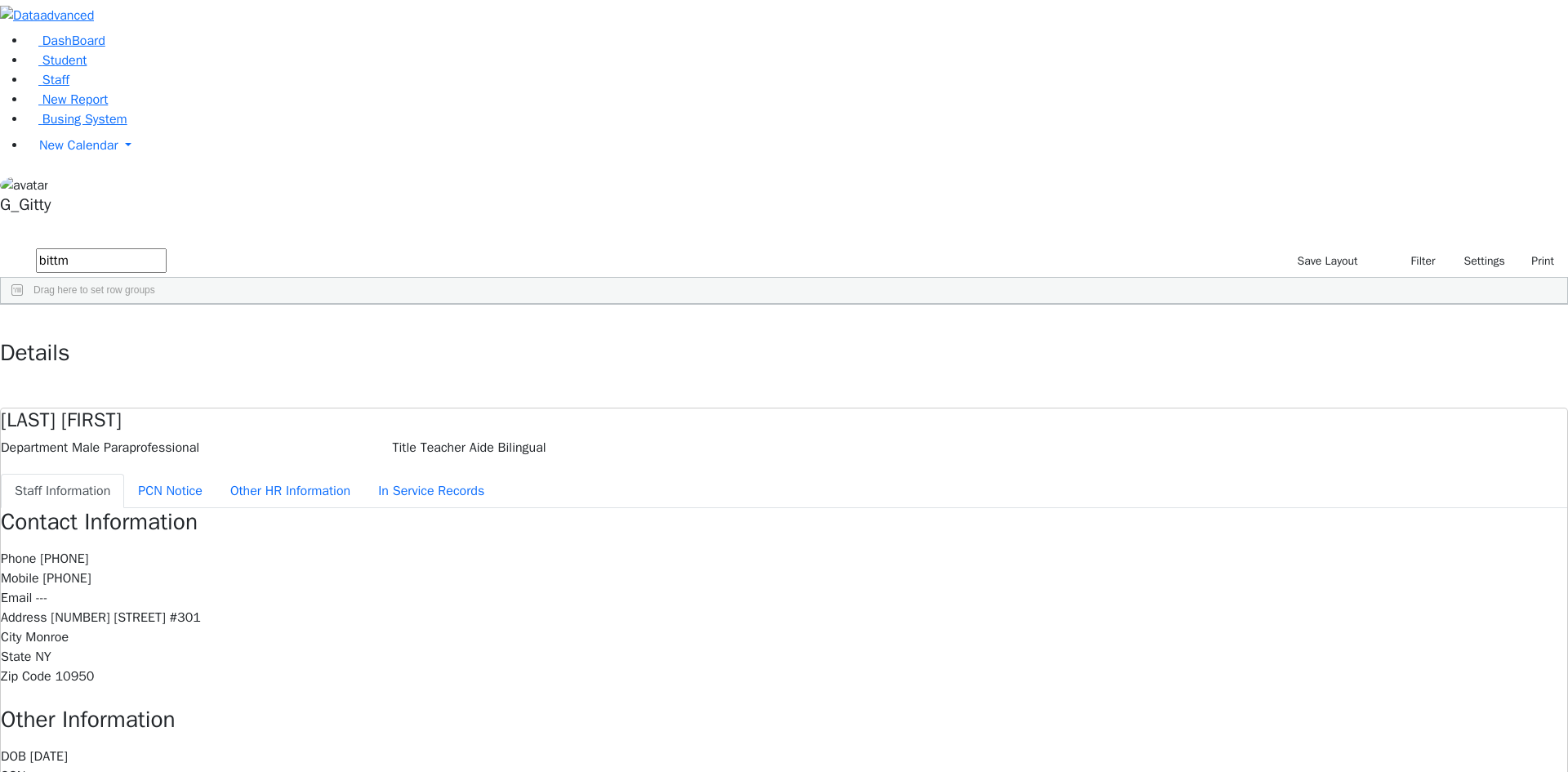 click on "bittm" at bounding box center (101, 261) 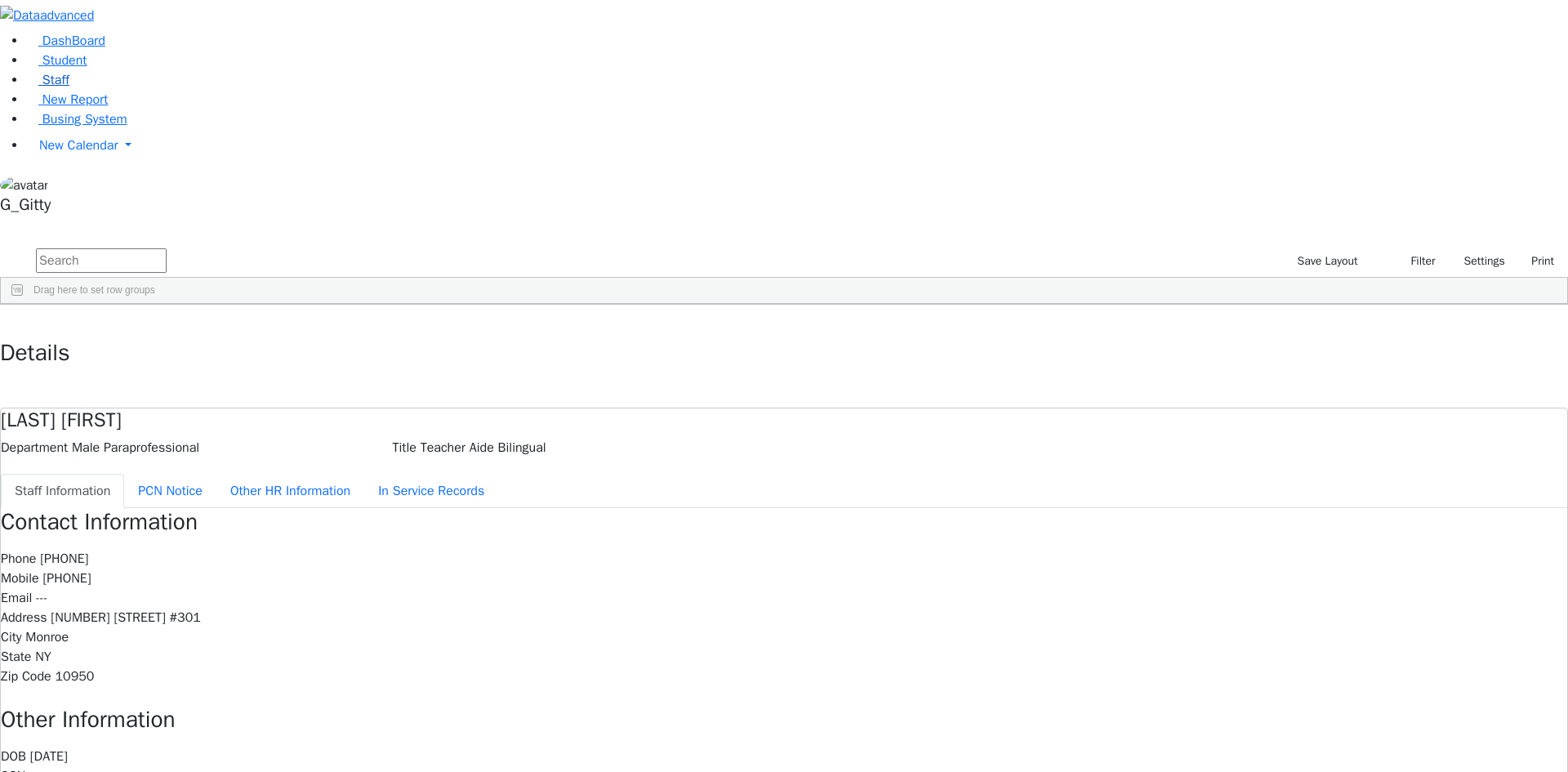 type 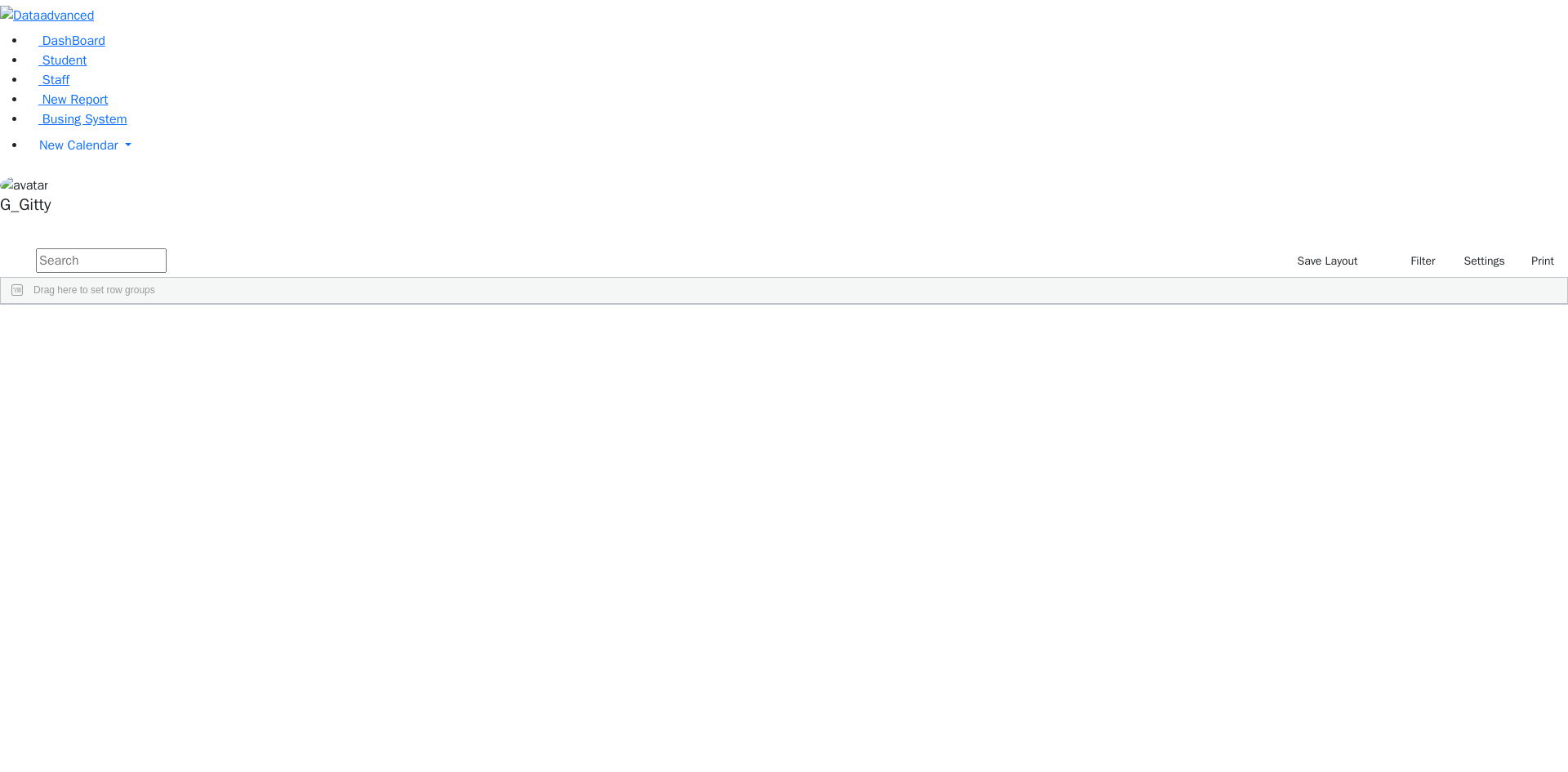 scroll, scrollTop: 0, scrollLeft: 0, axis: both 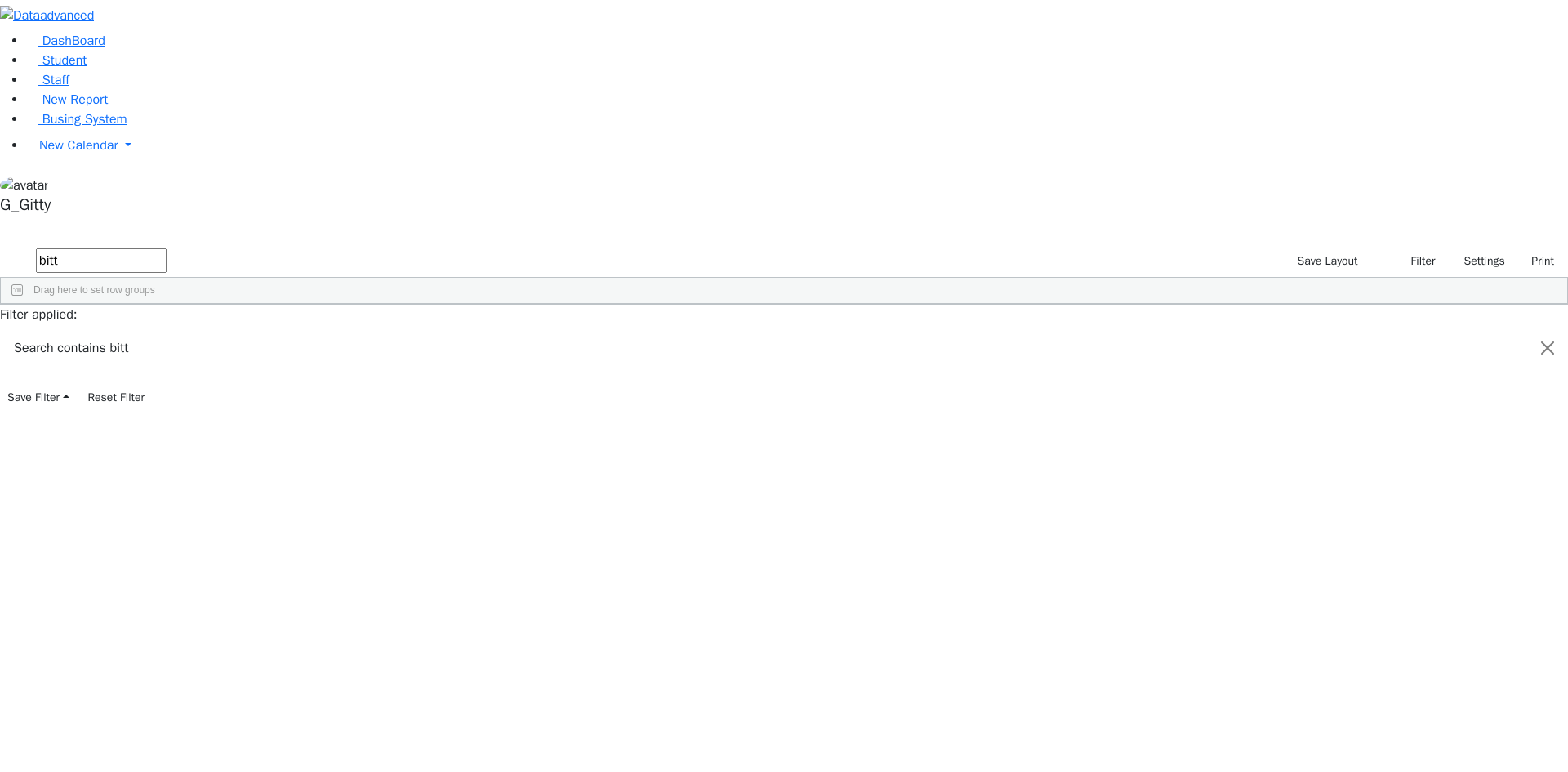 type on "bitt" 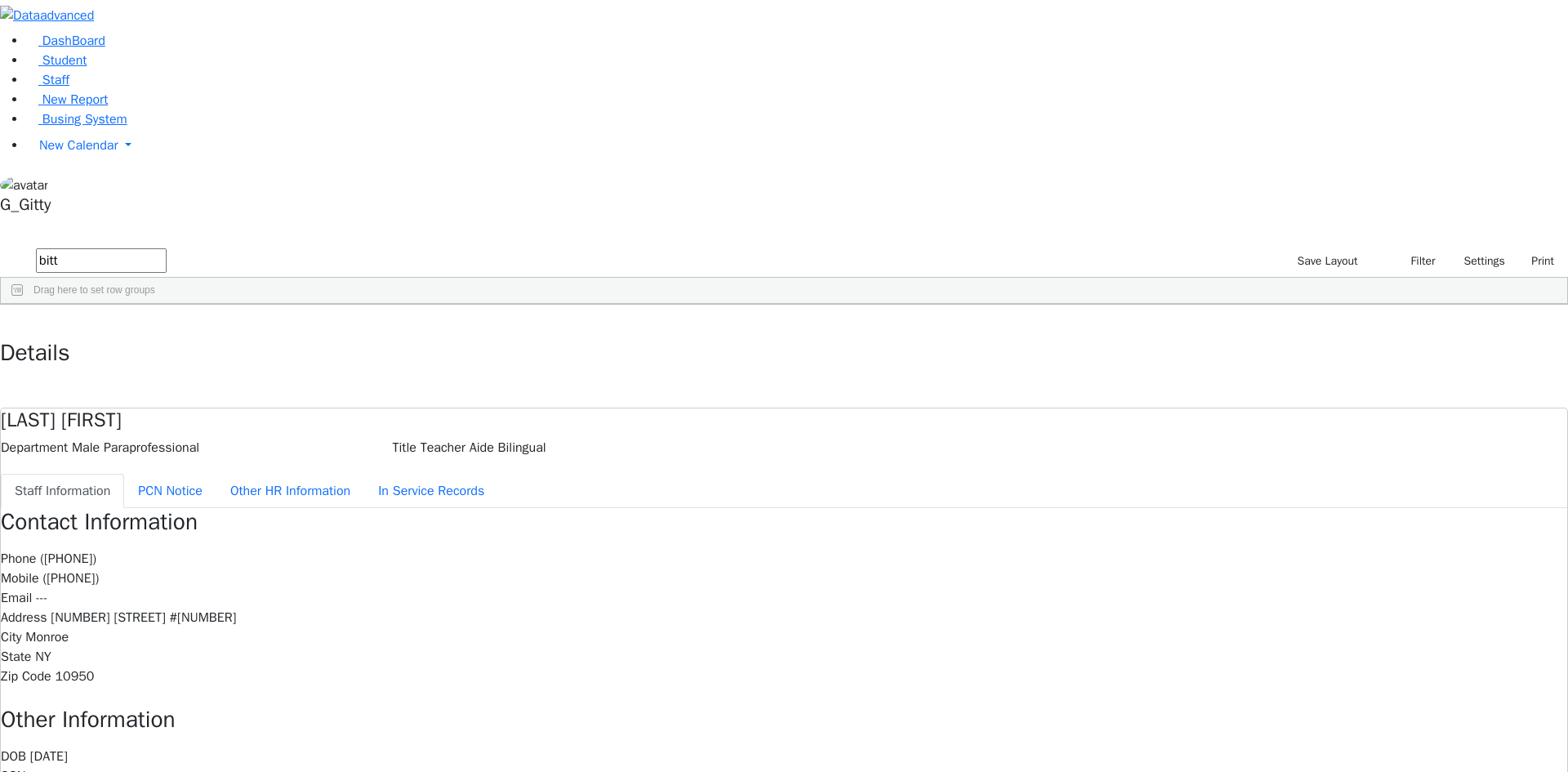 click on "DOB
[DATE]
SSN
[SSN]
Title
Teacher Aide Bilingual
Department
Male Paraprofessional
Job Location
Public School
Job Type
Status
Active
Hire Date
[DATE]" at bounding box center [784, 825] 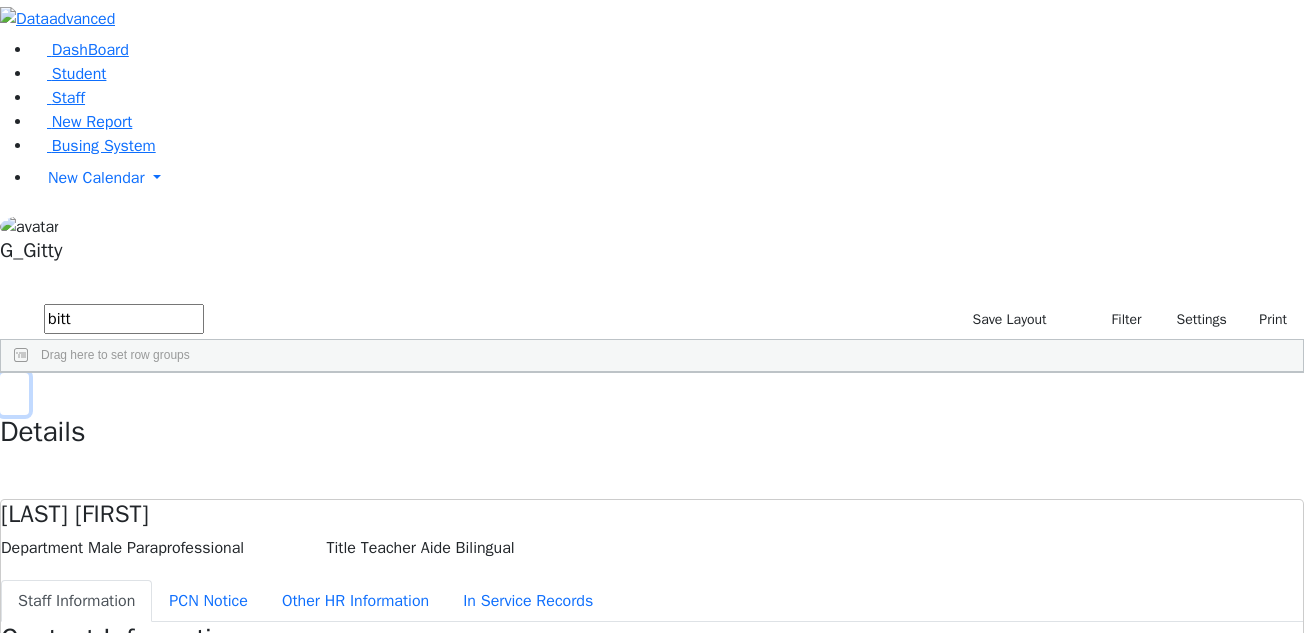 click 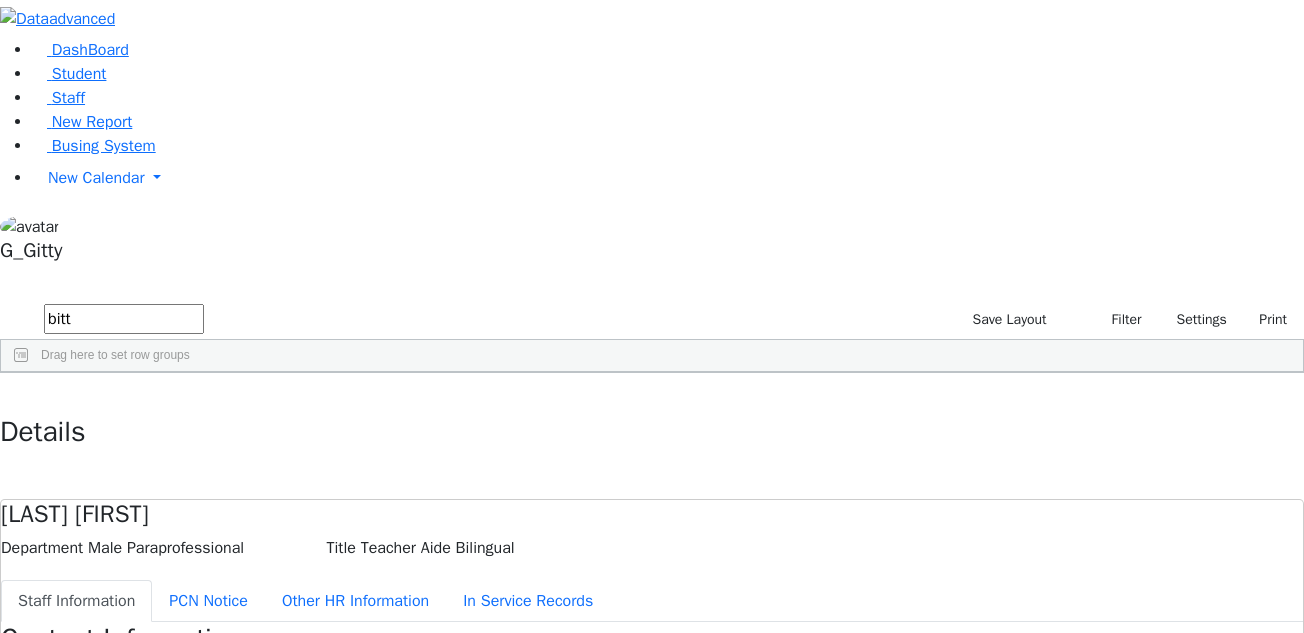 click on "bitt" at bounding box center [124, 319] 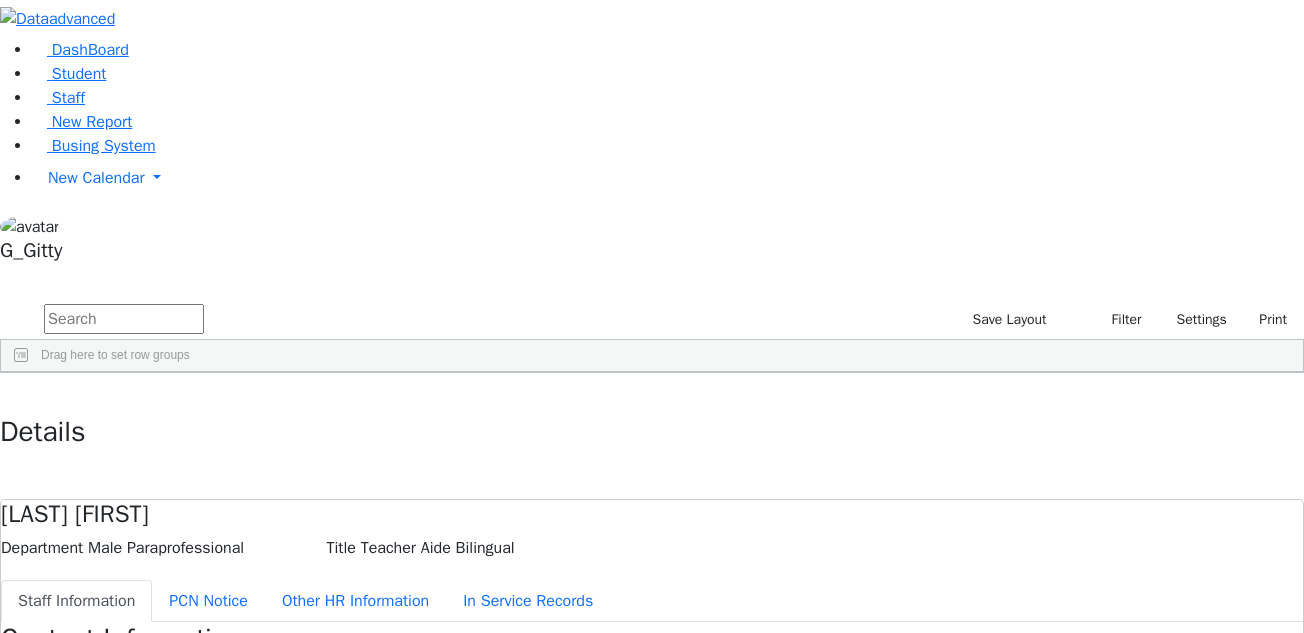 type 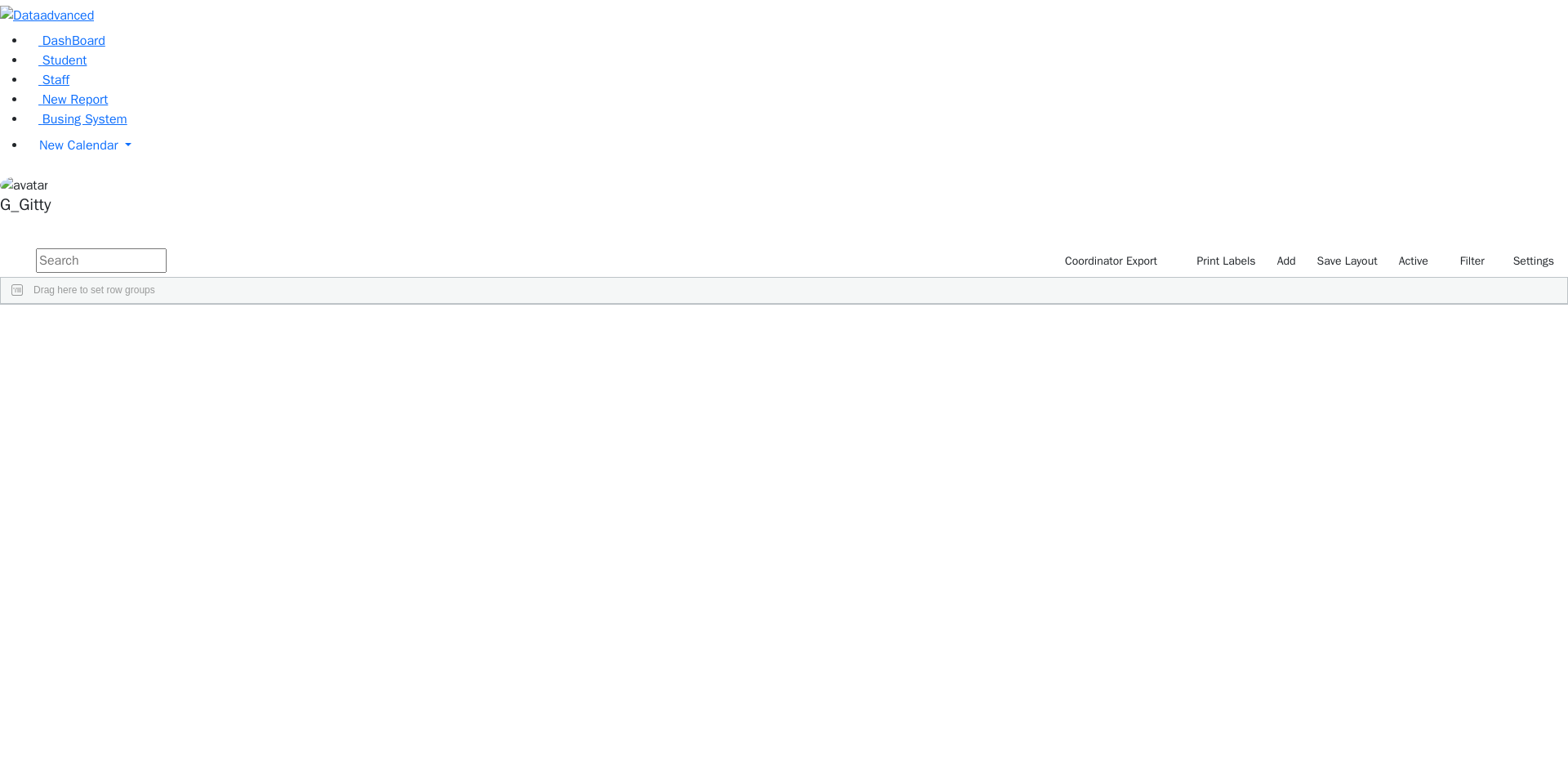 scroll, scrollTop: 0, scrollLeft: 0, axis: both 